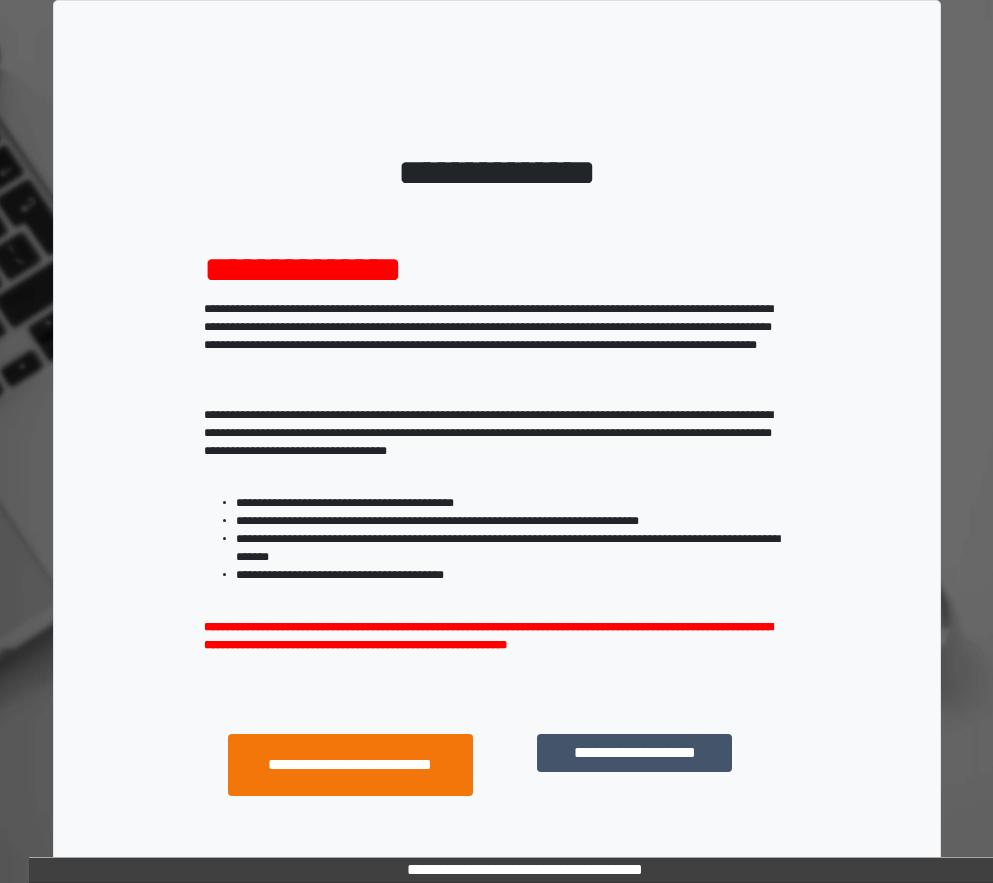 scroll, scrollTop: 0, scrollLeft: 0, axis: both 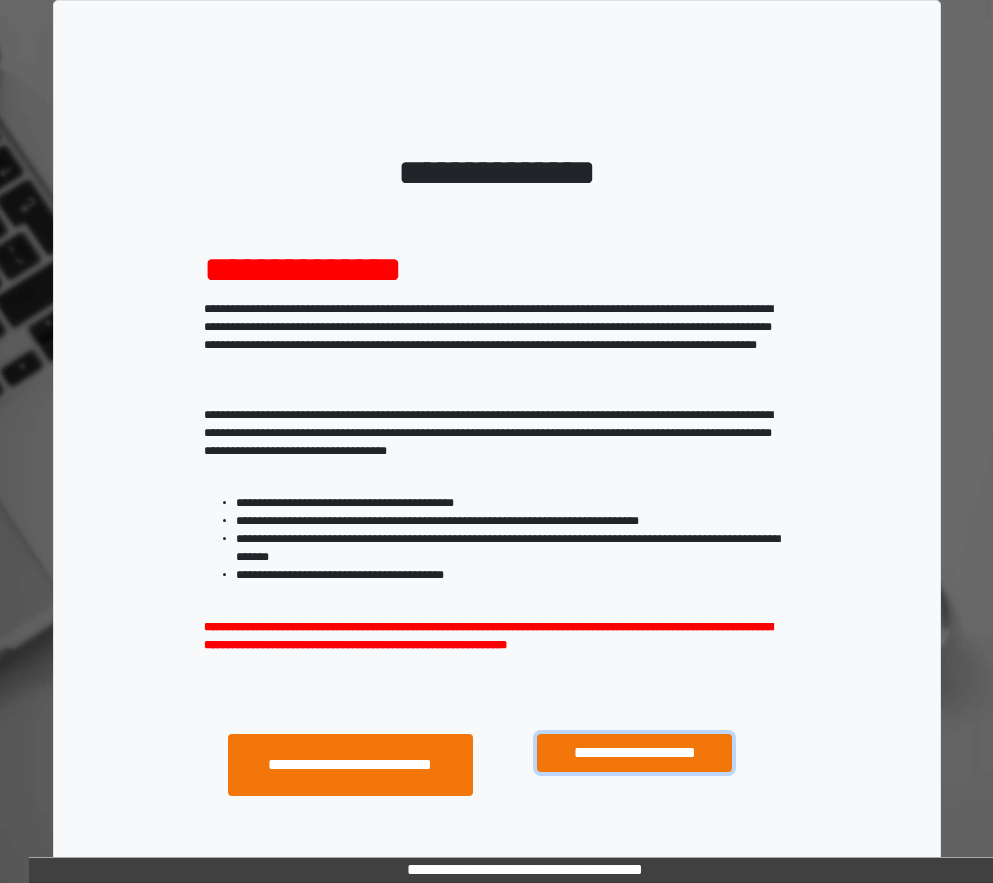 click on "**********" at bounding box center [634, 753] 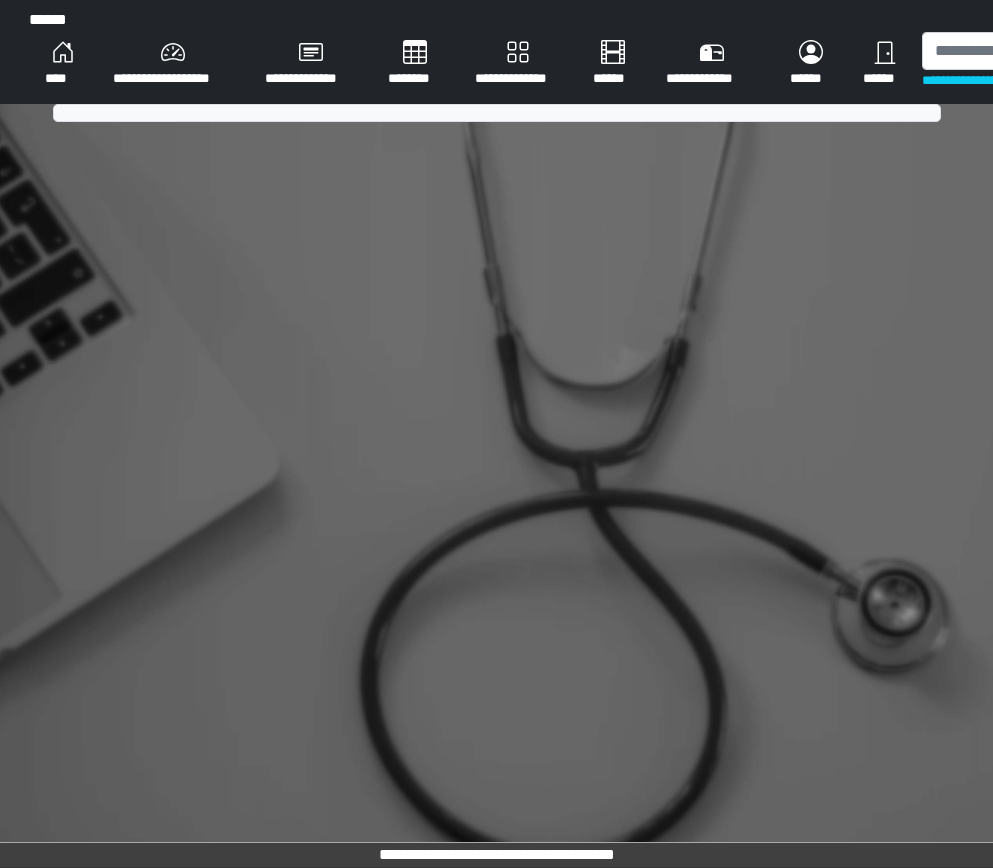 scroll, scrollTop: 0, scrollLeft: 0, axis: both 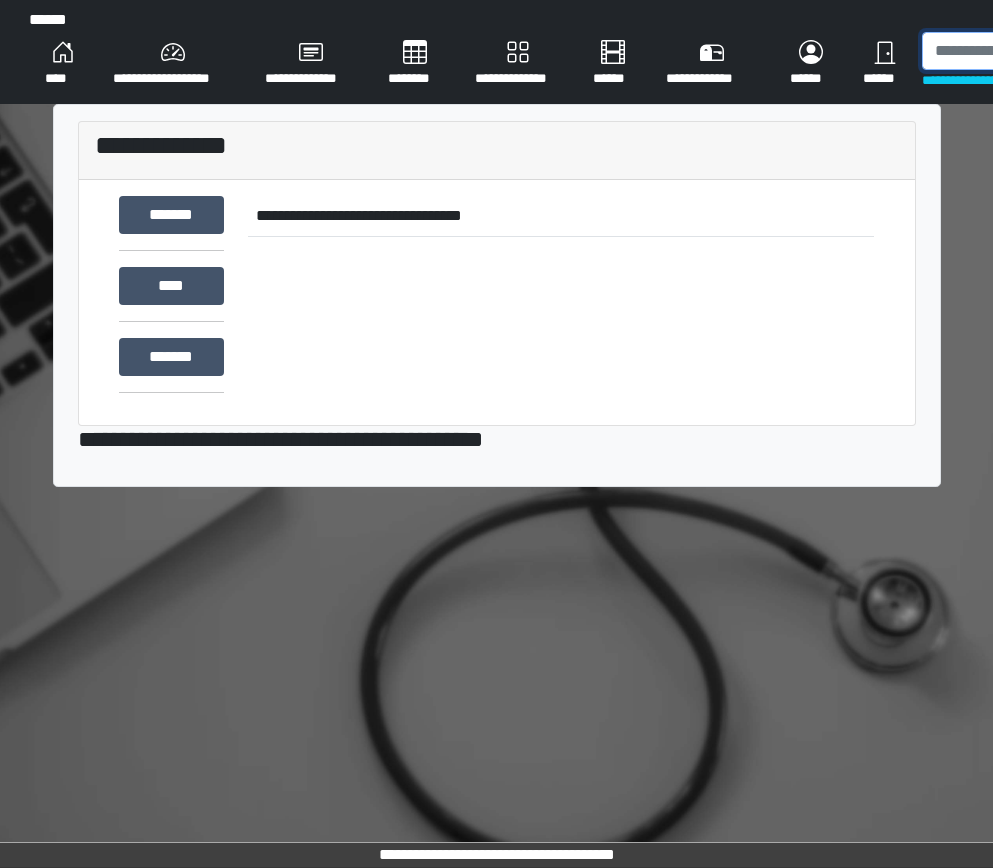 click at bounding box center [1025, 51] 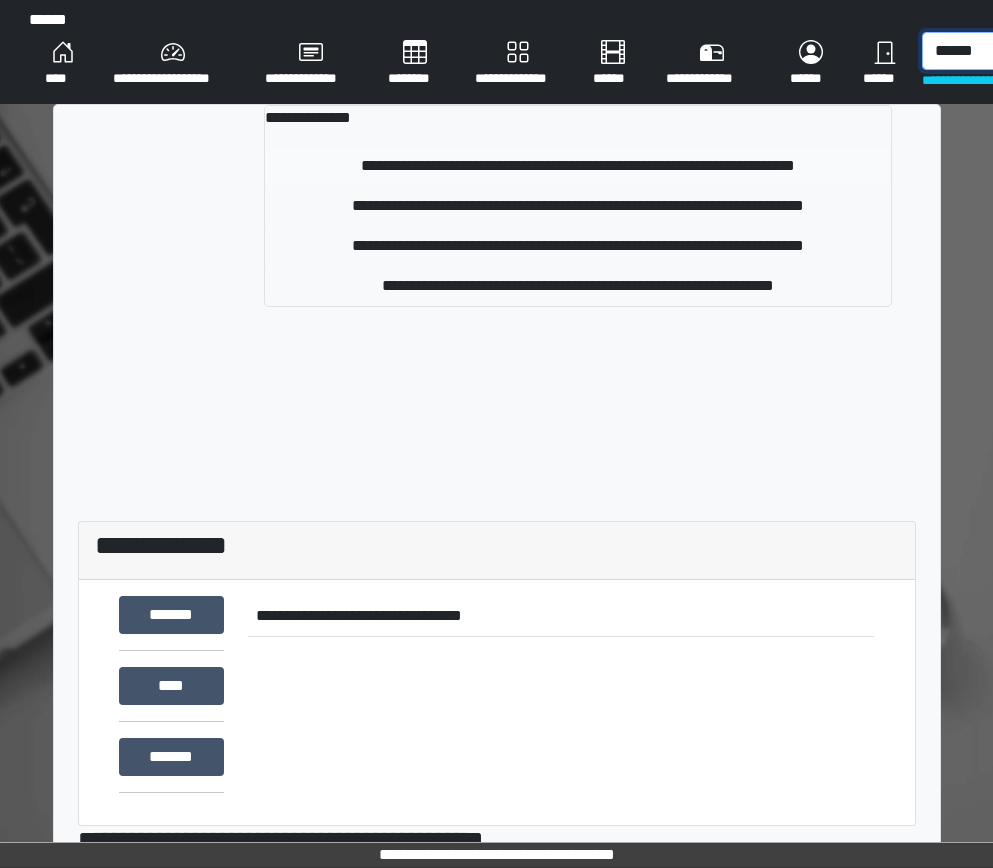 type on "******" 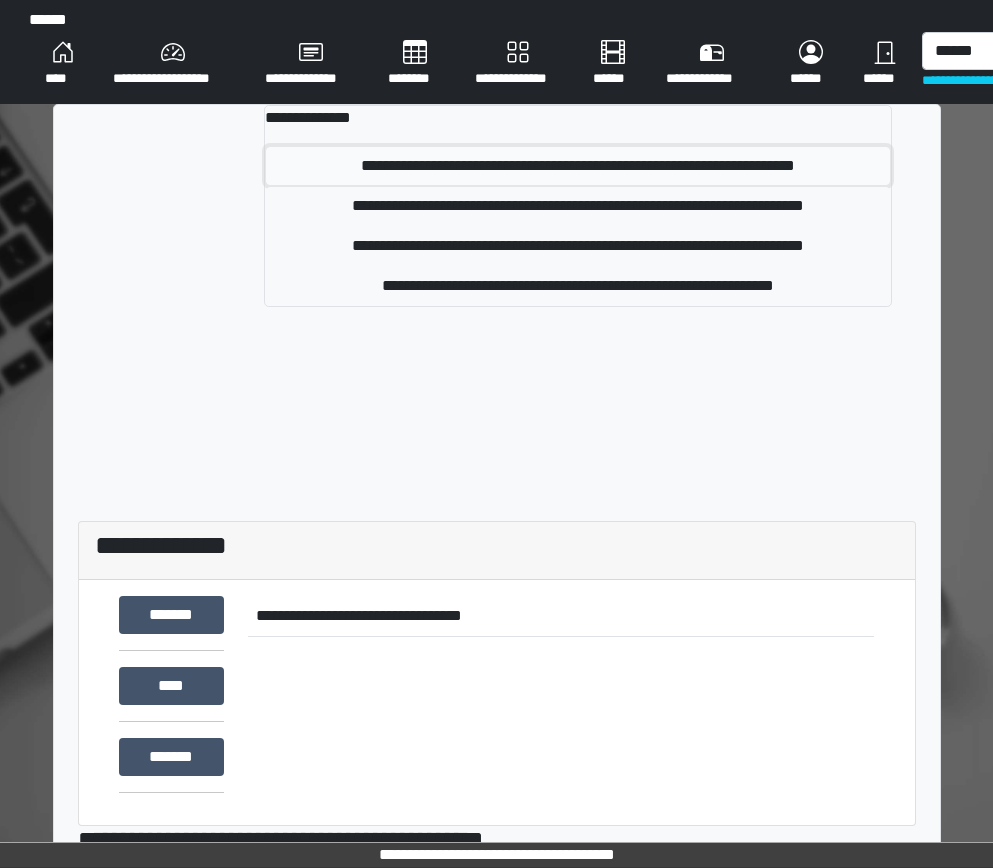 click on "**********" at bounding box center [578, 166] 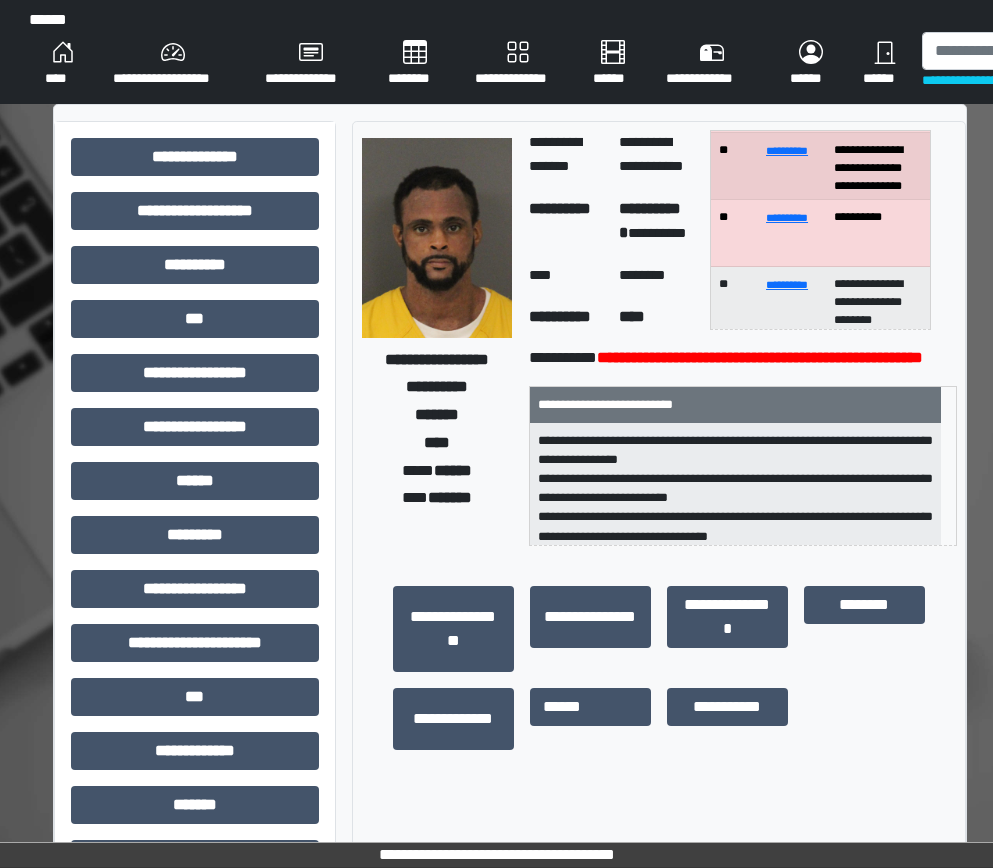 scroll, scrollTop: 188, scrollLeft: 0, axis: vertical 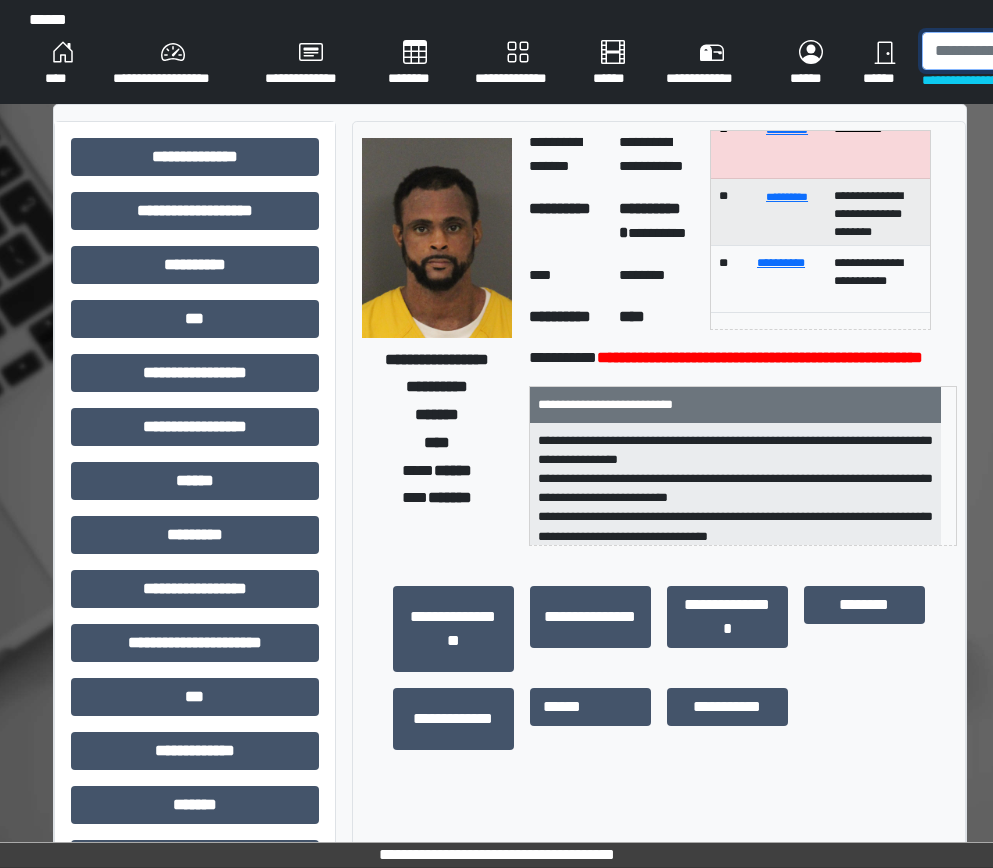 click at bounding box center [1025, 51] 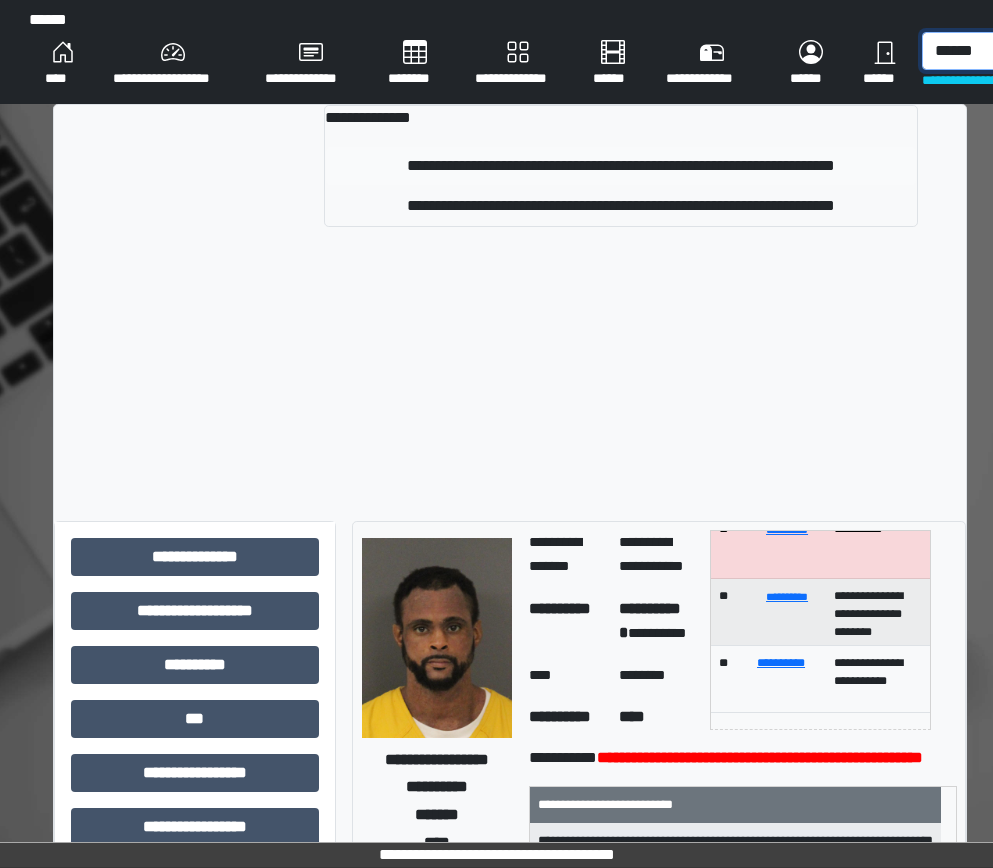 type on "******" 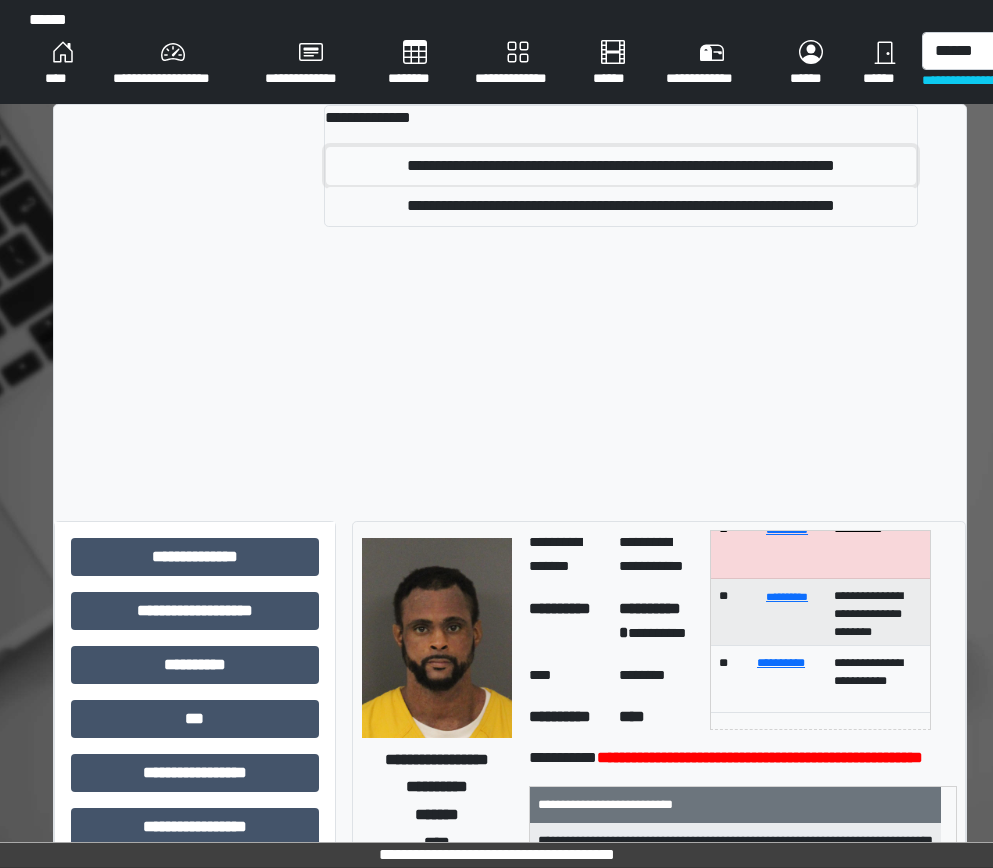 click on "**********" at bounding box center (621, 166) 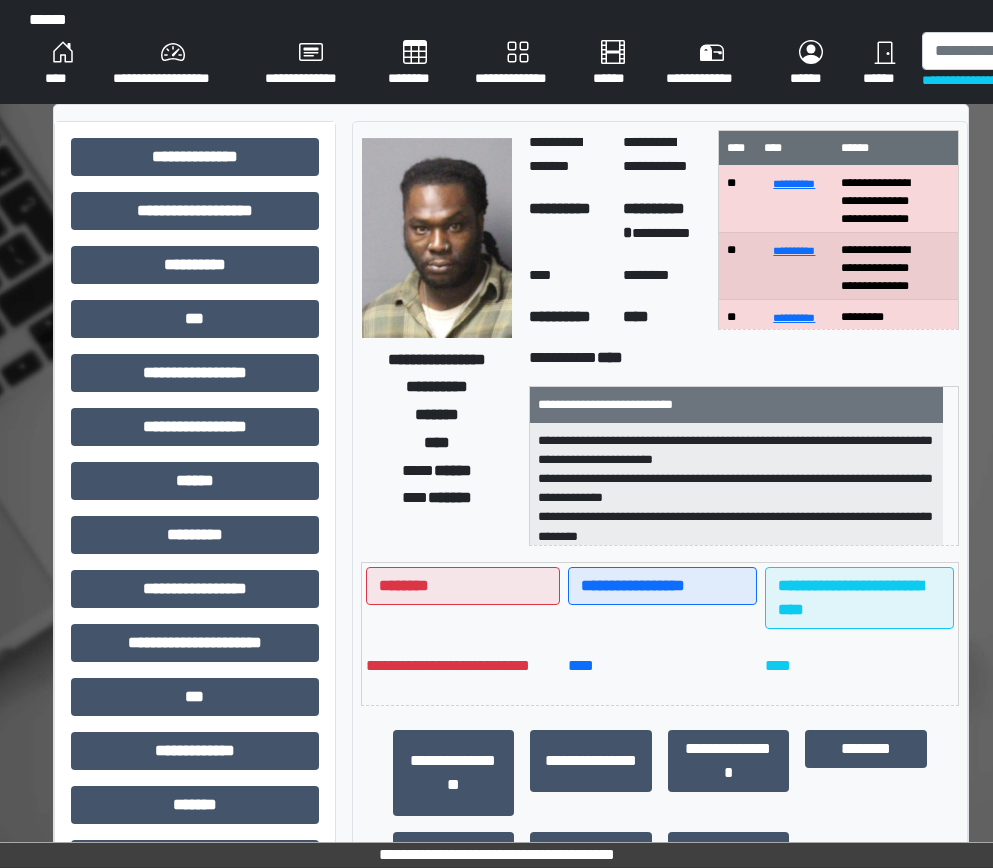 scroll, scrollTop: 6, scrollLeft: 0, axis: vertical 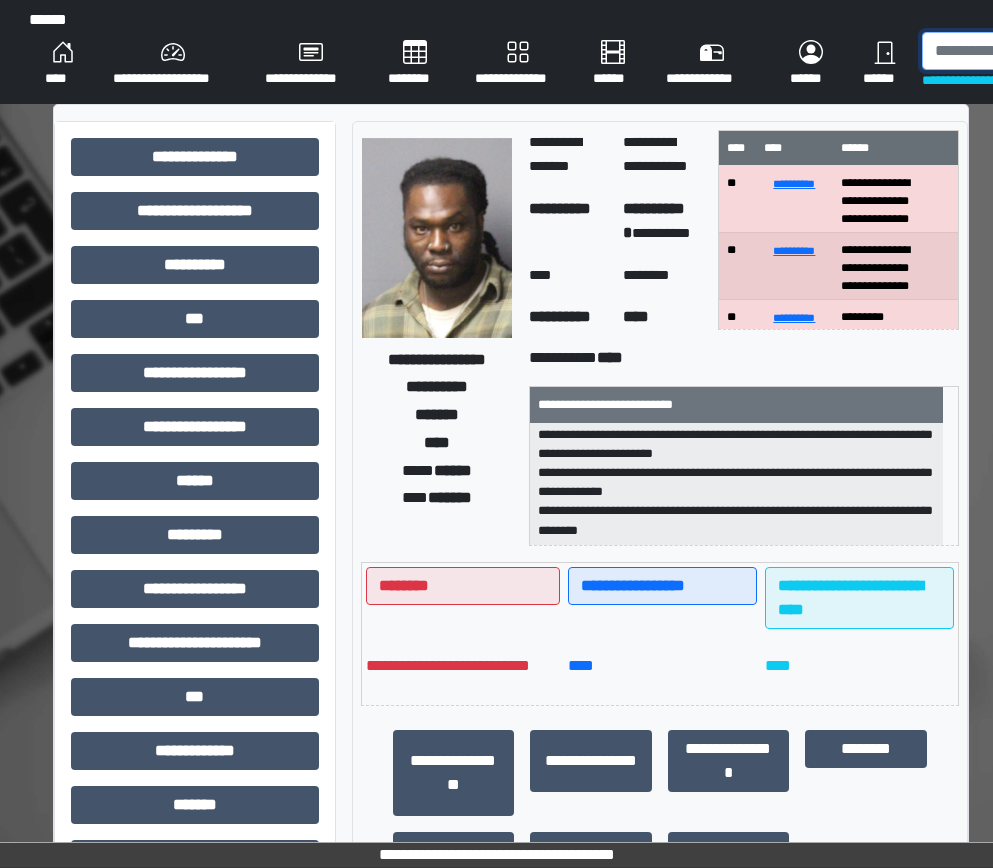 click at bounding box center (1025, 51) 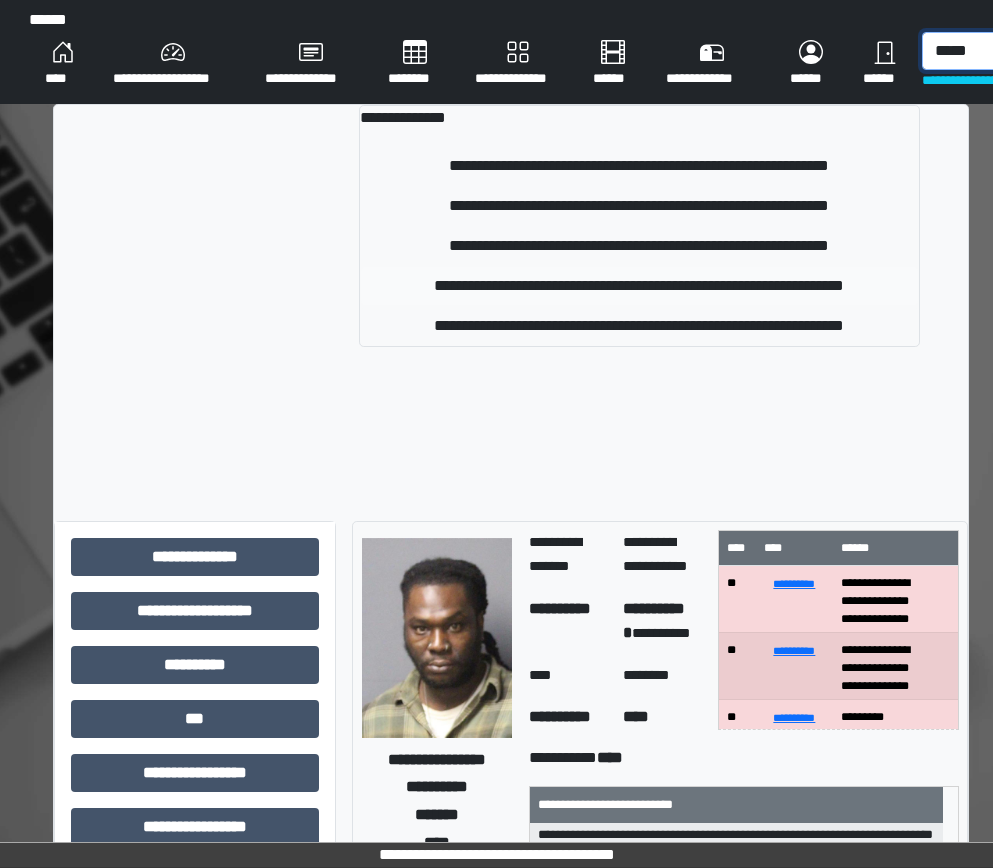 type on "*****" 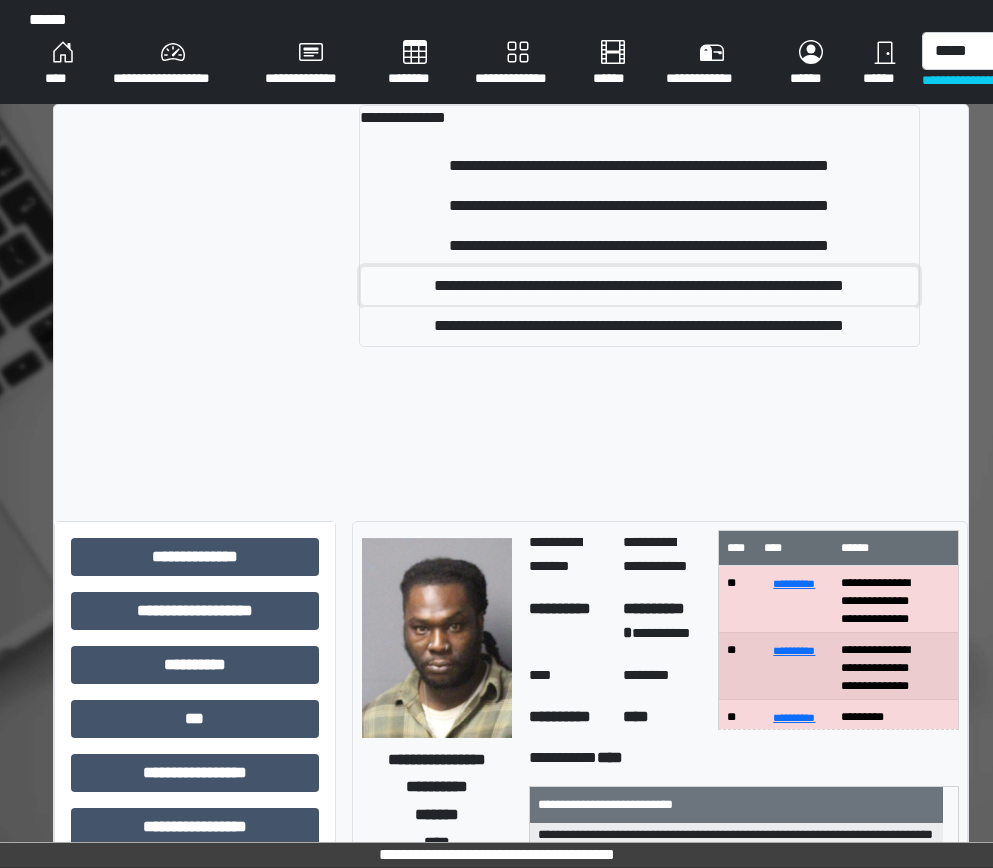 click on "**********" at bounding box center [639, 286] 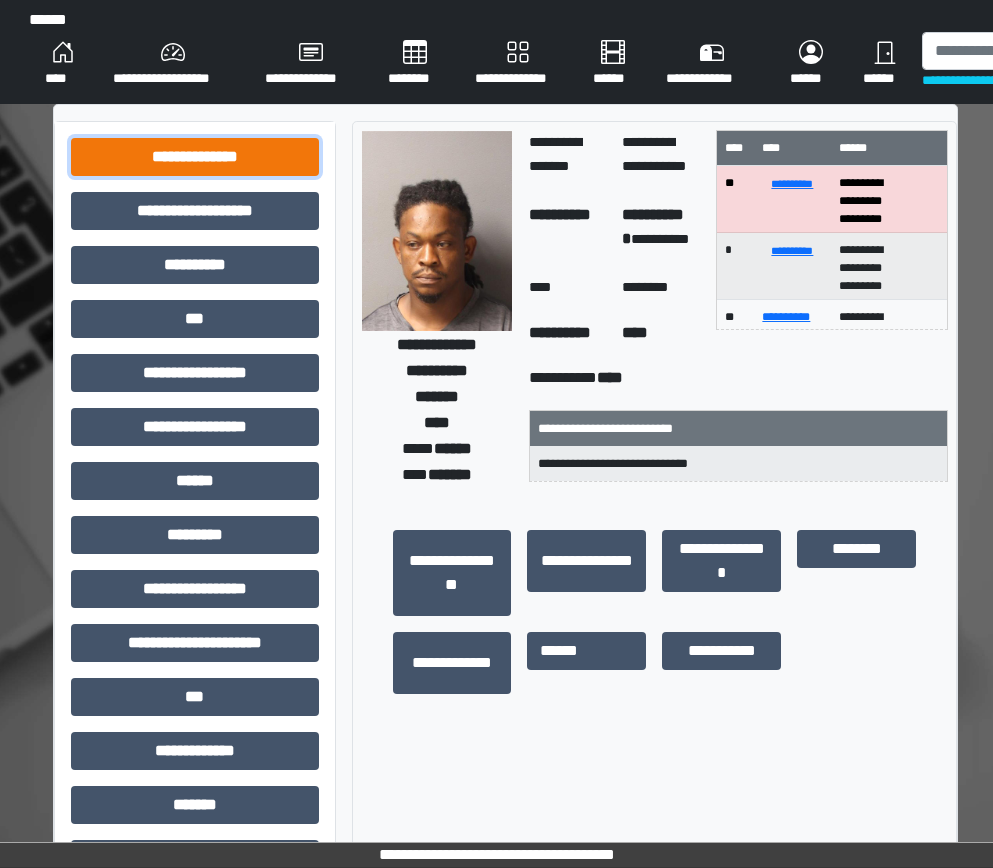 click on "**********" at bounding box center [195, 157] 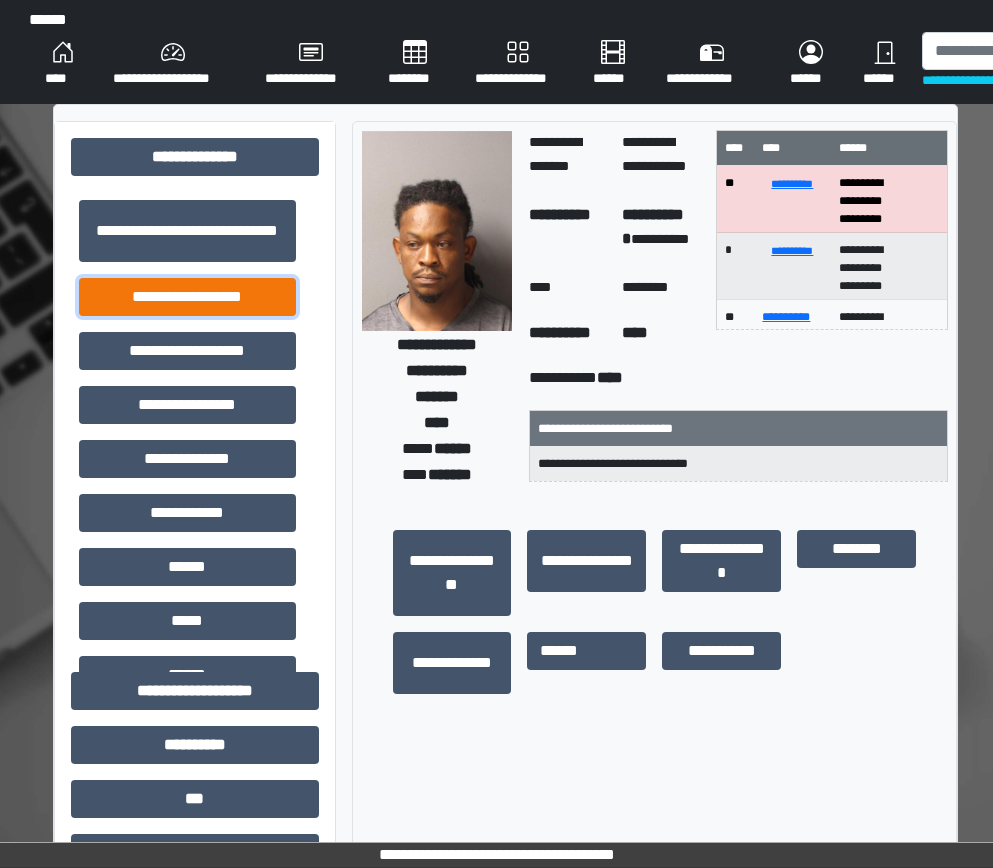 click on "**********" at bounding box center [187, 297] 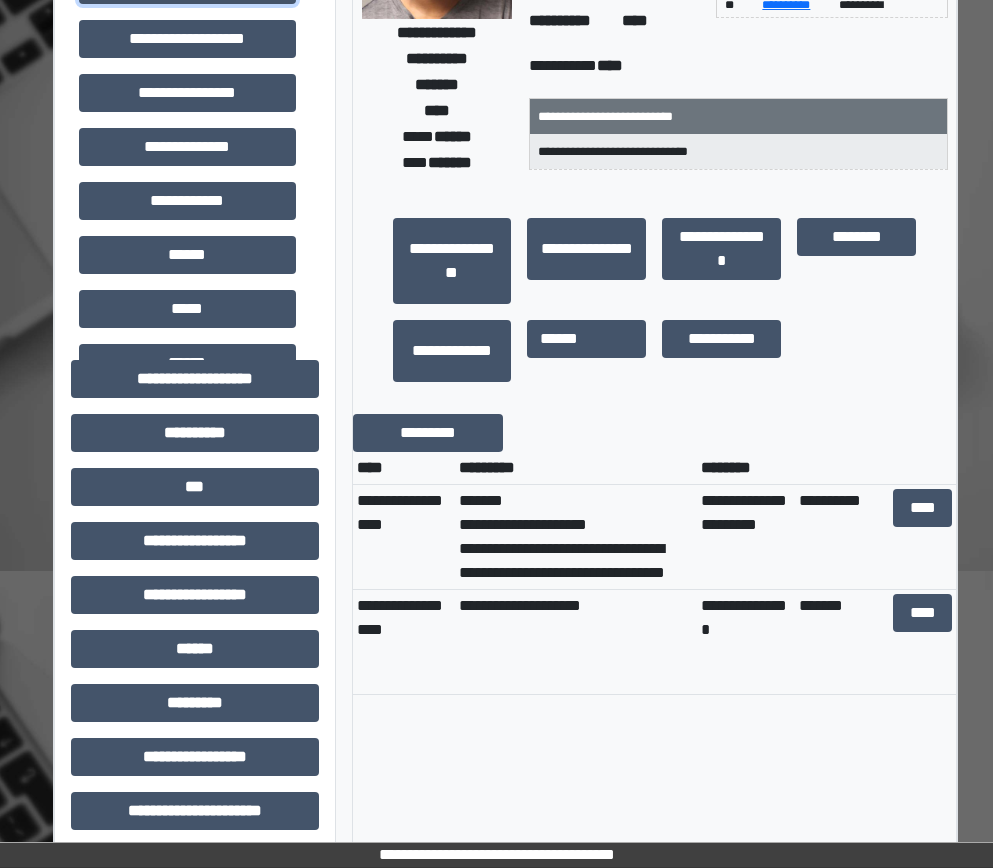 scroll, scrollTop: 0, scrollLeft: 0, axis: both 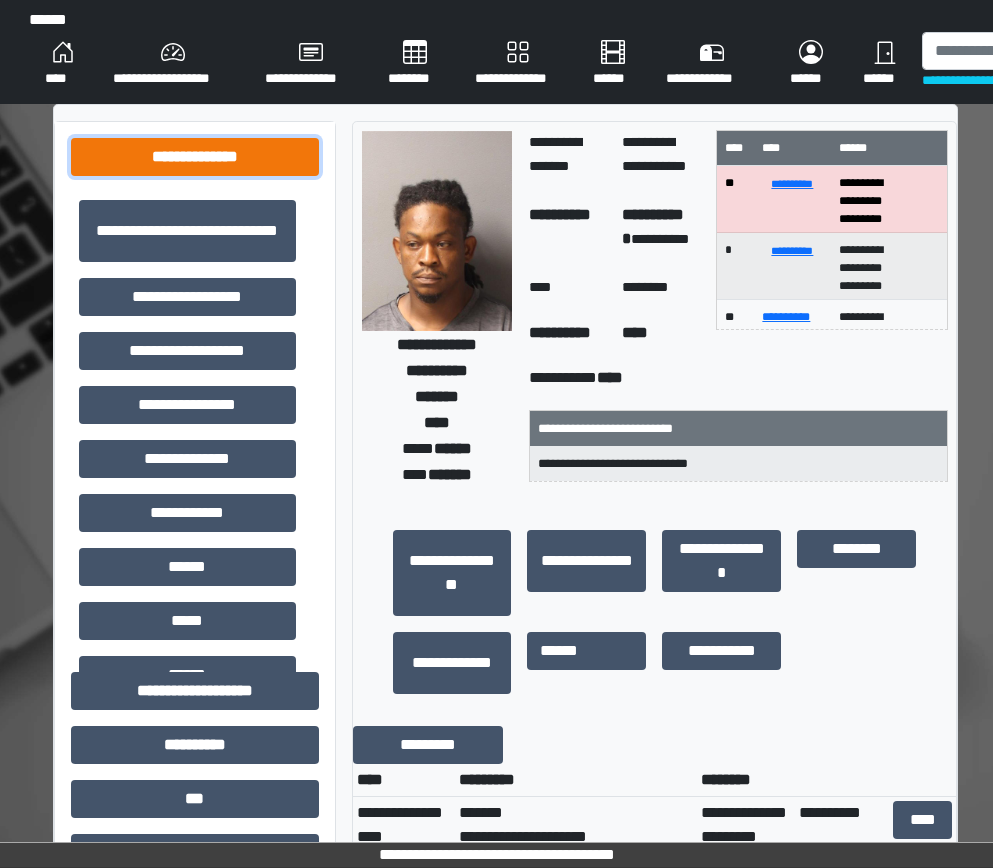 click on "**********" at bounding box center (195, 157) 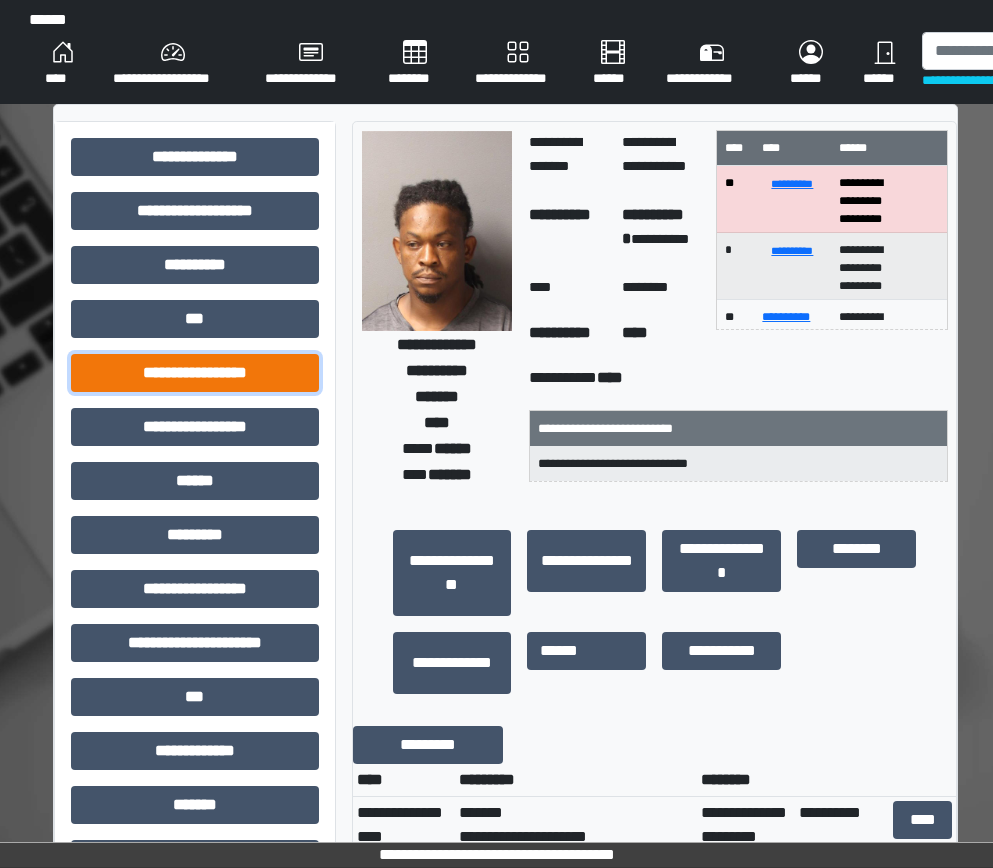 click on "**********" at bounding box center [195, 373] 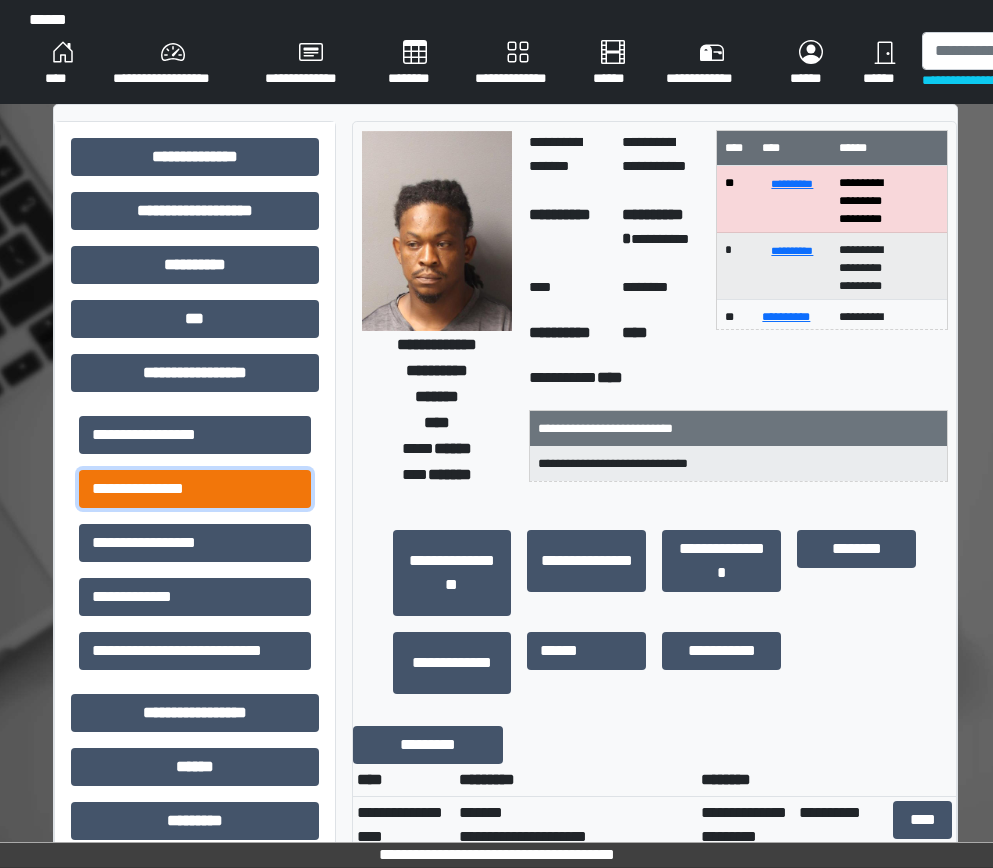 click on "**********" at bounding box center (195, 489) 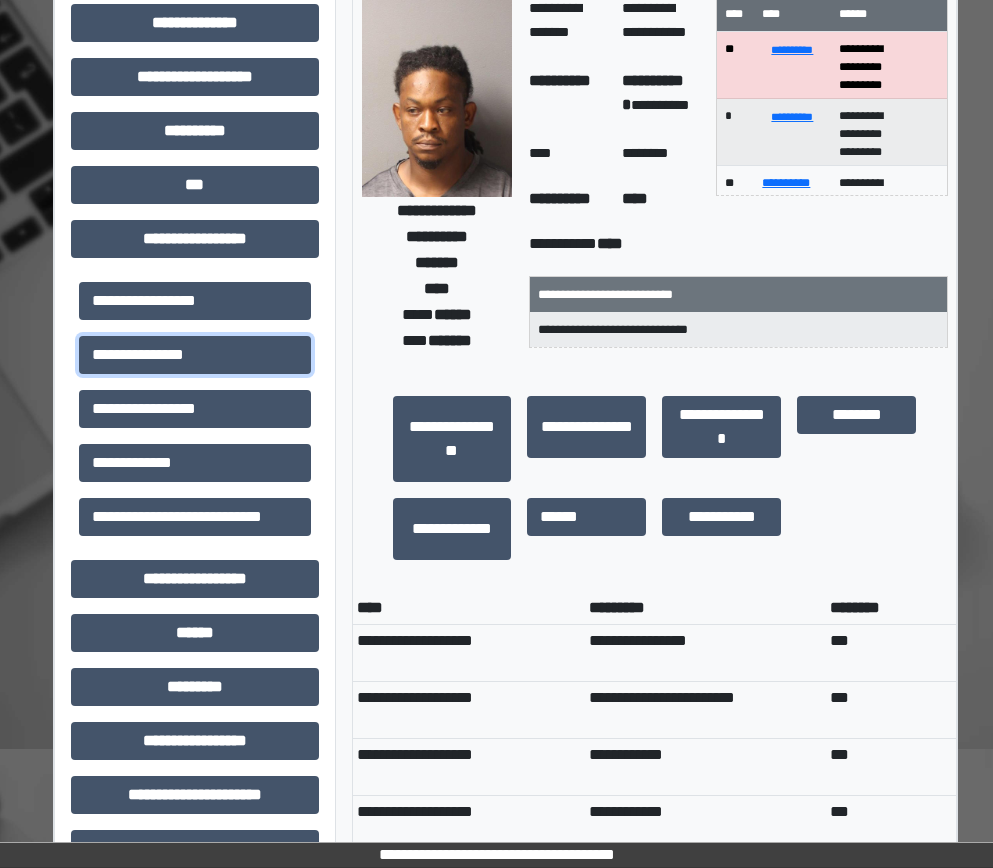 scroll, scrollTop: 0, scrollLeft: 0, axis: both 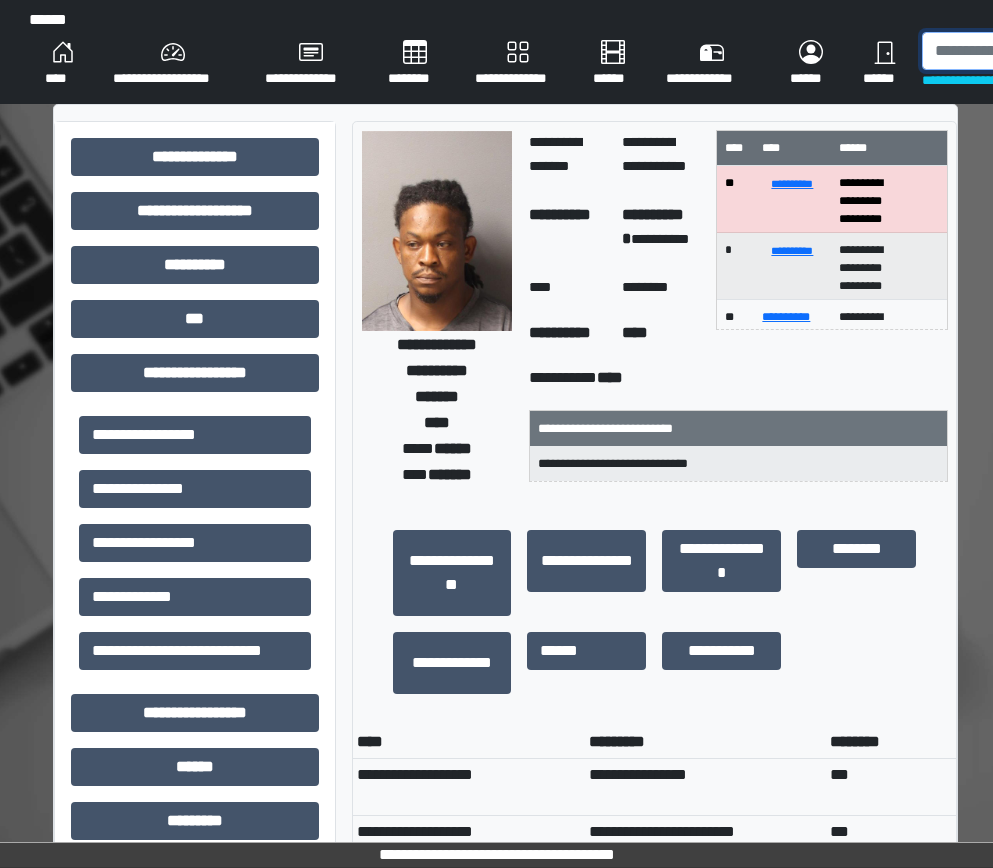 click at bounding box center [1025, 51] 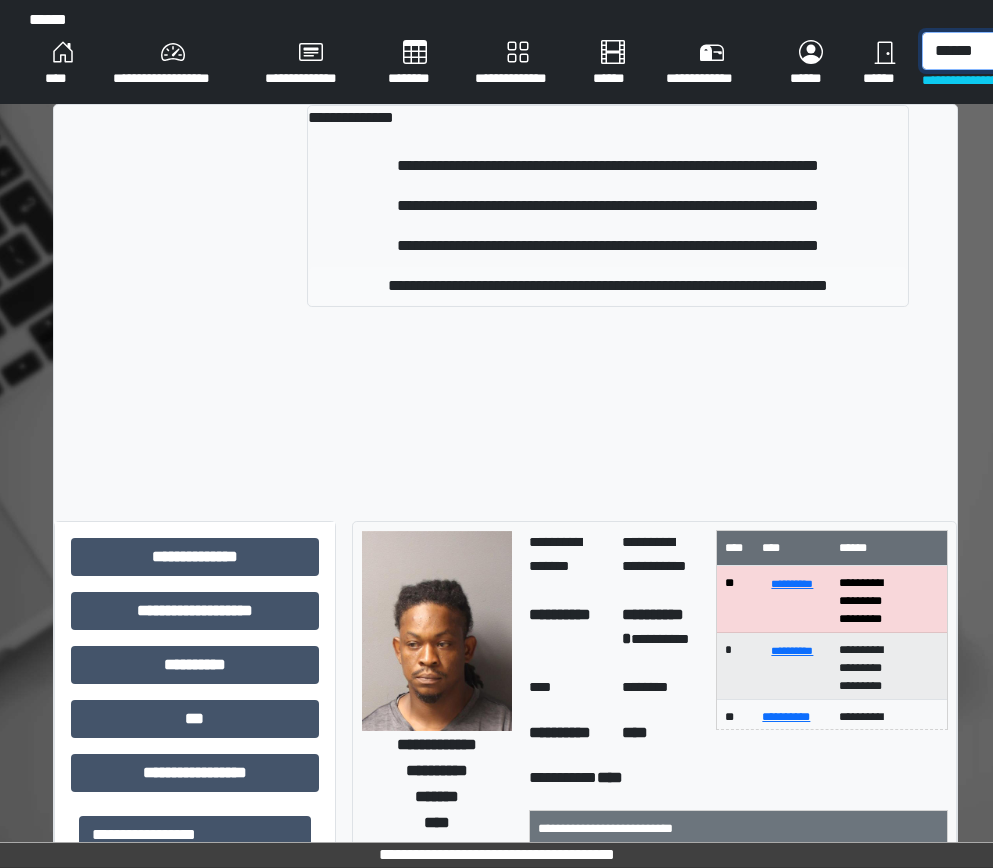 type on "******" 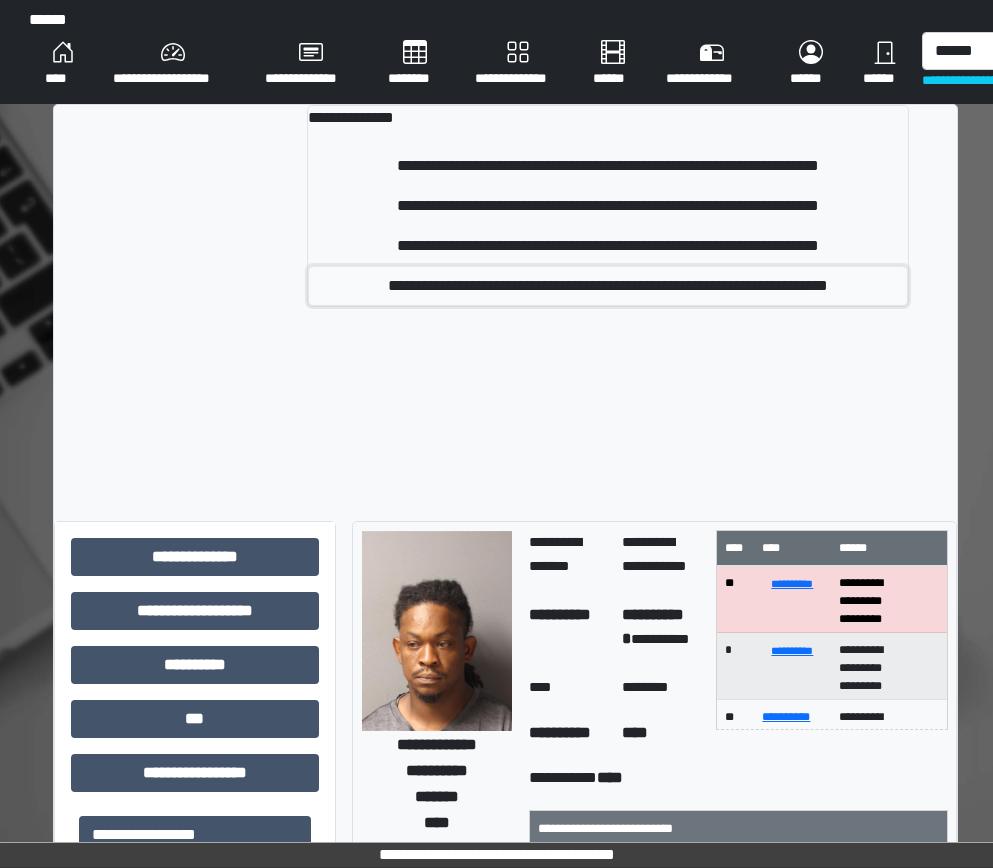 click on "**********" at bounding box center [608, 286] 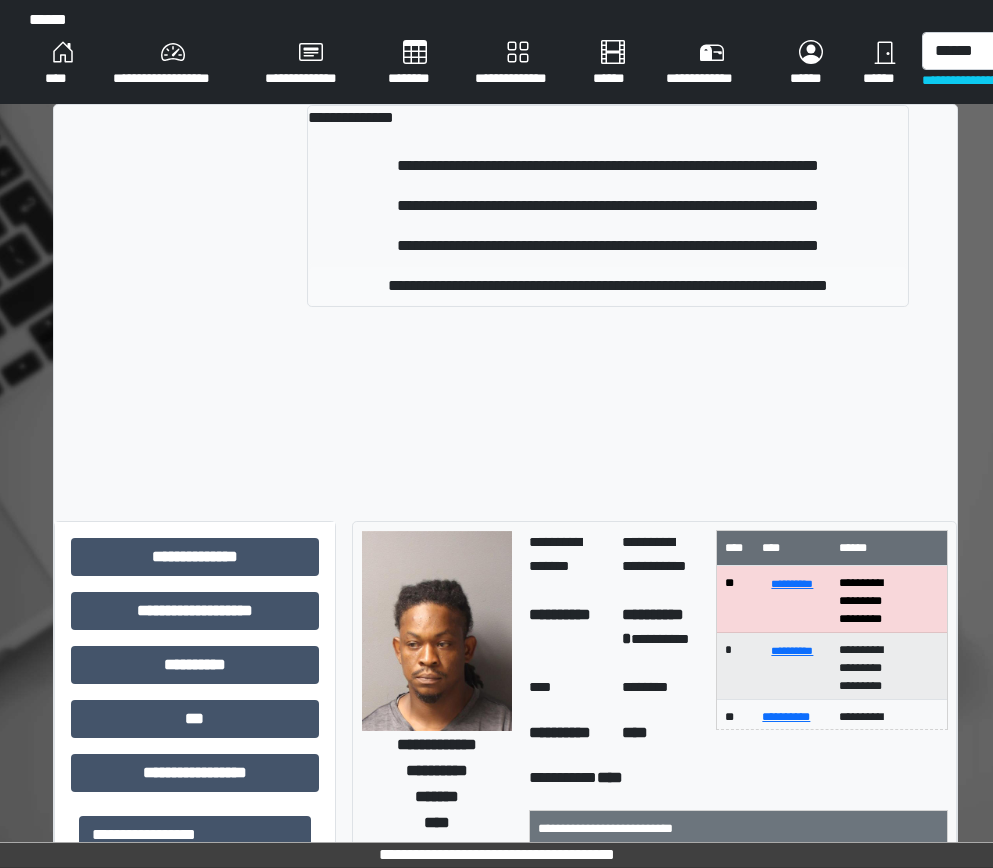 type 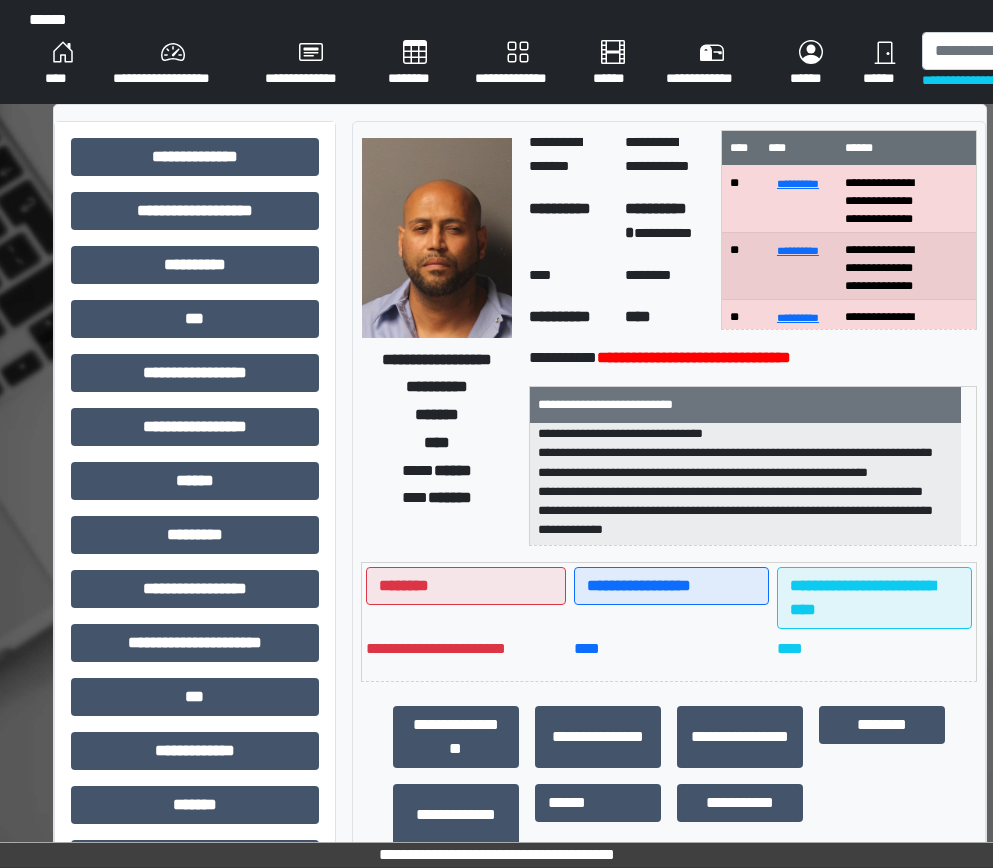 scroll, scrollTop: 294, scrollLeft: 0, axis: vertical 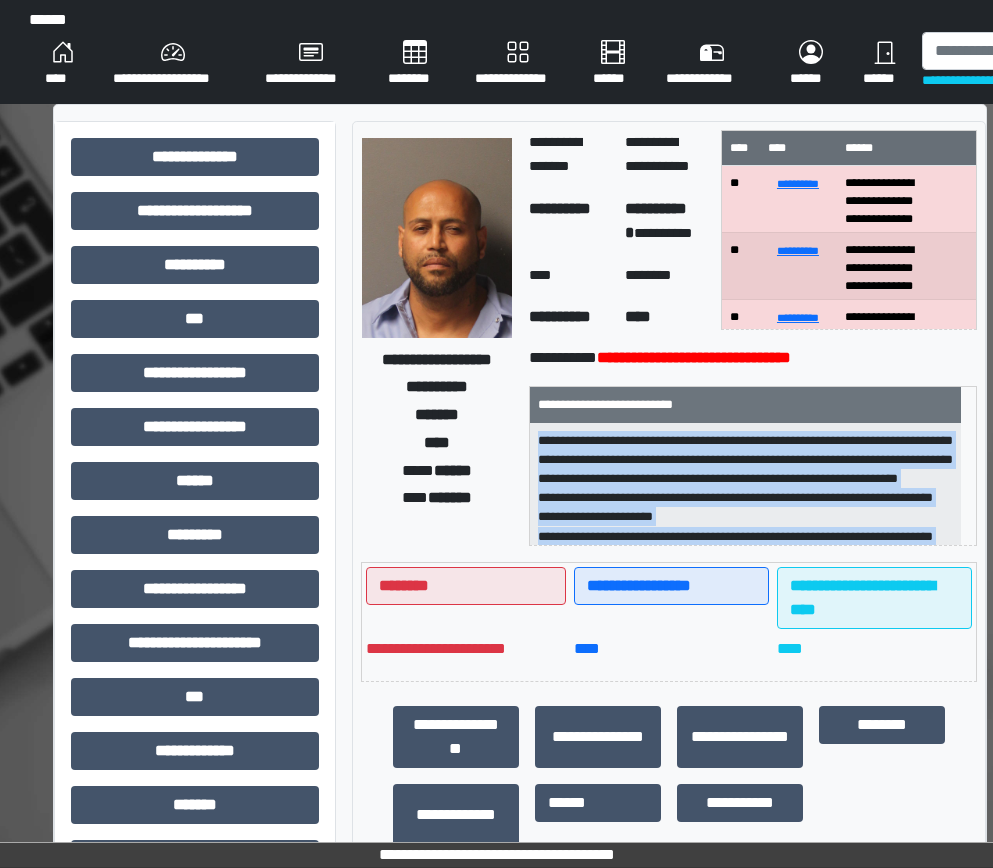 drag, startPoint x: 714, startPoint y: 533, endPoint x: 531, endPoint y: 443, distance: 203.9338 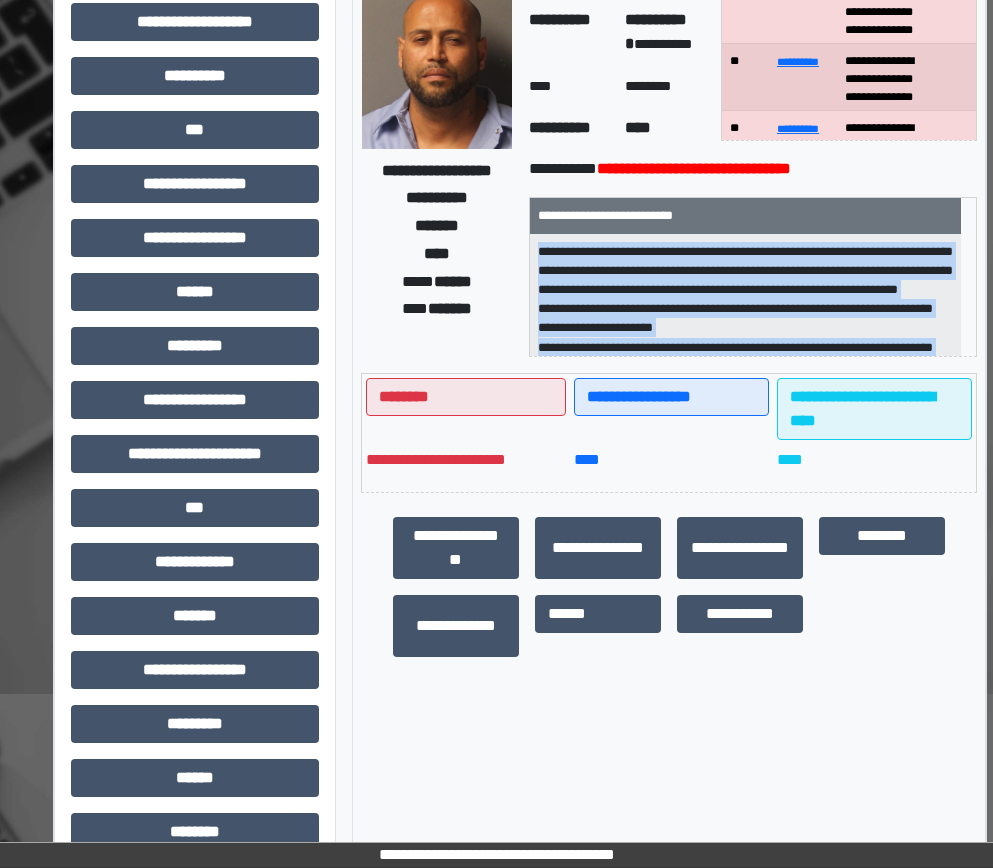 scroll, scrollTop: 200, scrollLeft: 0, axis: vertical 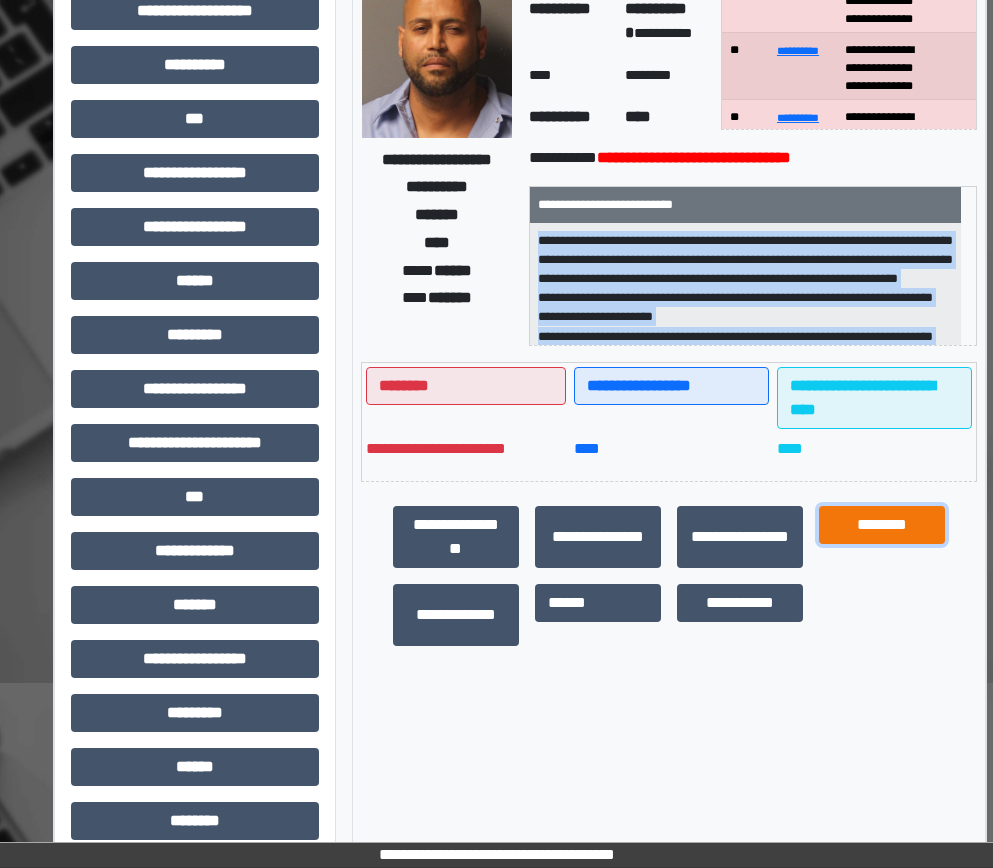 click on "********" at bounding box center [882, 525] 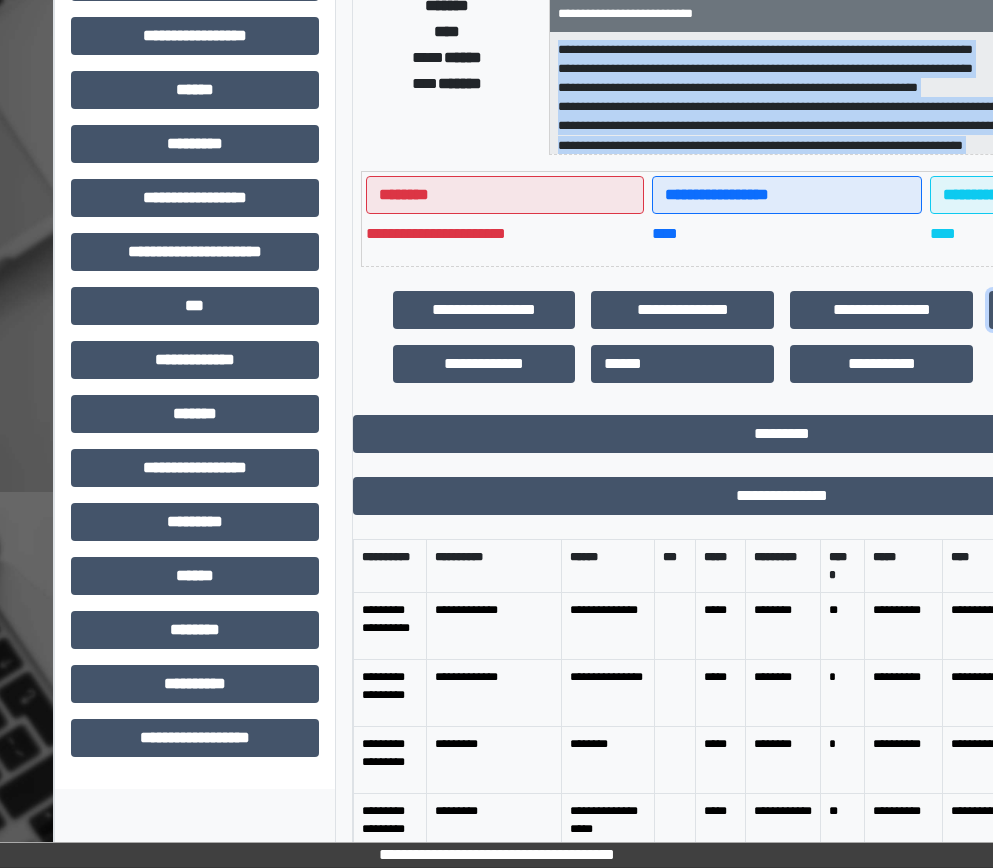 scroll, scrollTop: 400, scrollLeft: 0, axis: vertical 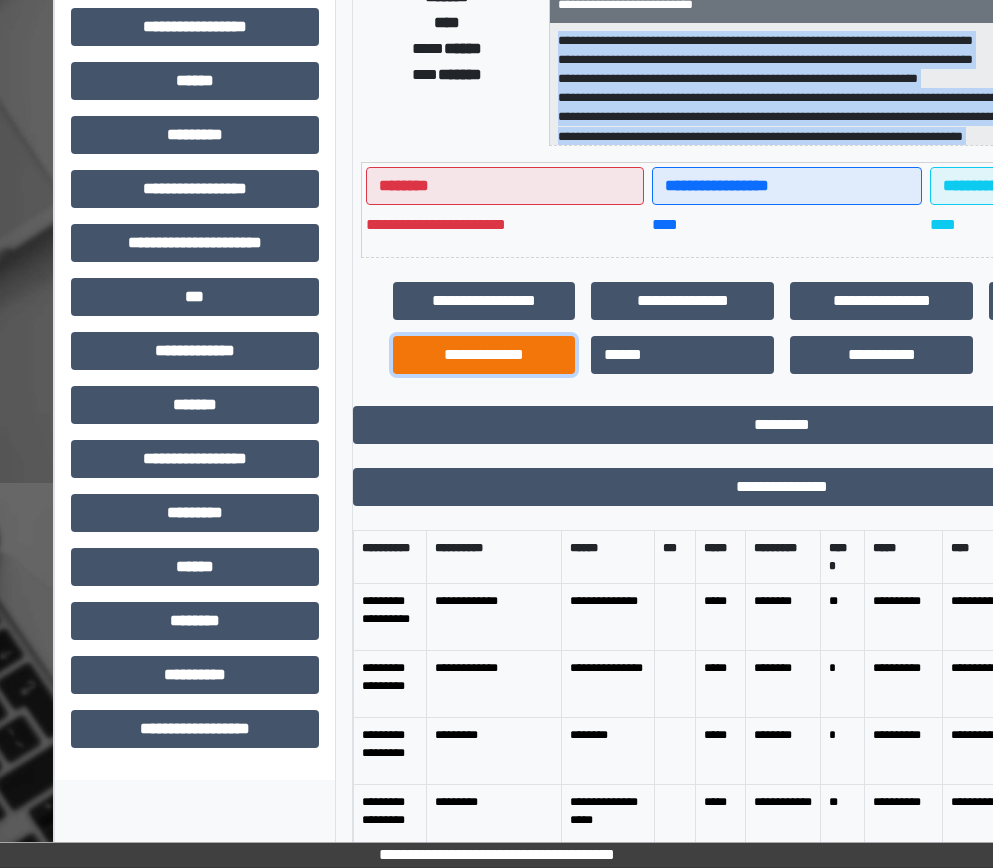 click on "**********" at bounding box center [484, 355] 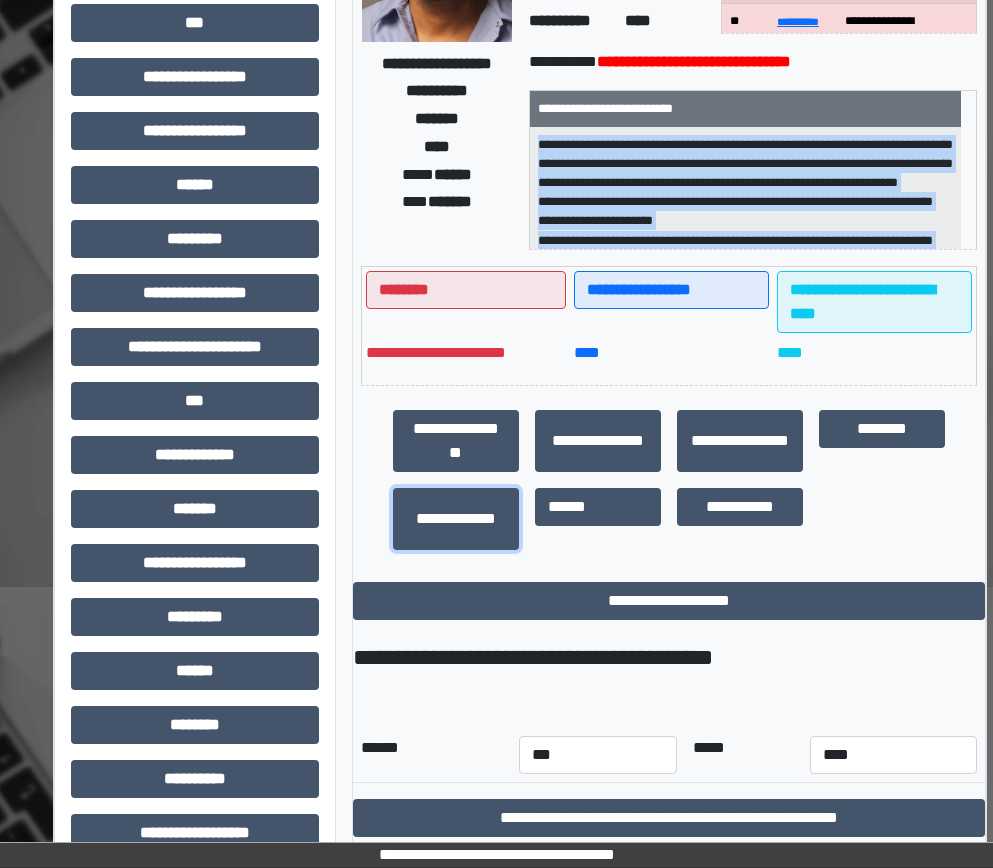 scroll, scrollTop: 330, scrollLeft: 0, axis: vertical 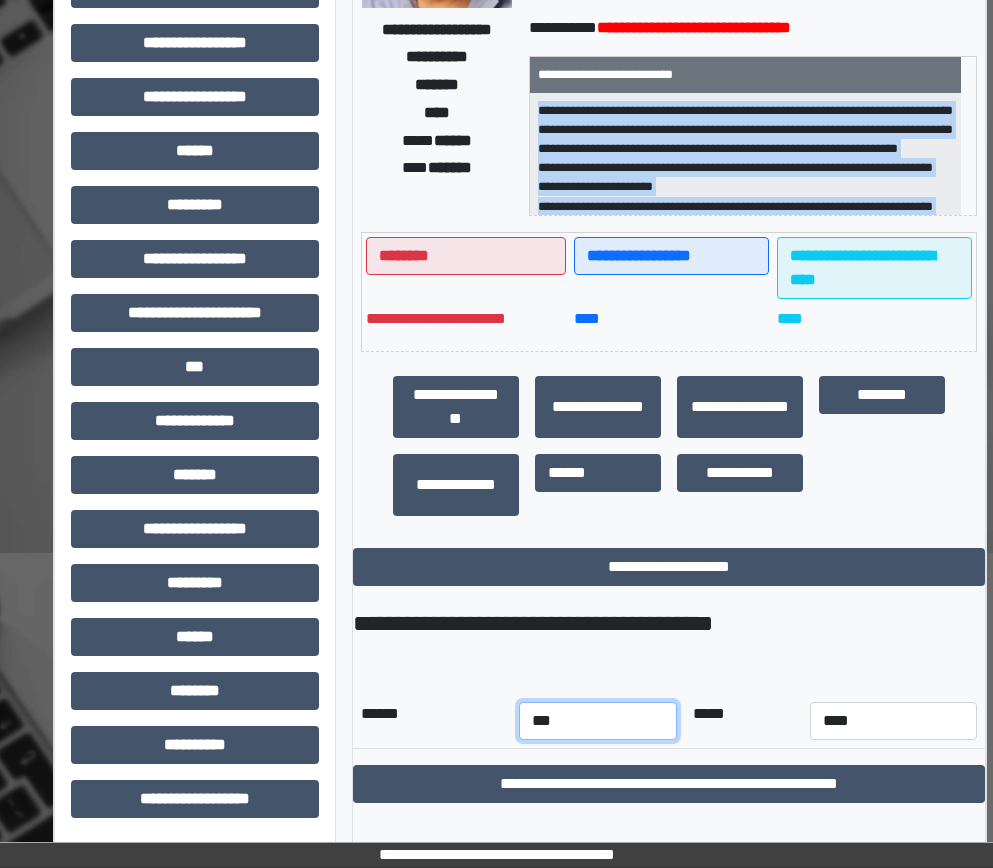 click on "***
***
***
***
***
***
***
***
***
***
***
***" at bounding box center (598, 721) 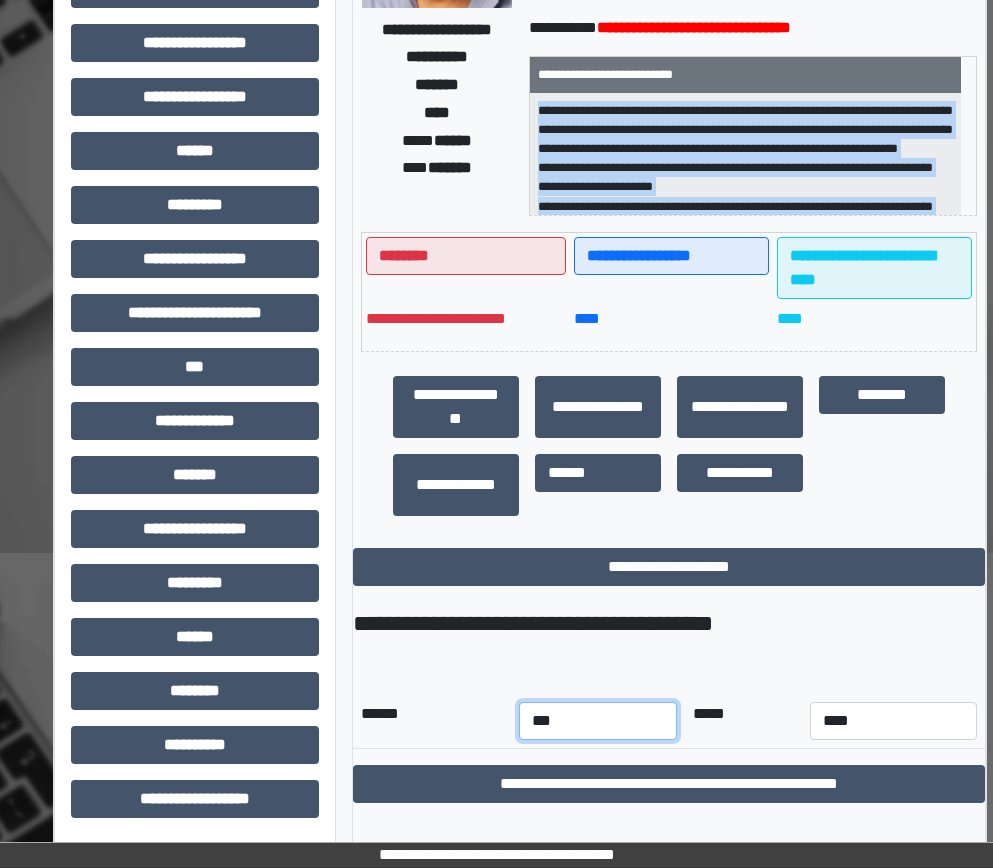 select on "*" 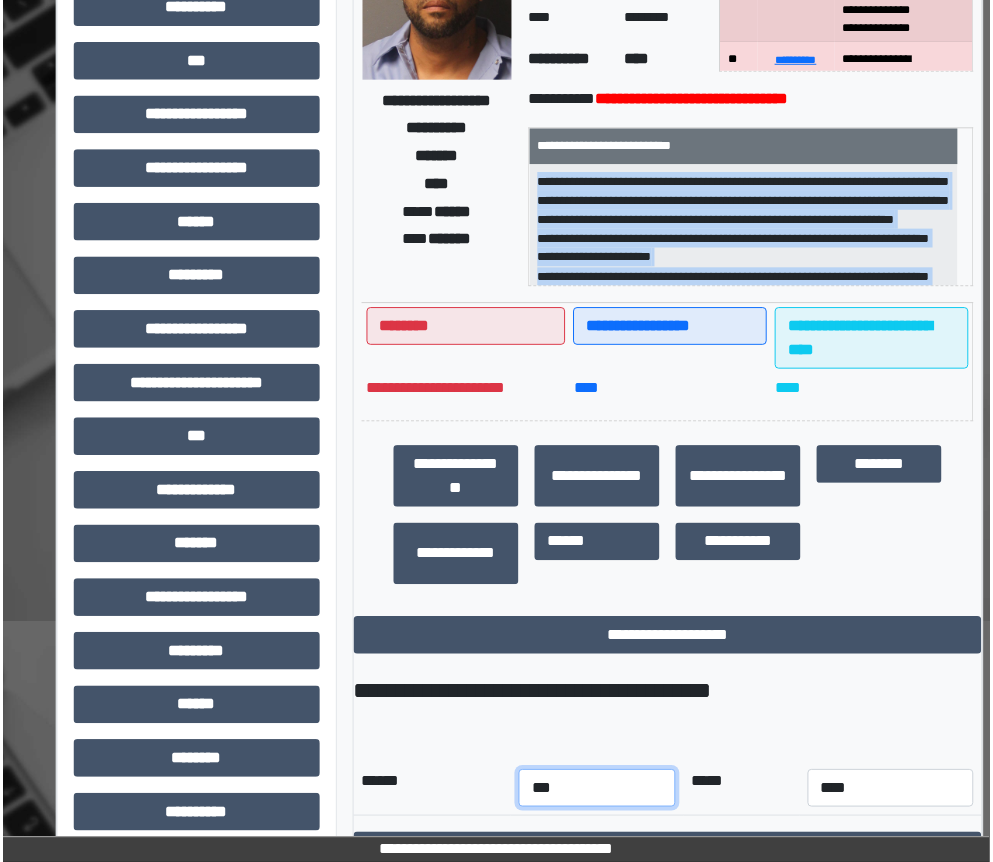 scroll, scrollTop: 330, scrollLeft: 0, axis: vertical 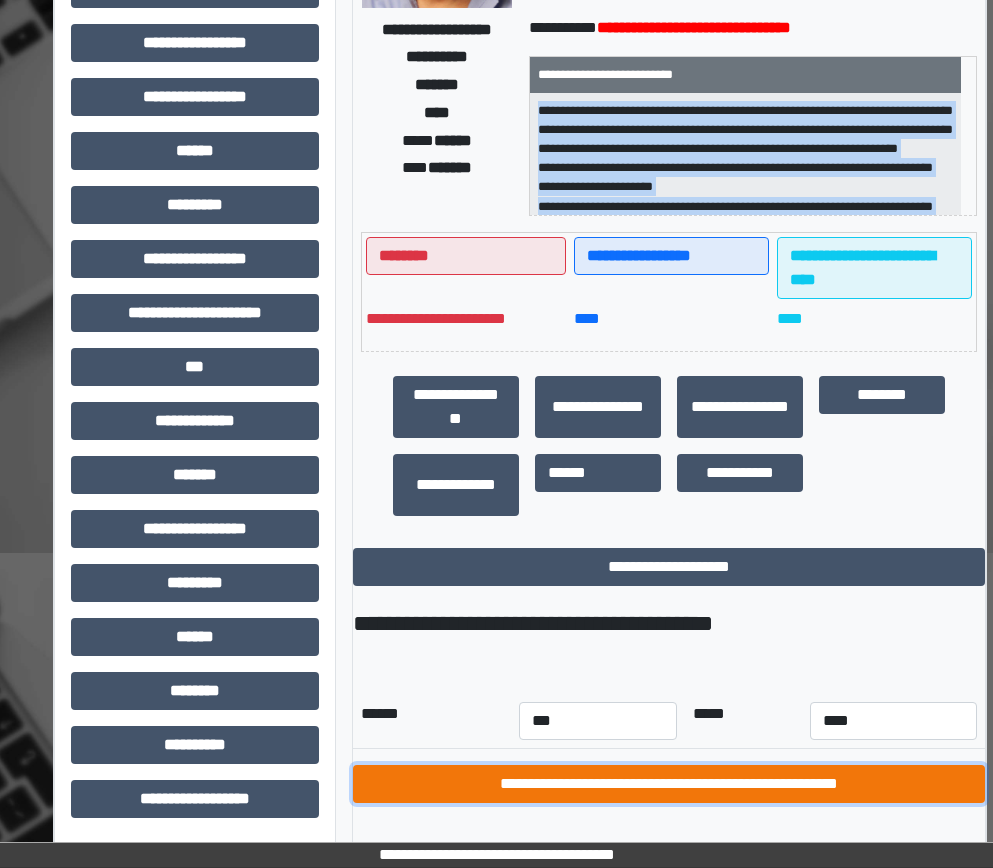 click on "**********" at bounding box center [669, 784] 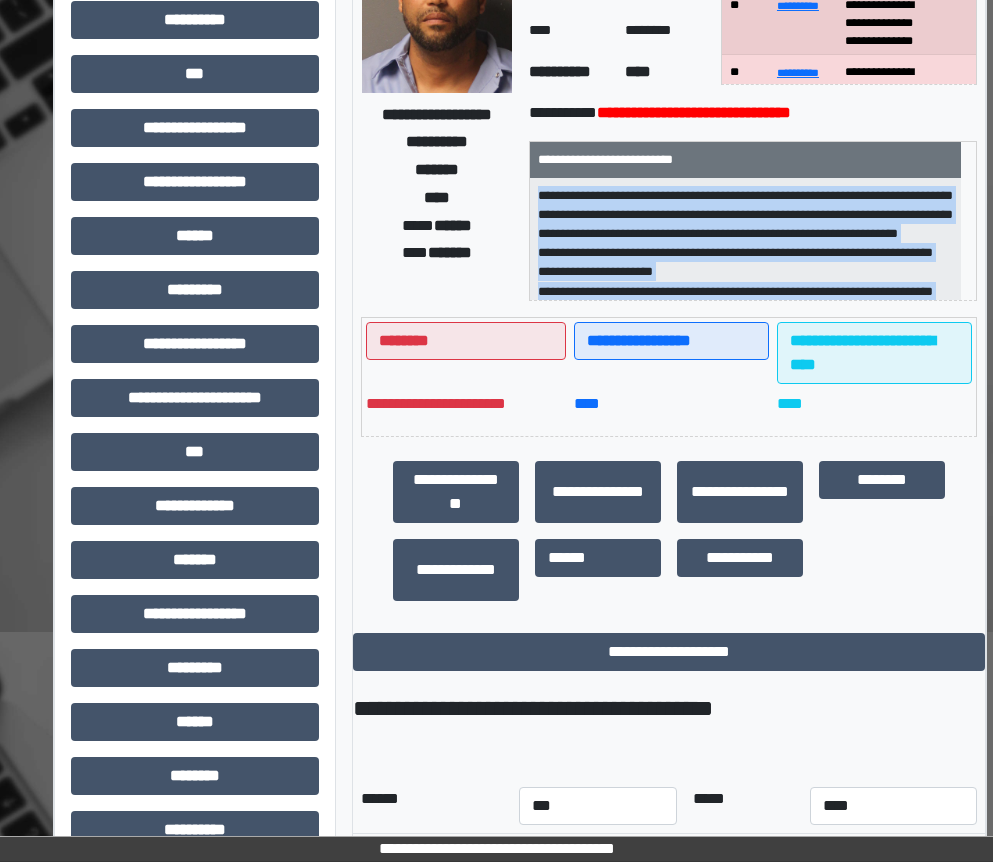 scroll, scrollTop: 0, scrollLeft: 0, axis: both 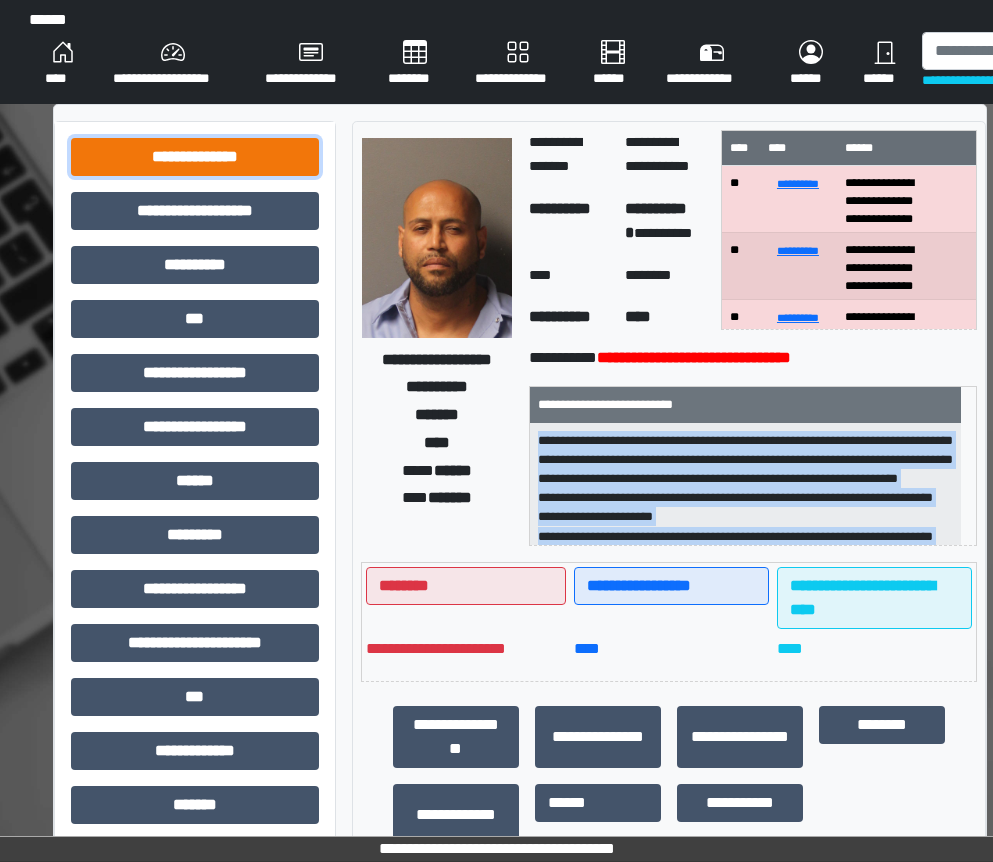 click on "**********" at bounding box center [195, 157] 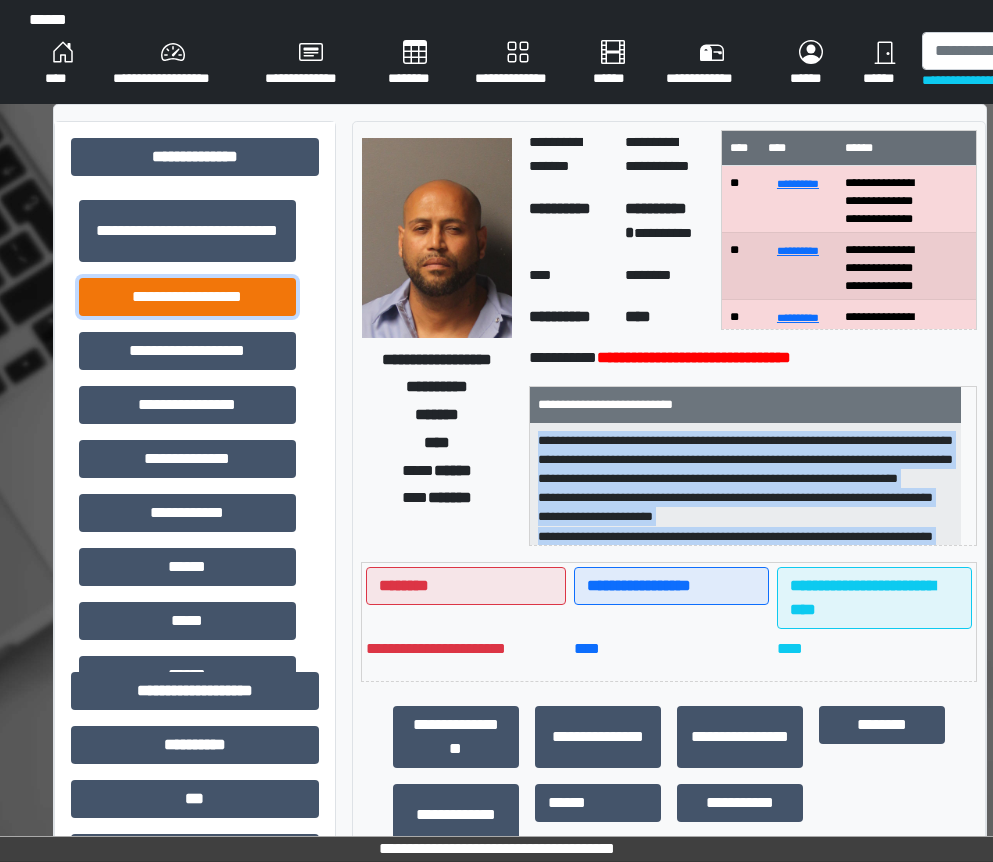 click on "**********" at bounding box center [187, 297] 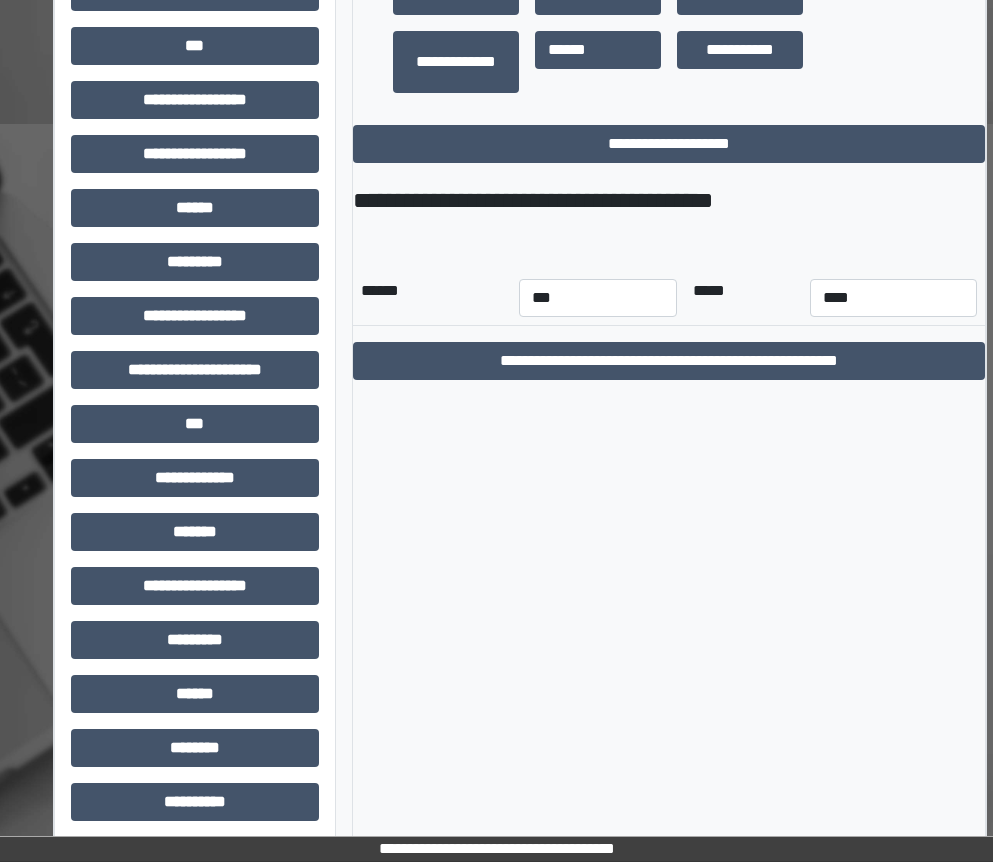 scroll, scrollTop: 816, scrollLeft: 0, axis: vertical 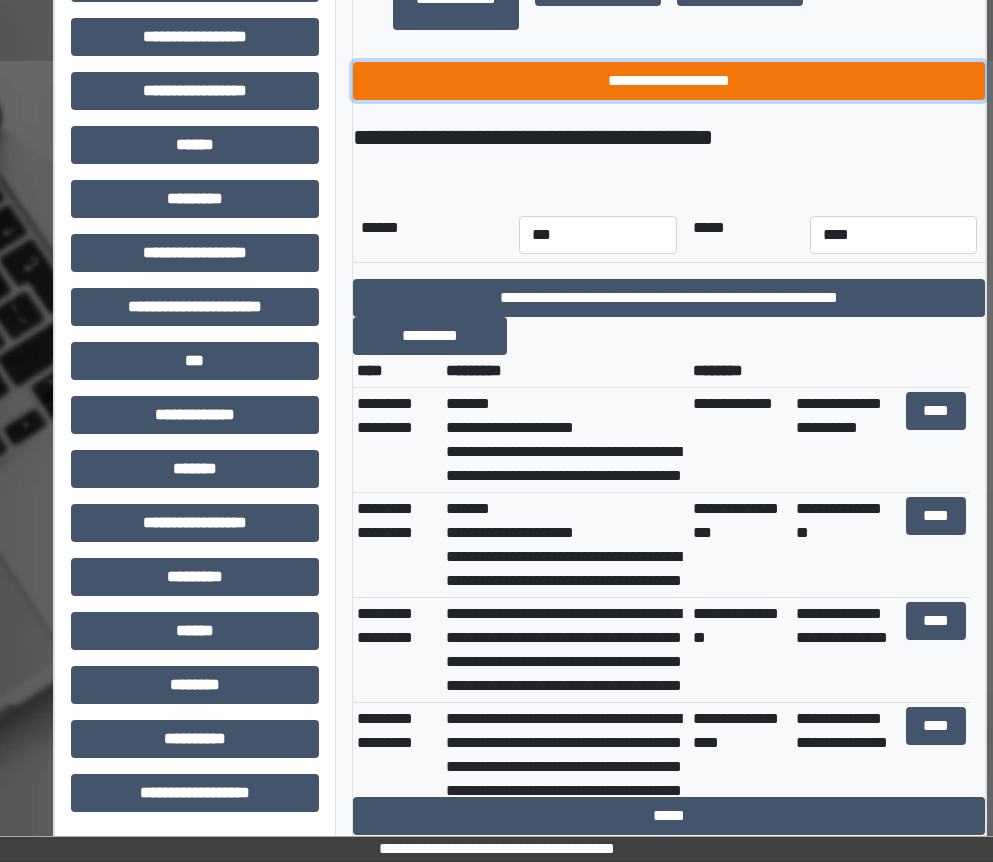 click on "**********" at bounding box center (669, 81) 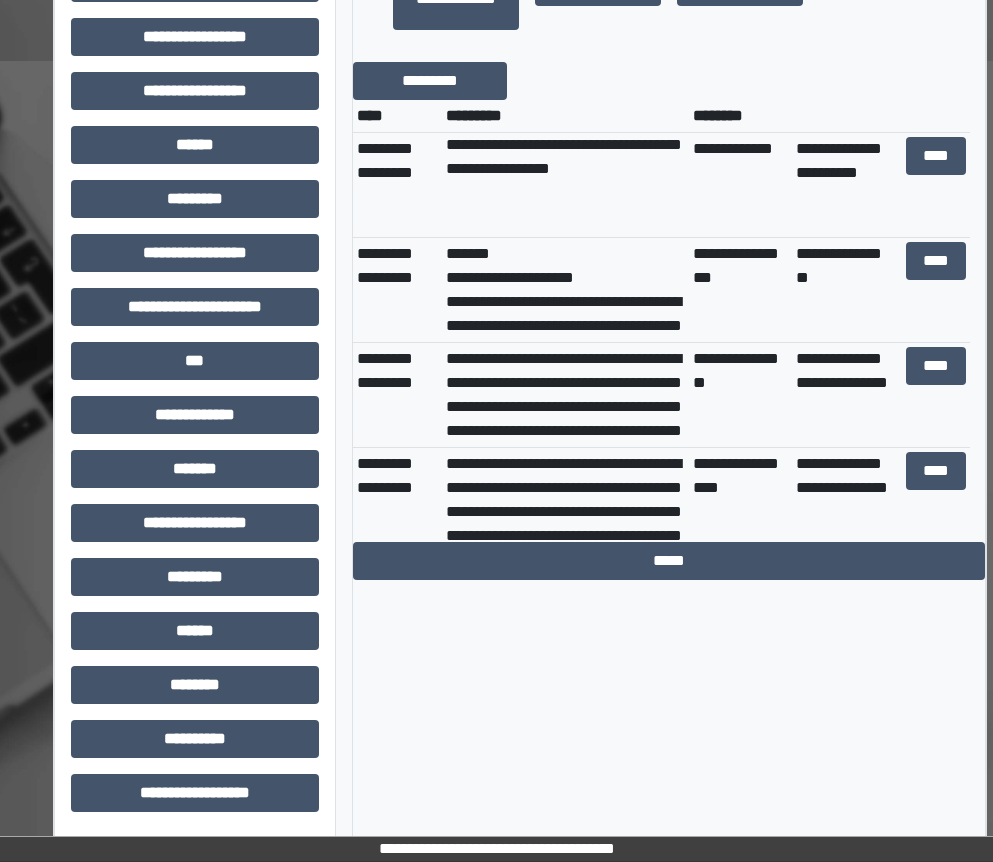 scroll, scrollTop: 0, scrollLeft: 0, axis: both 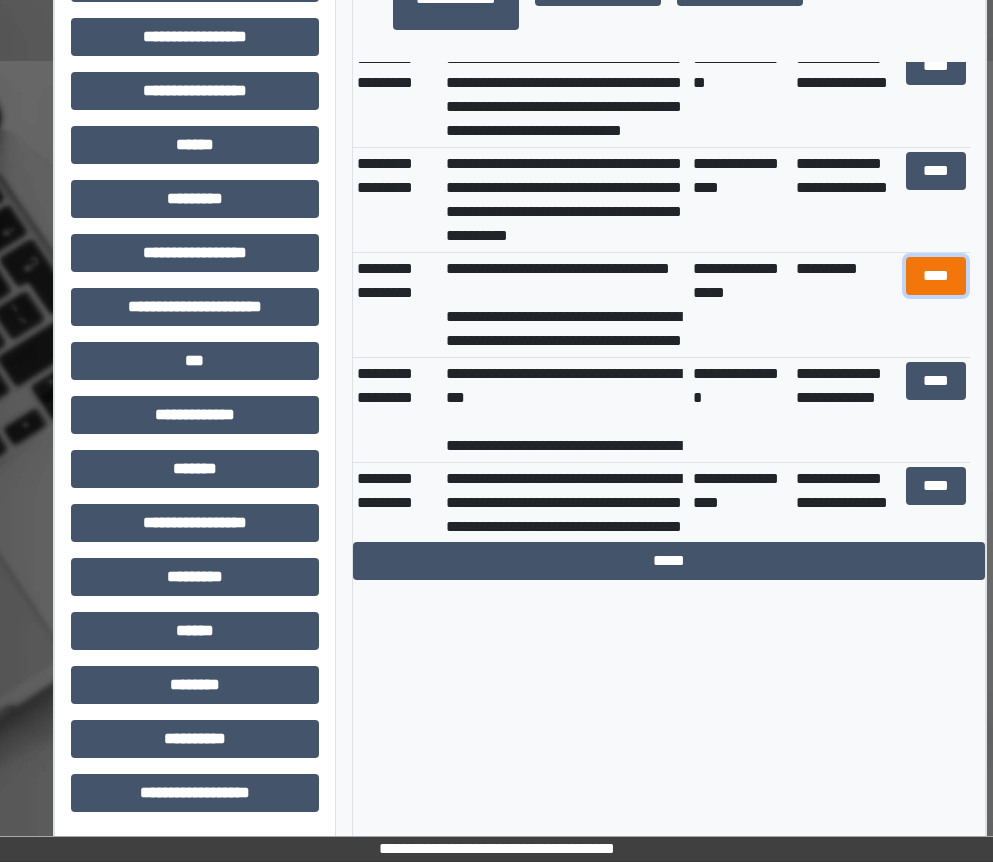 click on "****" at bounding box center (936, 276) 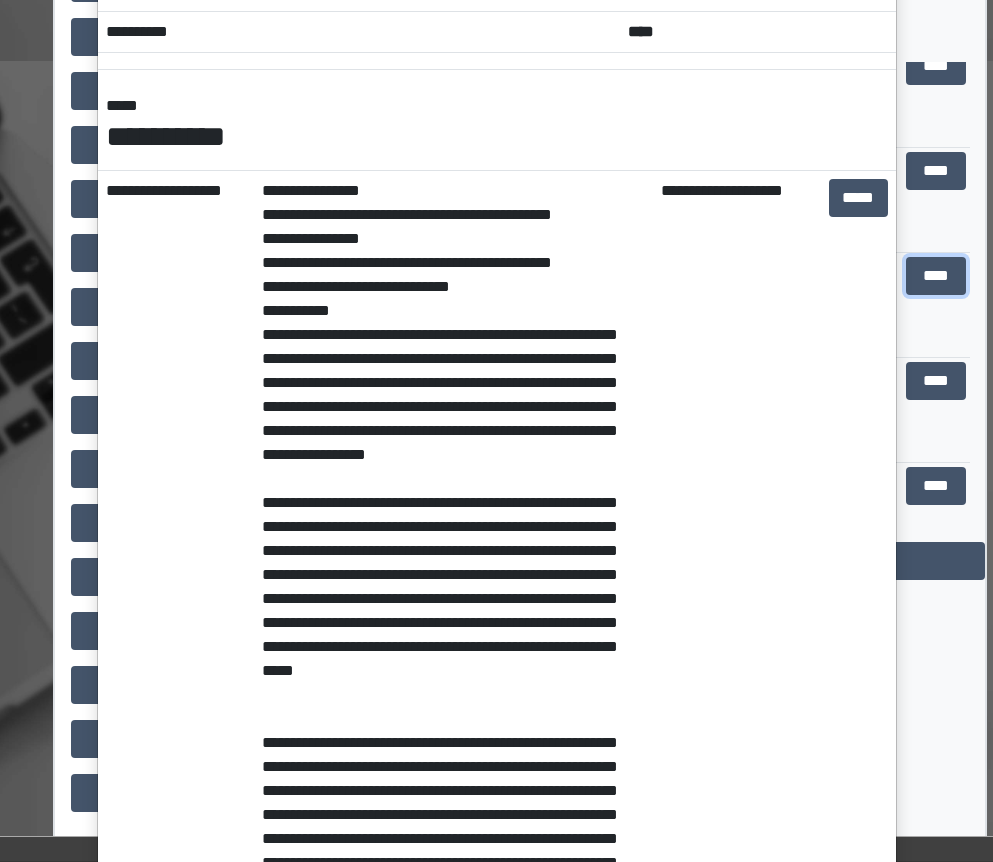 scroll, scrollTop: 0, scrollLeft: 0, axis: both 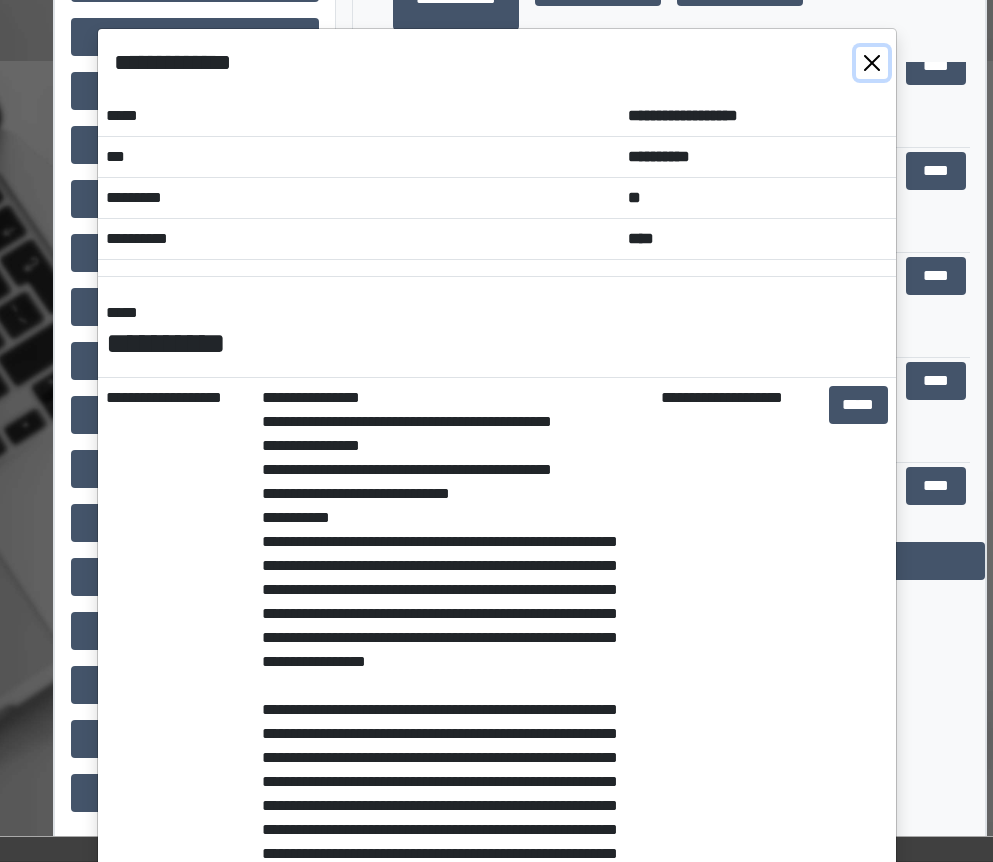 click at bounding box center (872, 63) 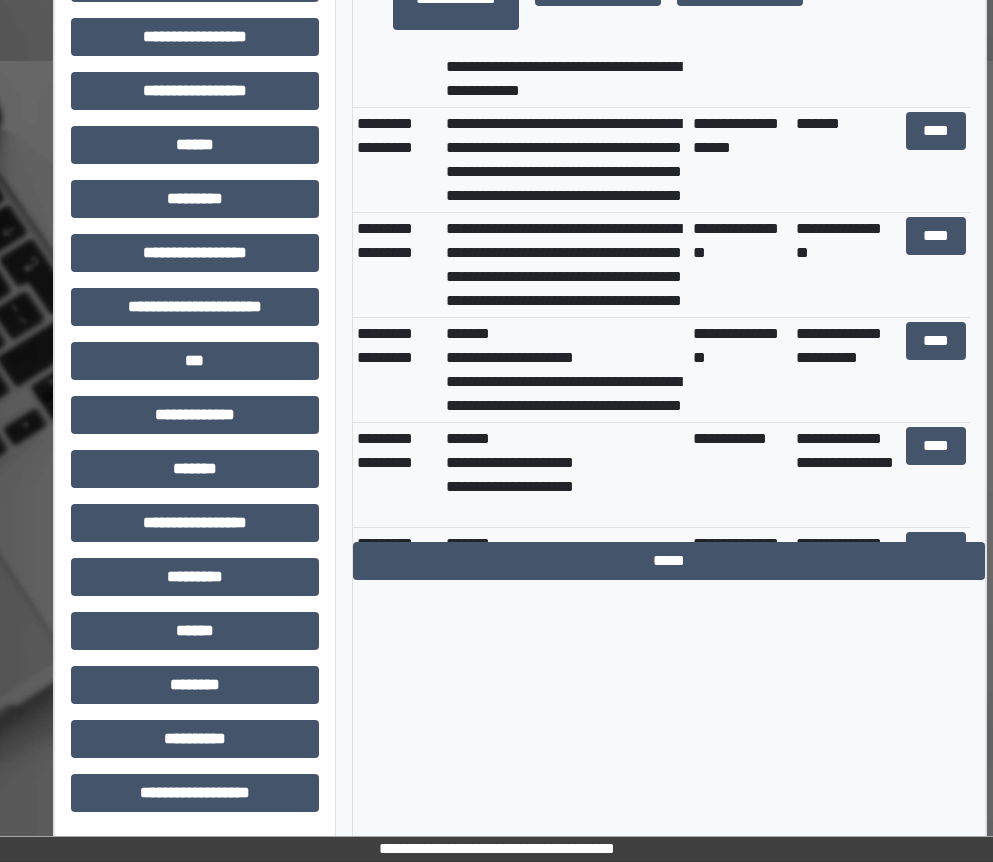 scroll, scrollTop: 1700, scrollLeft: 0, axis: vertical 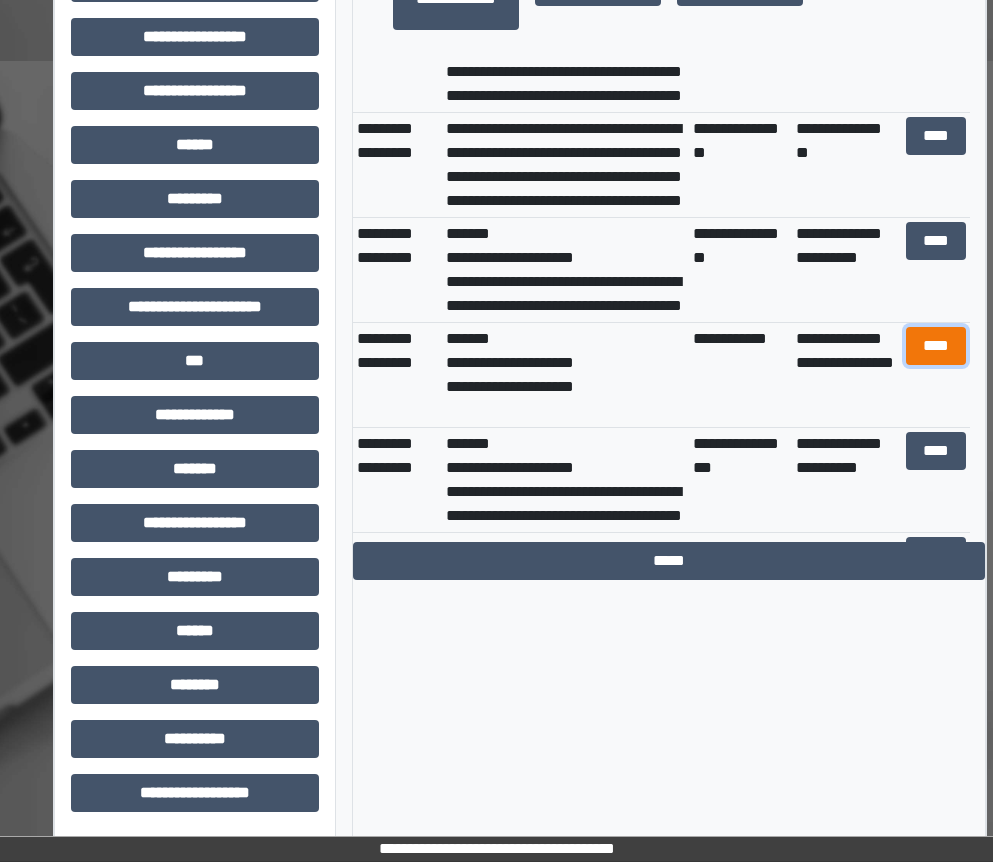 click on "****" at bounding box center [936, 346] 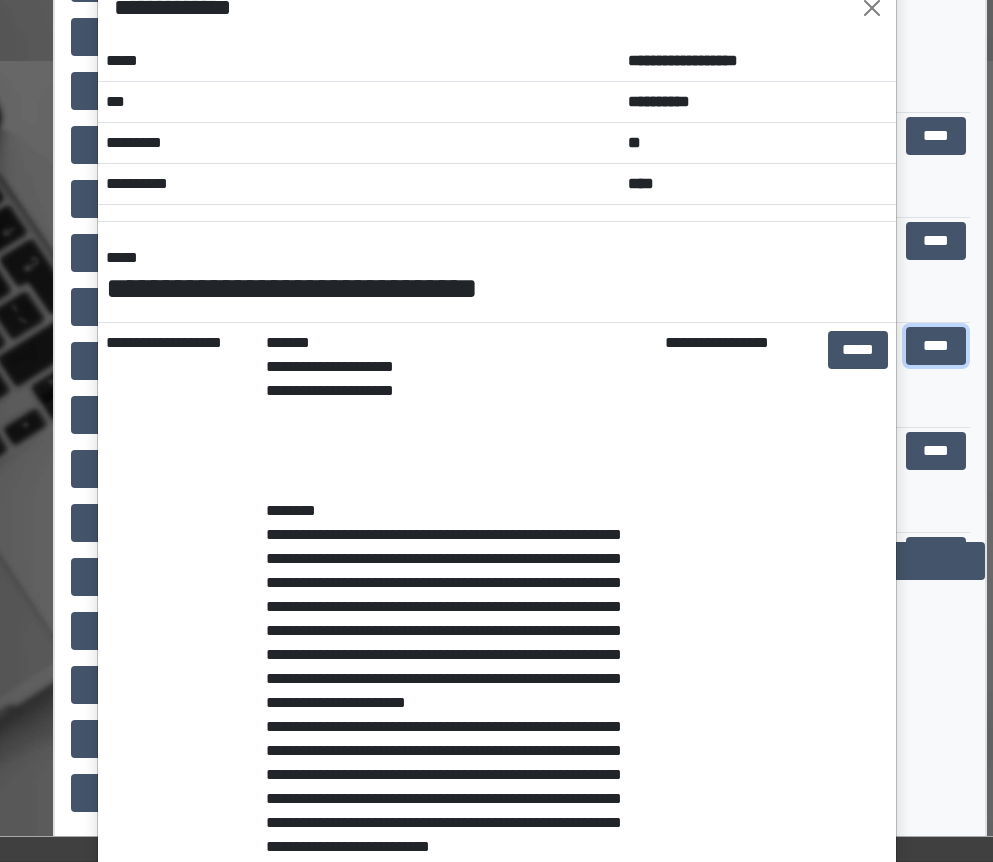 scroll, scrollTop: 0, scrollLeft: 0, axis: both 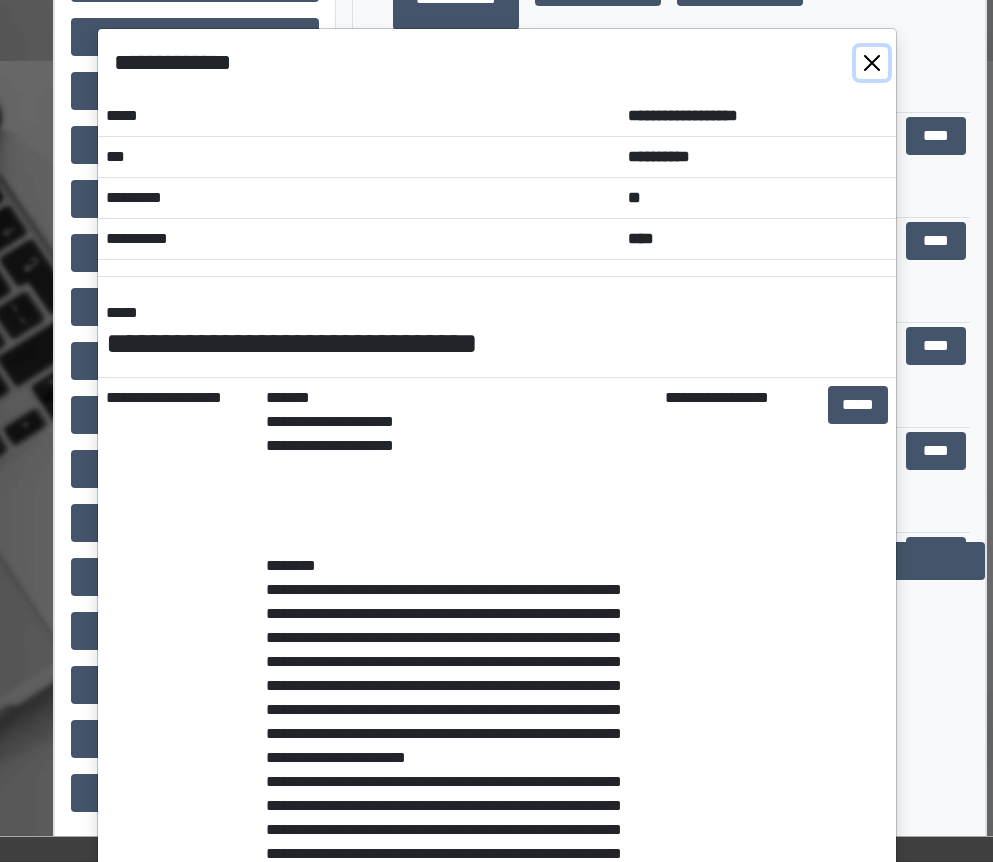 click at bounding box center (872, 63) 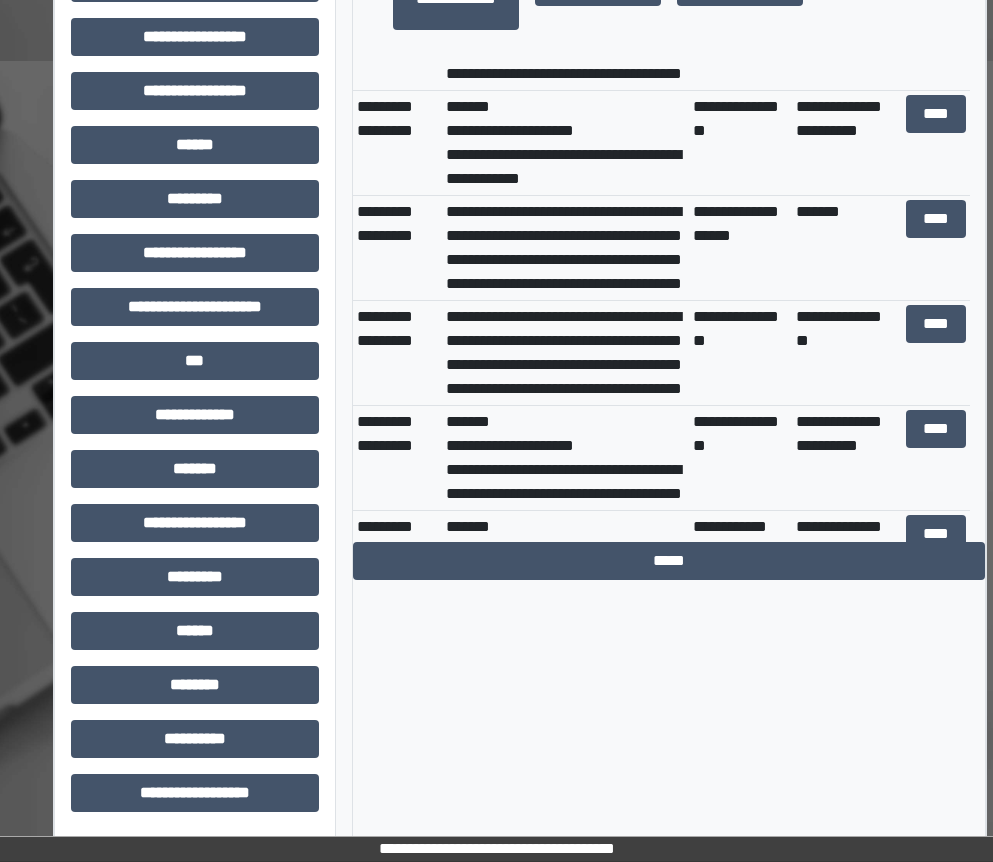 scroll, scrollTop: 1200, scrollLeft: 0, axis: vertical 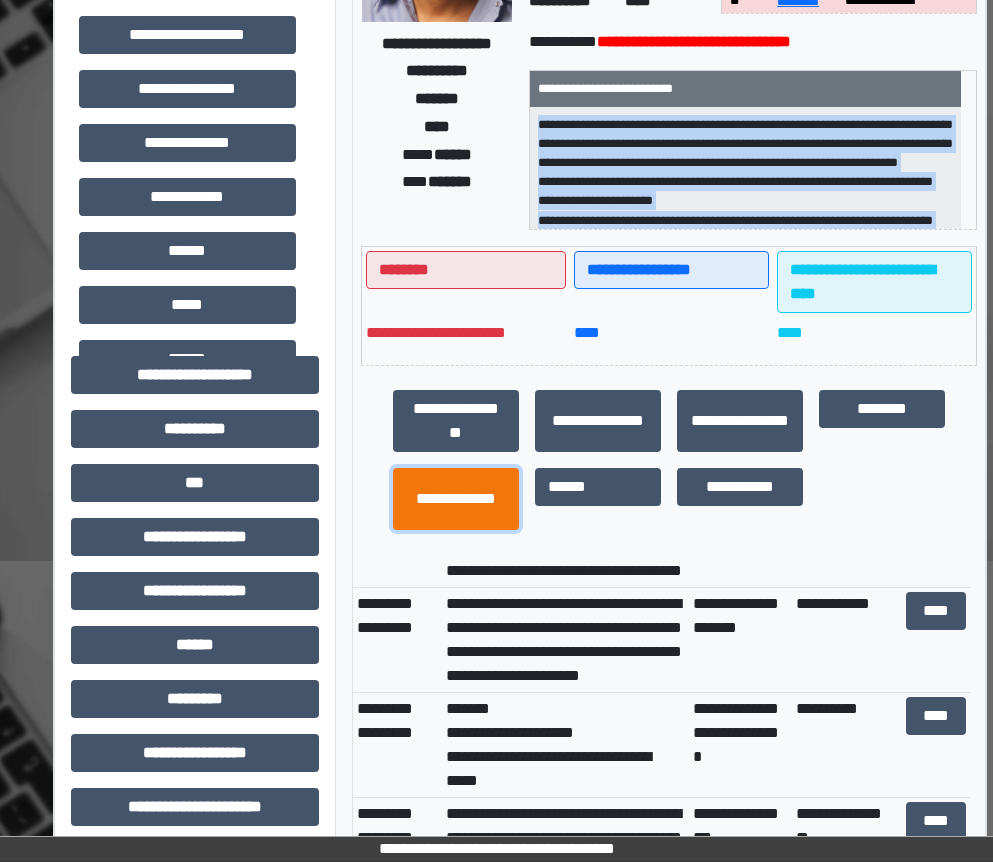 click on "**********" at bounding box center (456, 499) 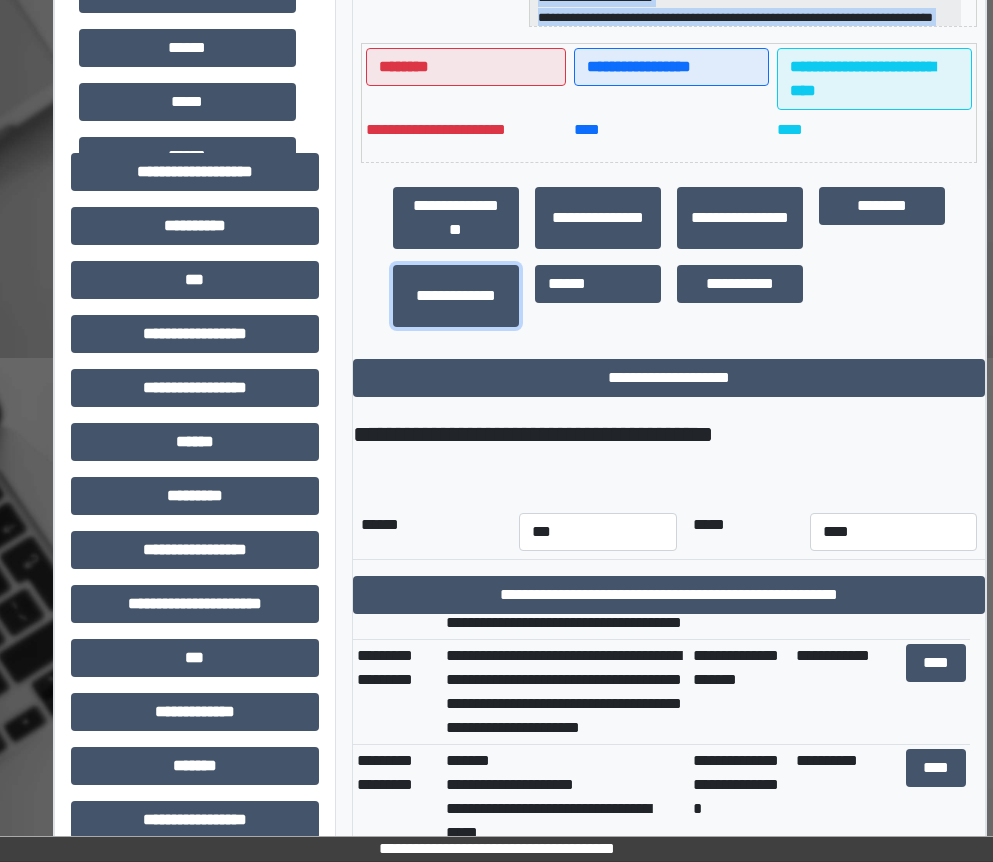 scroll, scrollTop: 616, scrollLeft: 0, axis: vertical 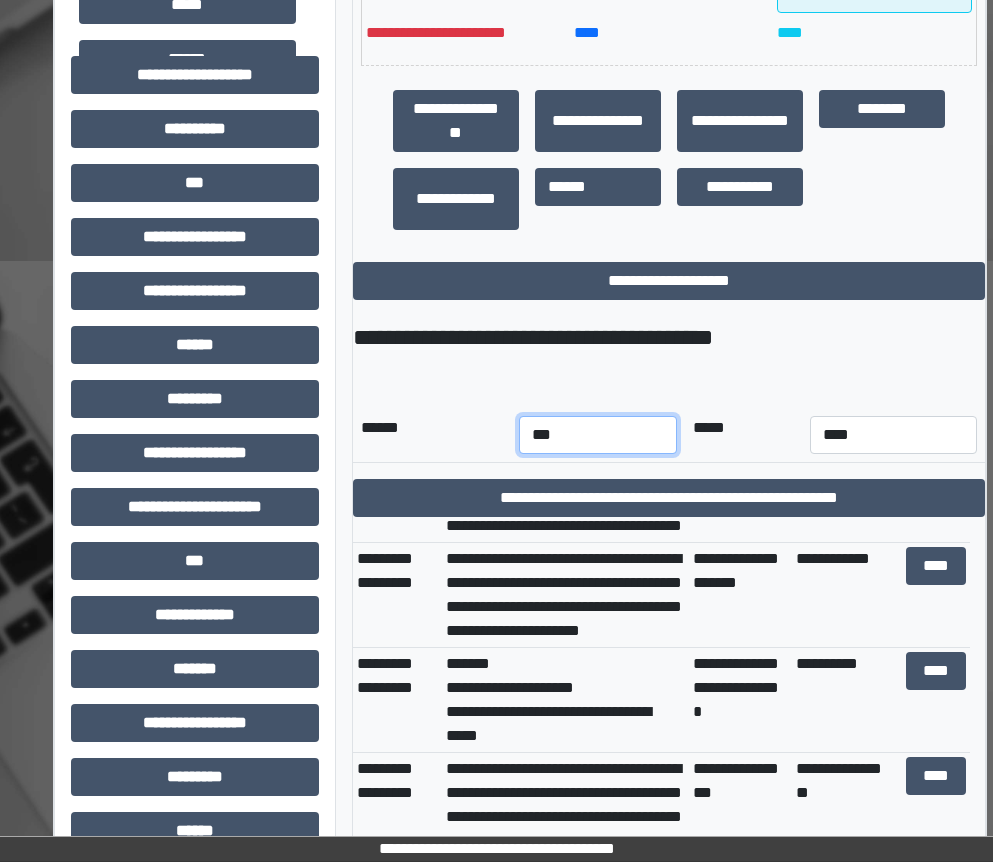 click on "***
***
***
***
***
***
***
***
***
***
***
***" at bounding box center [598, 435] 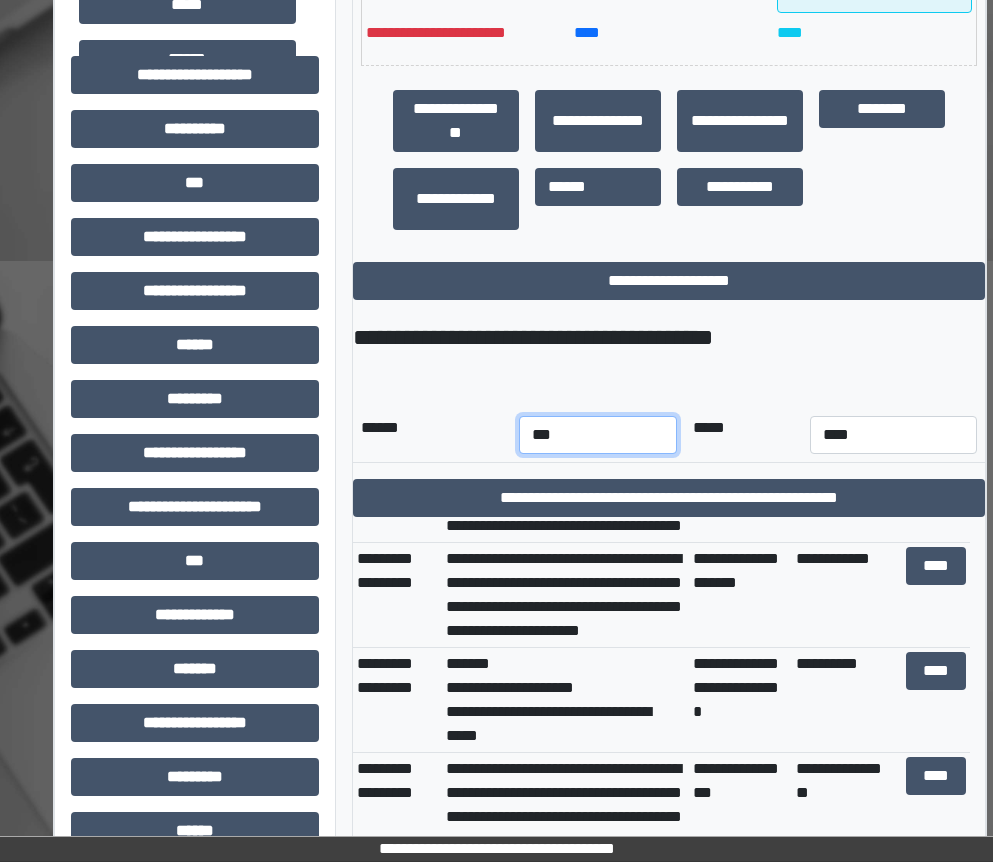 select on "*" 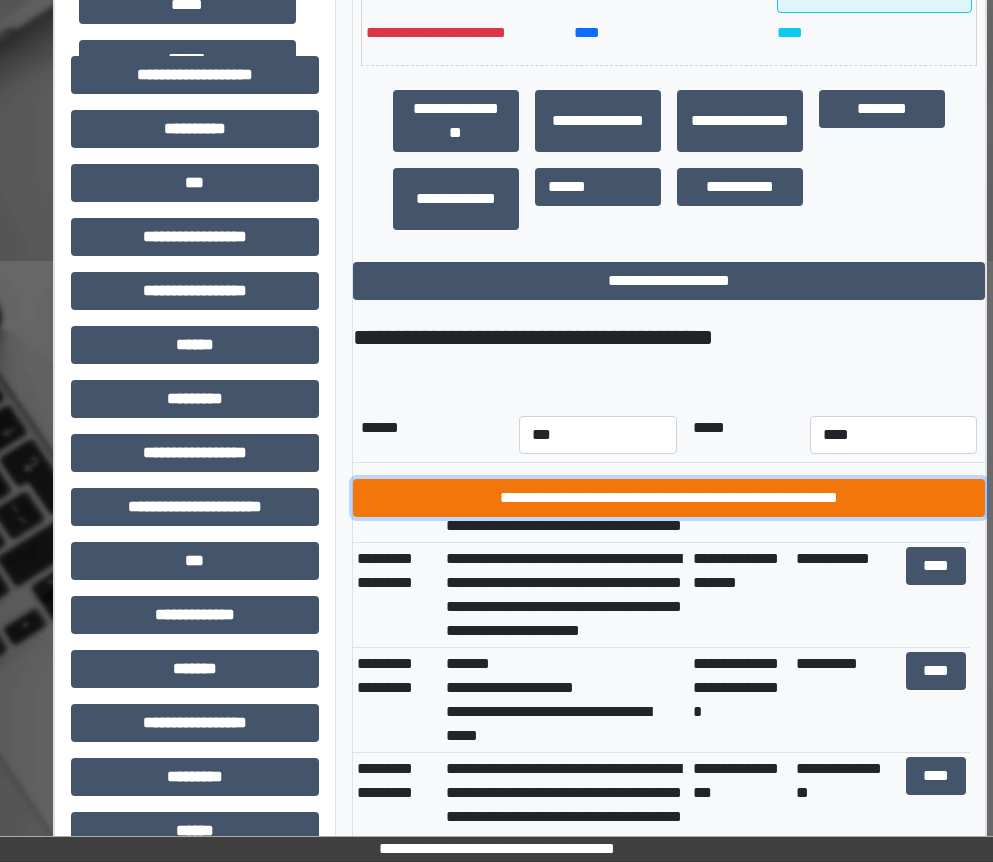 click on "**********" at bounding box center (669, 498) 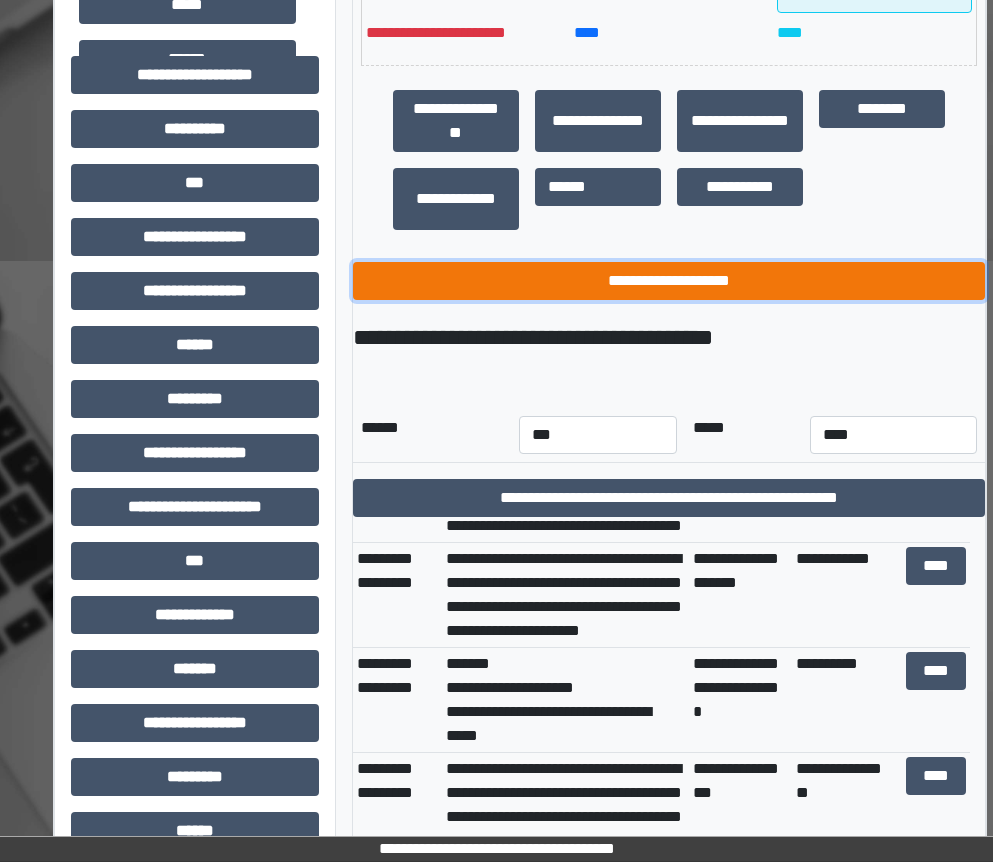 click on "**********" at bounding box center [669, 281] 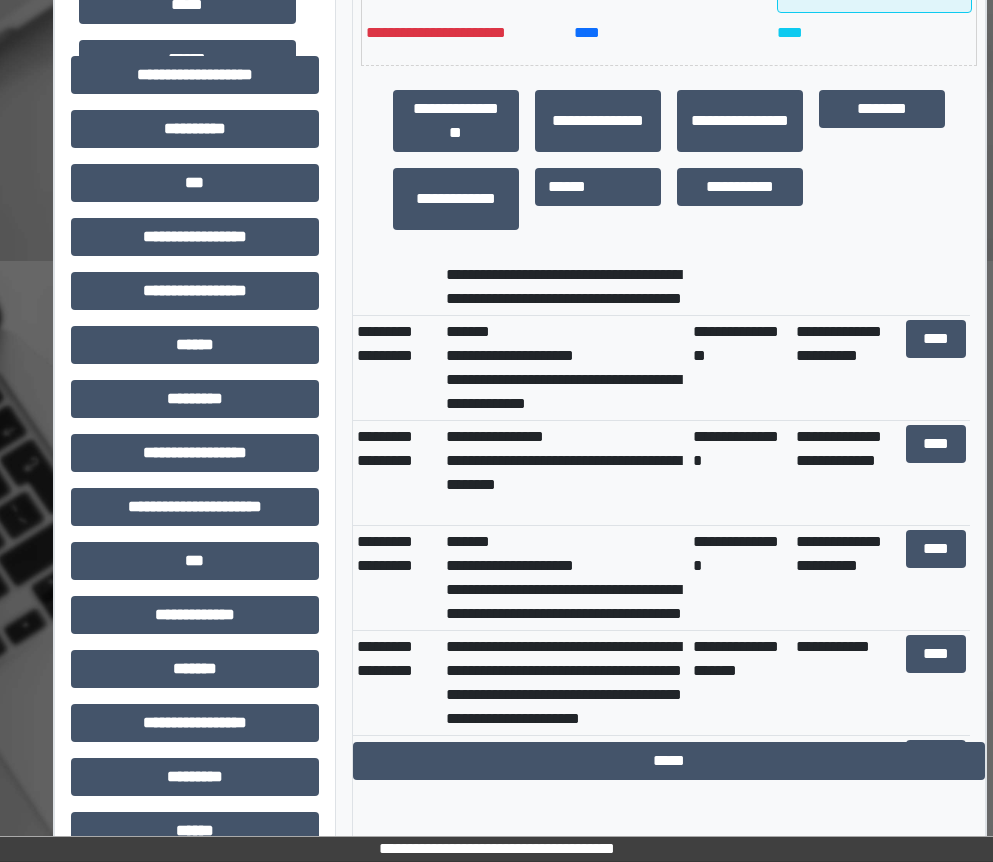 scroll, scrollTop: 500, scrollLeft: 0, axis: vertical 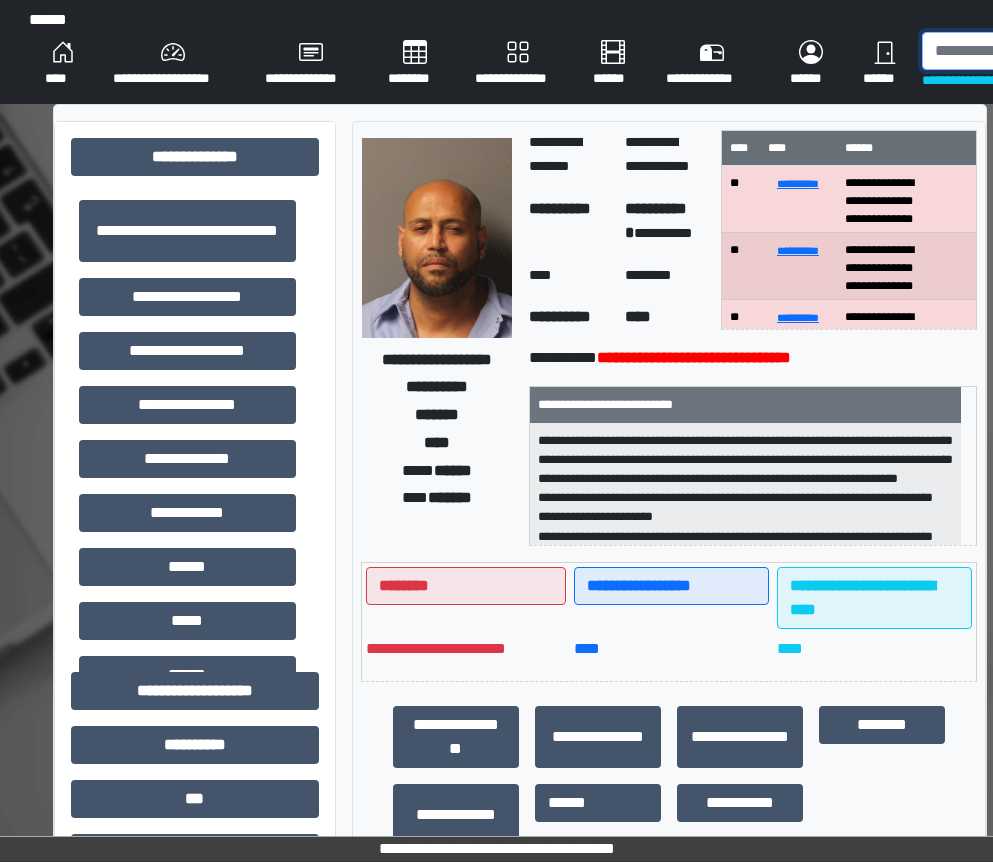 click at bounding box center [1025, 51] 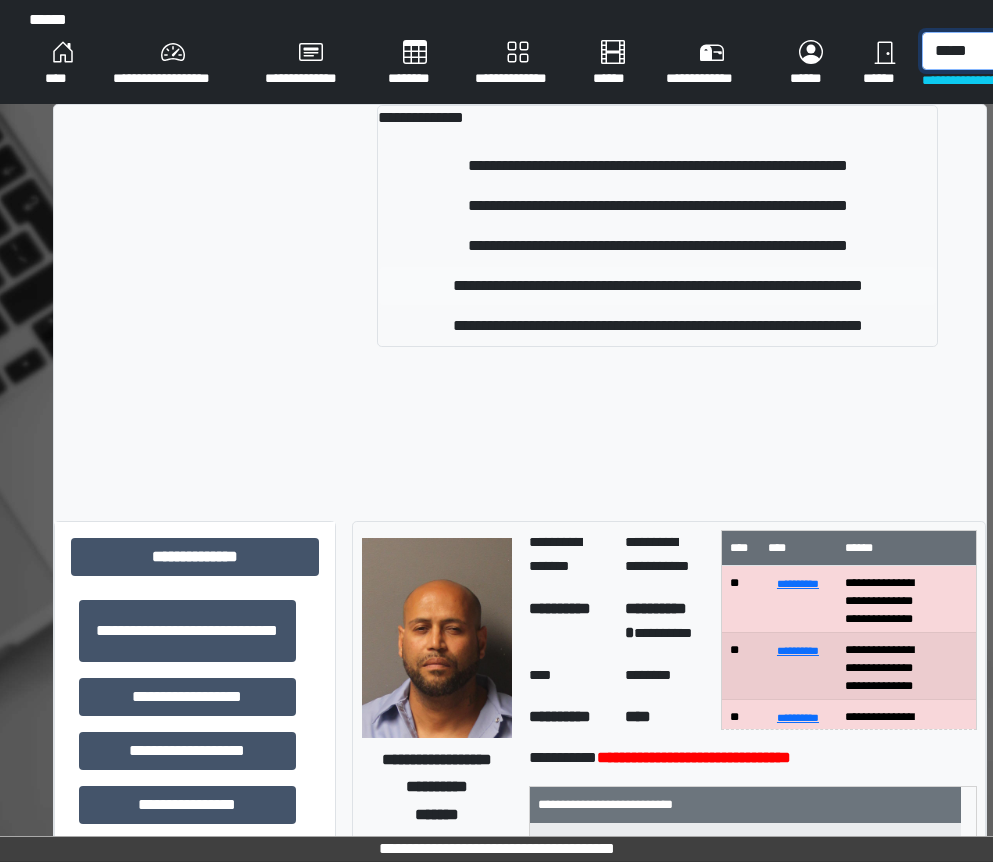 type on "*****" 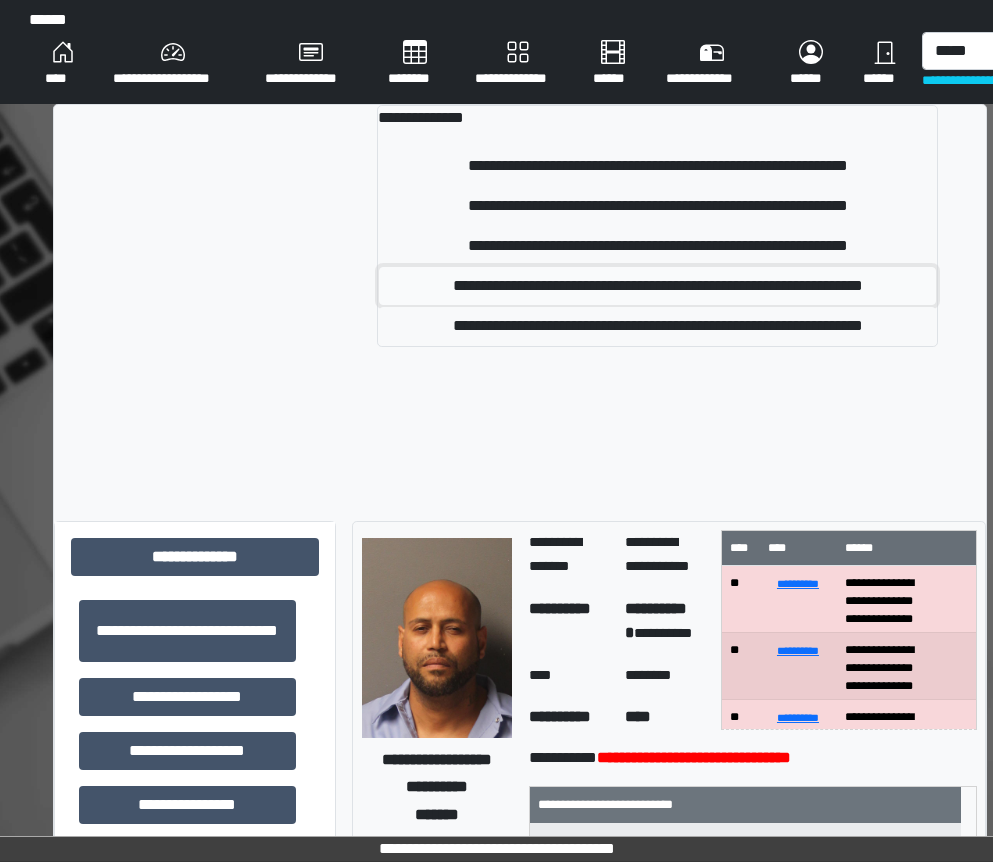 click on "**********" at bounding box center [657, 286] 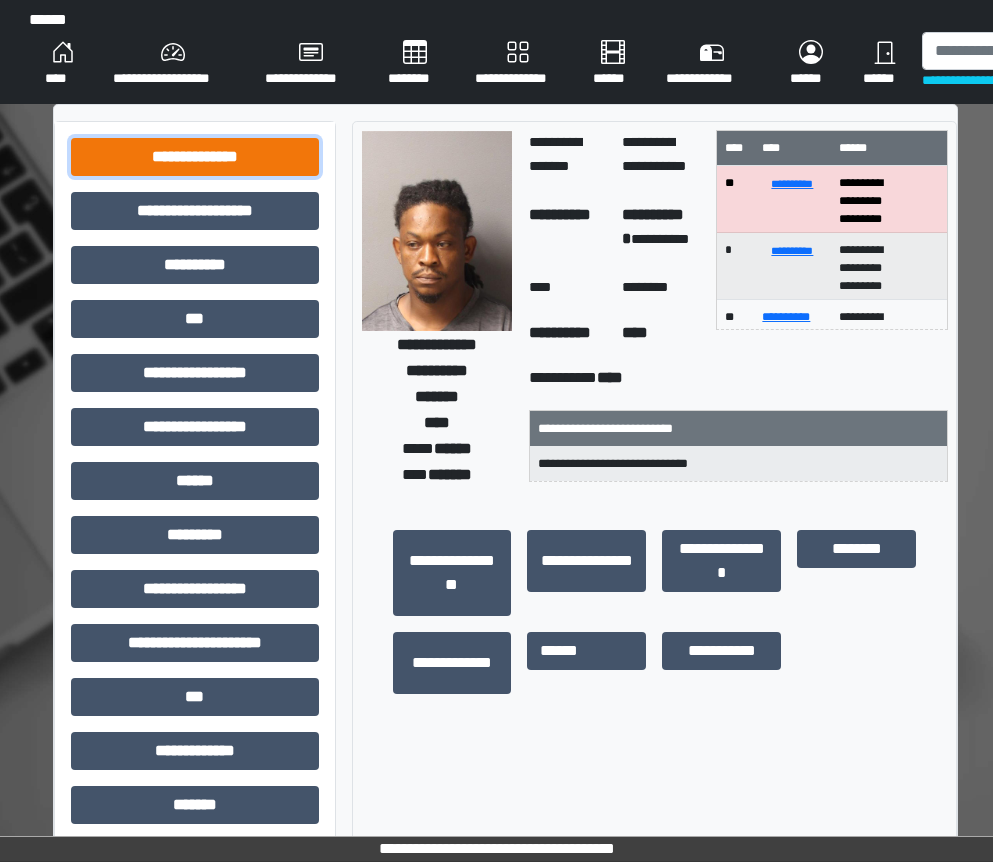 click on "**********" at bounding box center [195, 157] 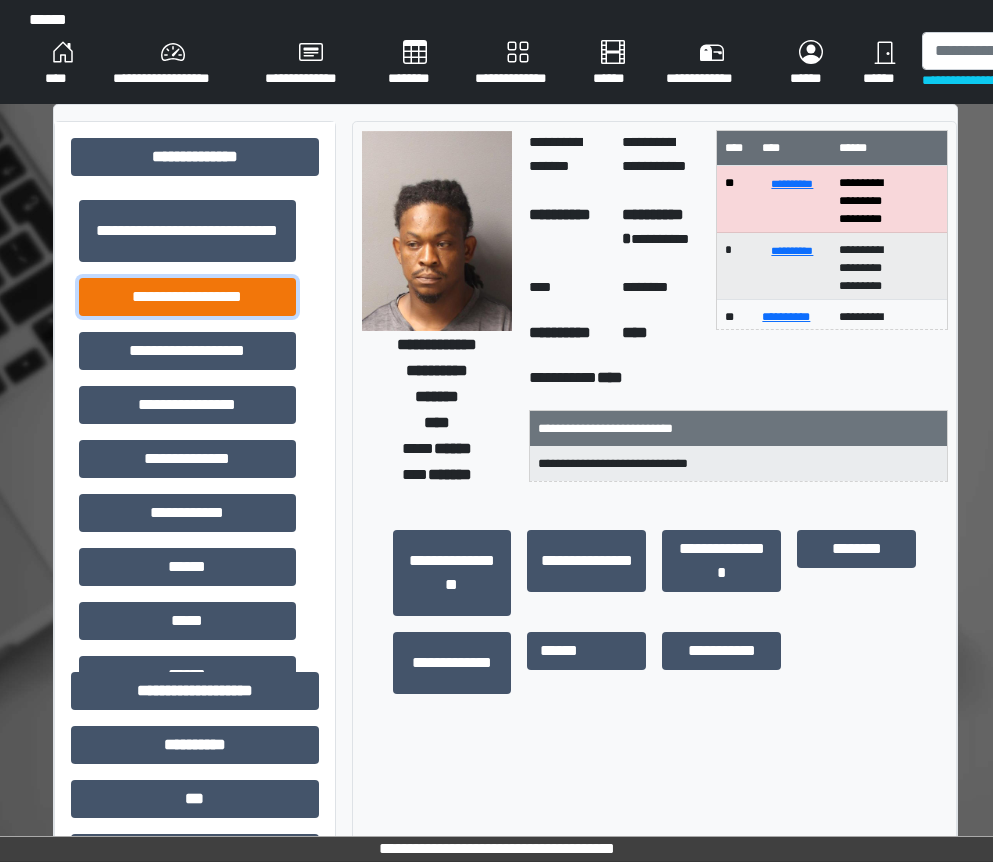 click on "**********" at bounding box center (187, 297) 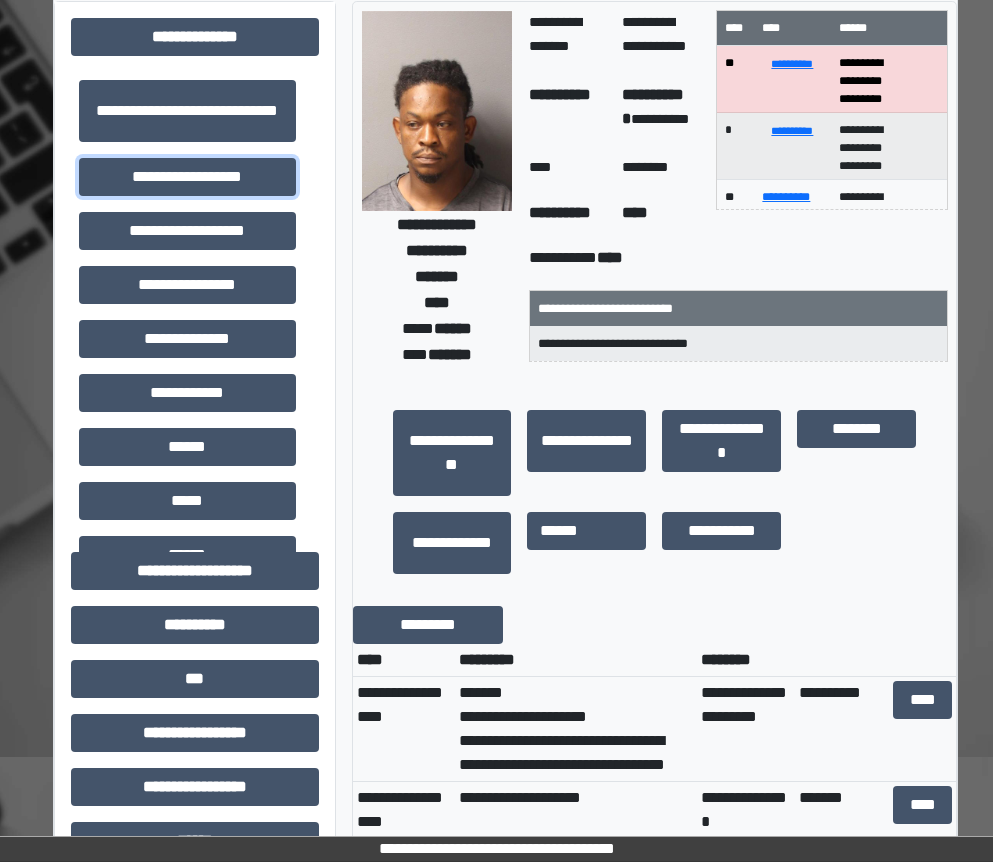 scroll, scrollTop: 0, scrollLeft: 0, axis: both 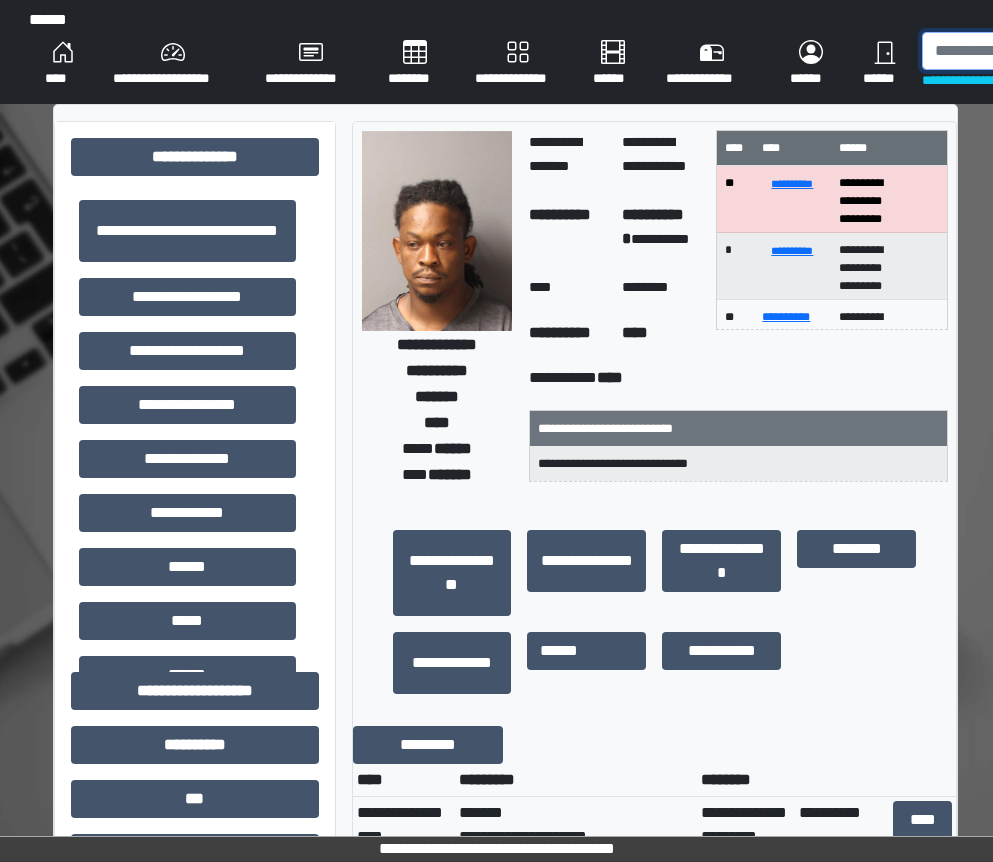 click at bounding box center [1025, 51] 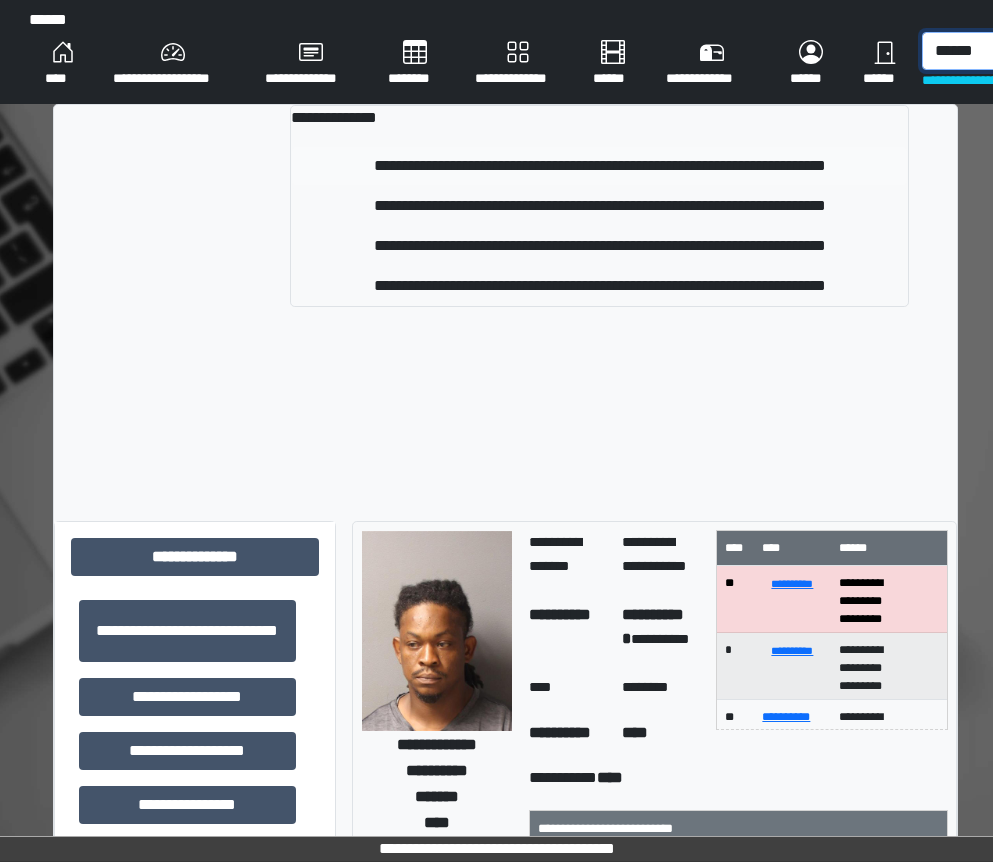 type on "******" 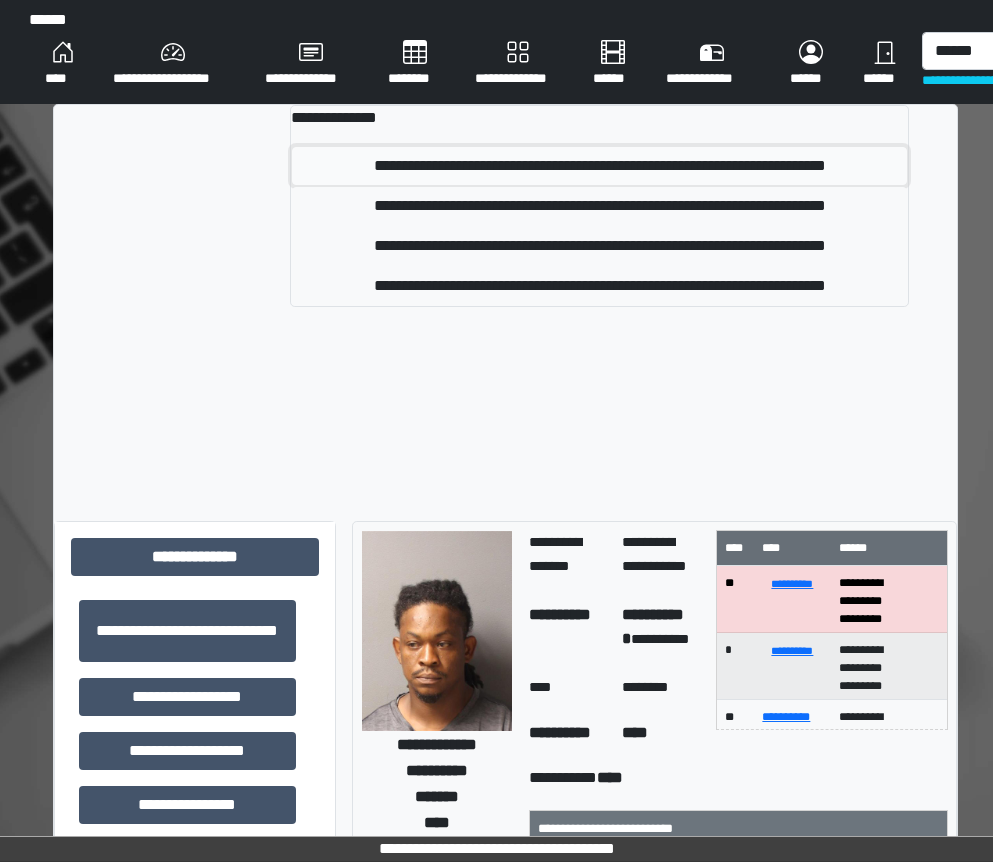 click on "**********" at bounding box center [599, 166] 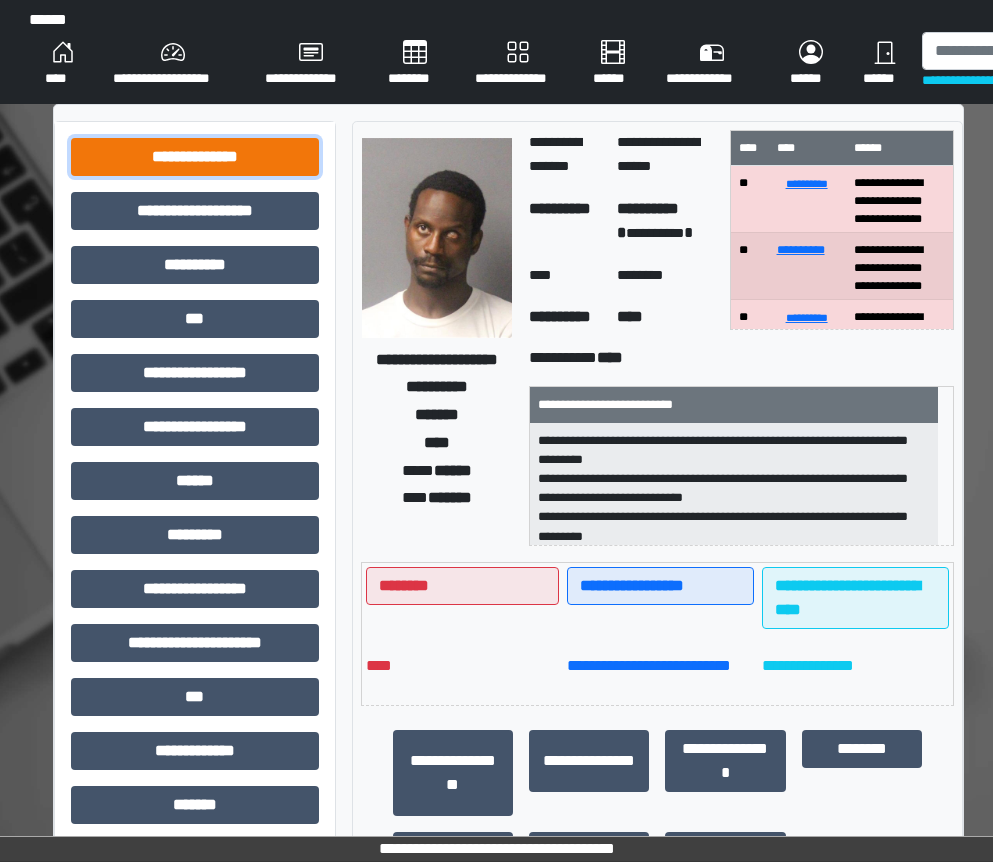click on "**********" at bounding box center (195, 157) 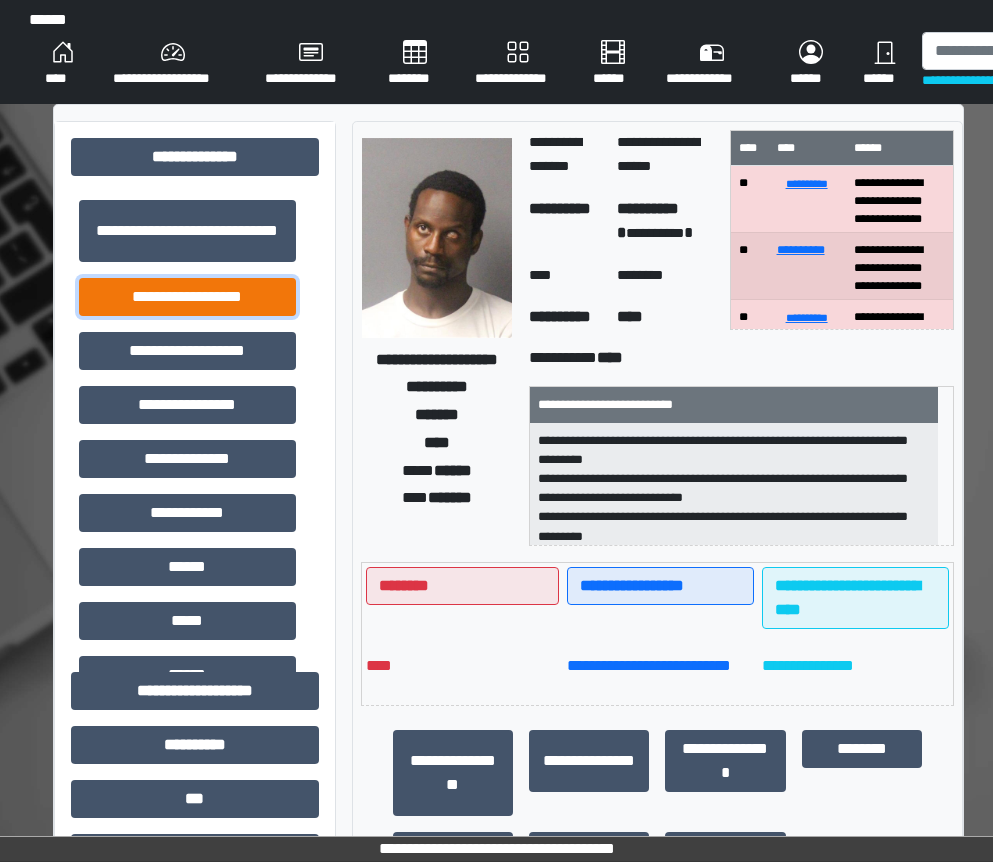 click on "**********" at bounding box center [187, 297] 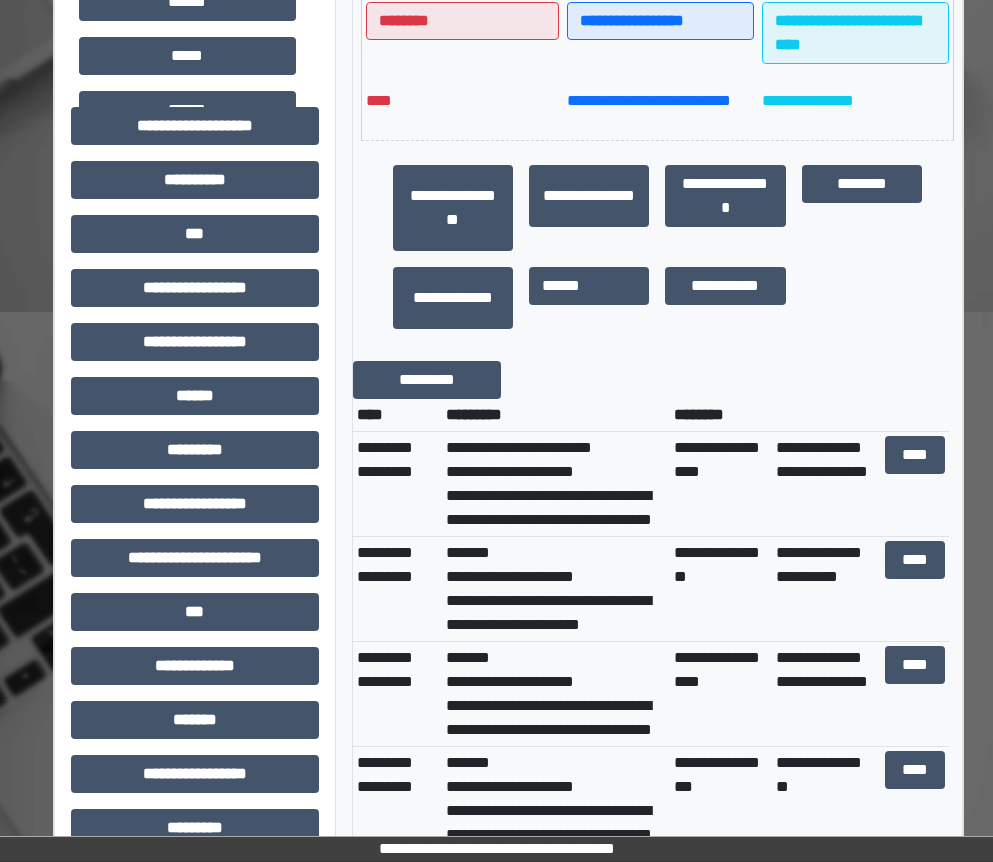 scroll, scrollTop: 600, scrollLeft: 0, axis: vertical 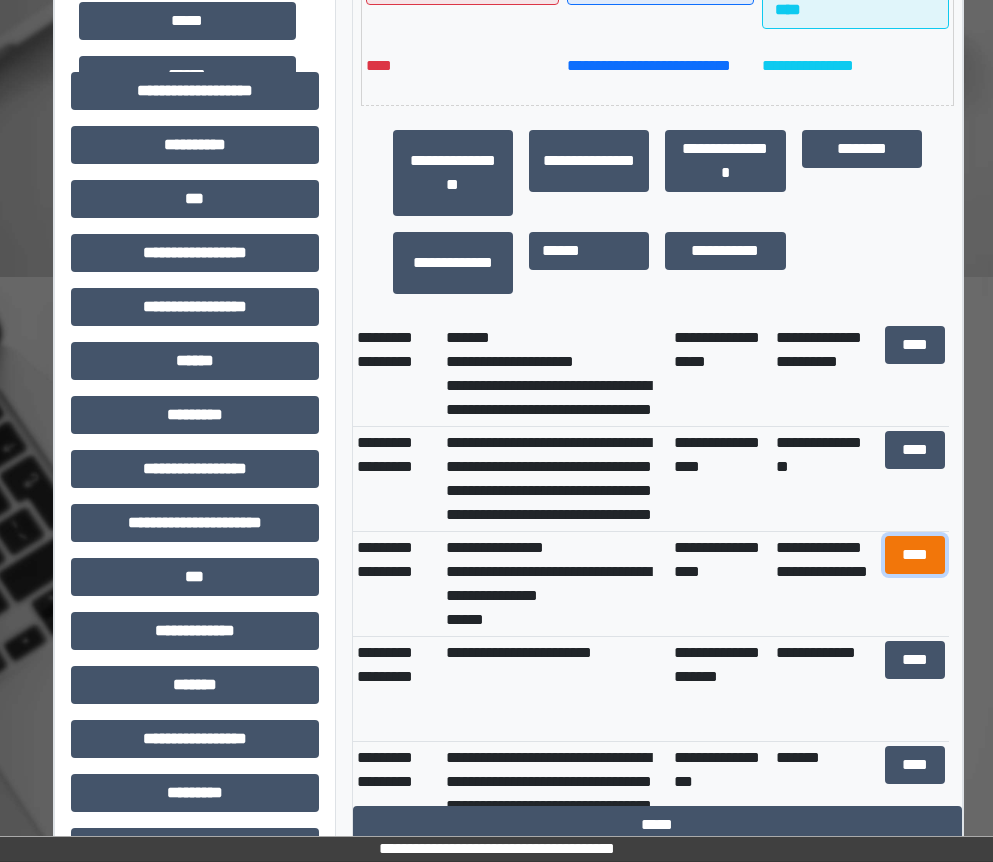 click on "****" at bounding box center (915, 555) 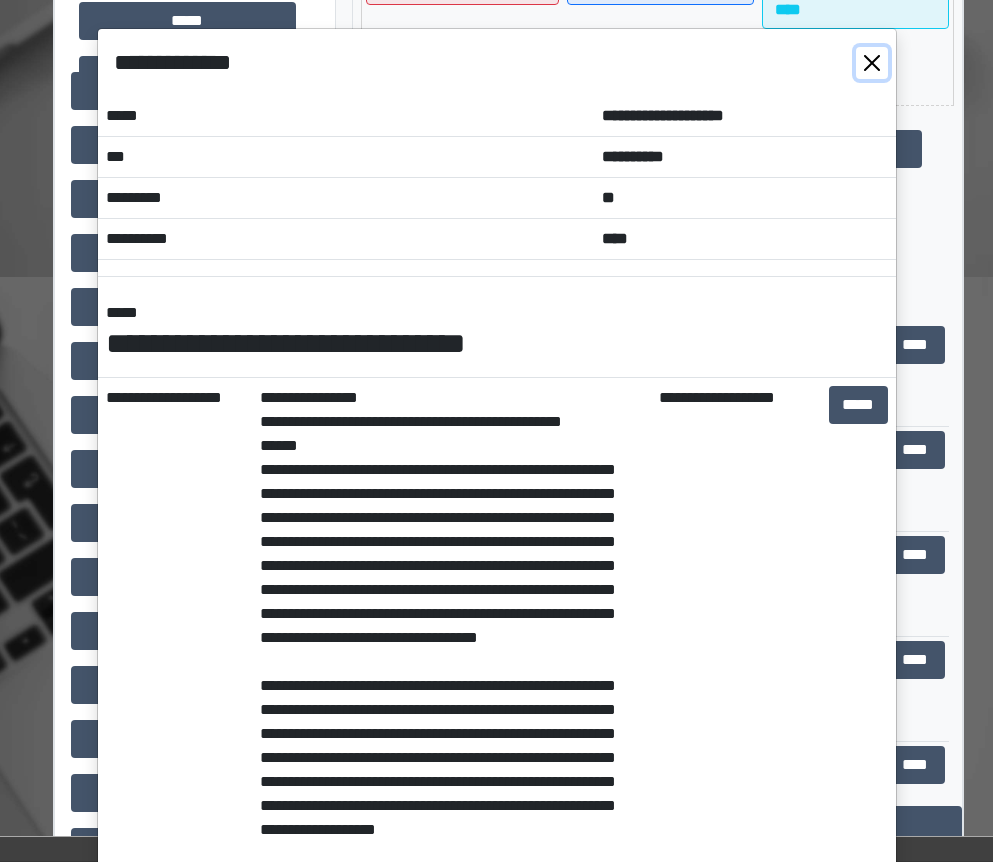 click at bounding box center [872, 63] 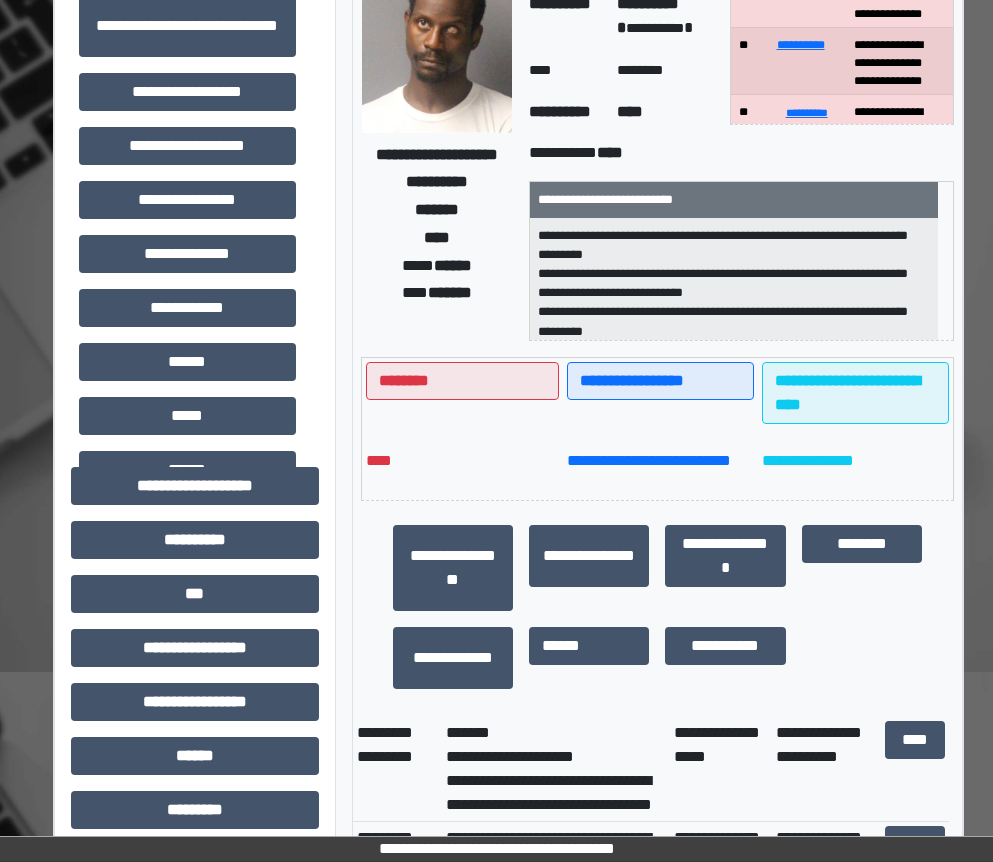 scroll, scrollTop: 200, scrollLeft: 0, axis: vertical 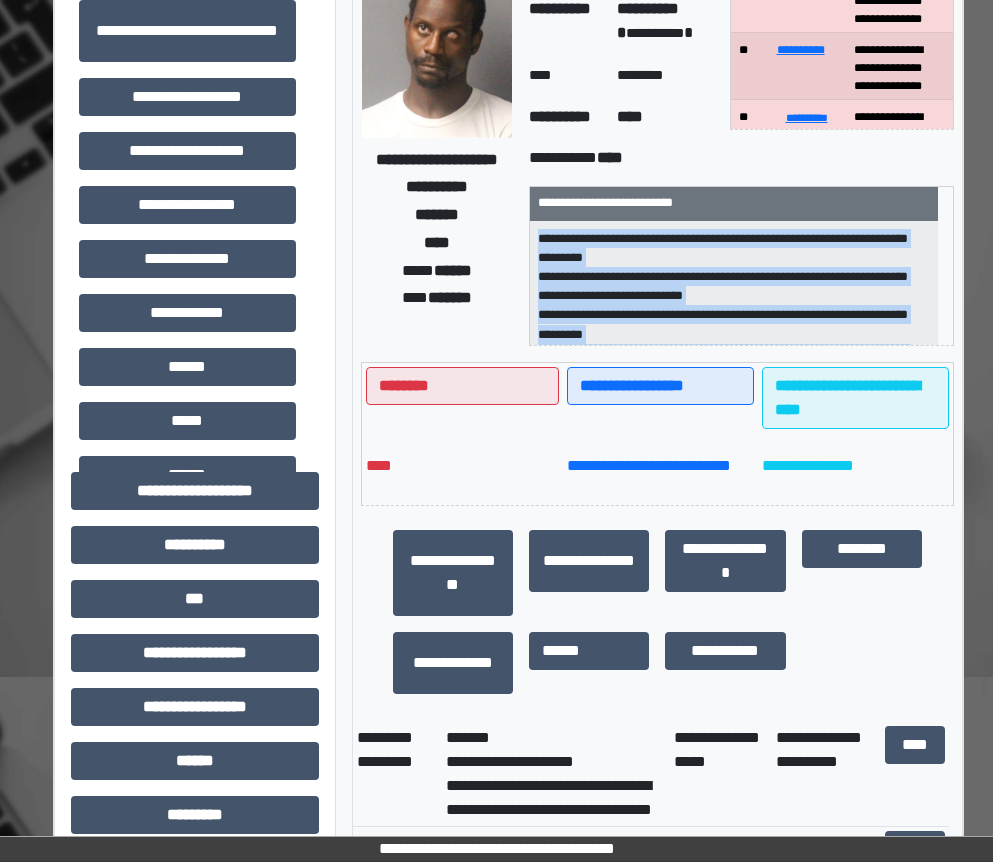 drag, startPoint x: 637, startPoint y: 338, endPoint x: 528, endPoint y: 236, distance: 149.28162 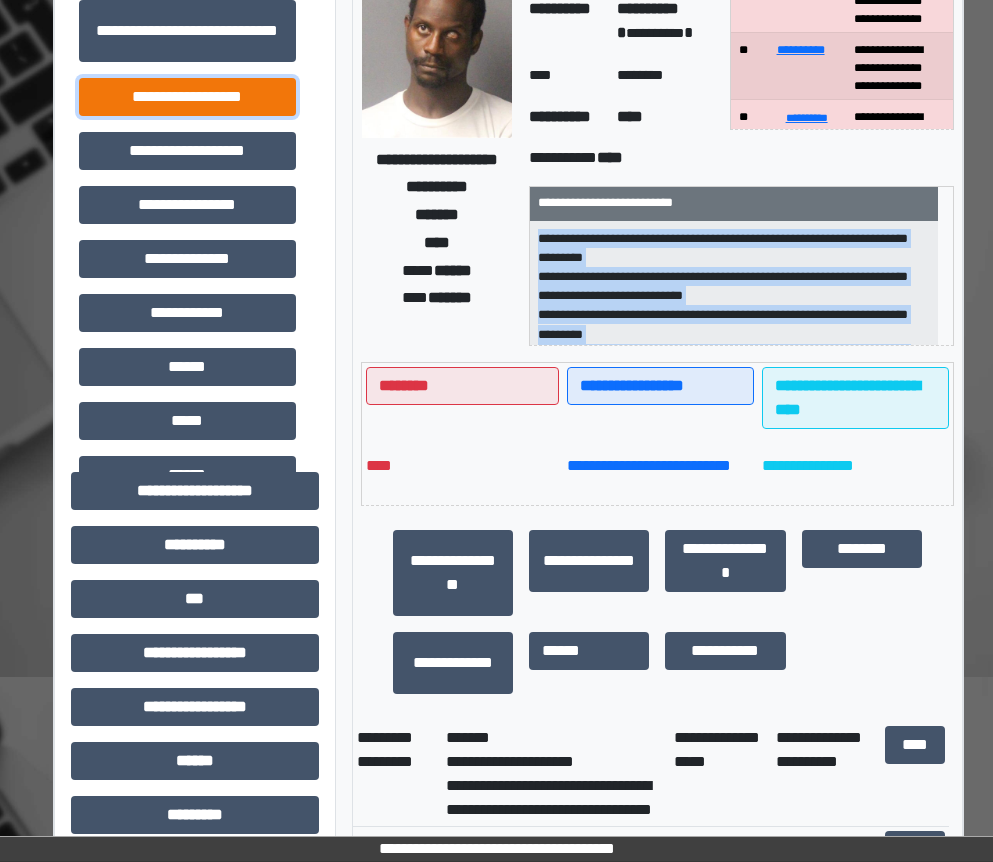 click on "**********" at bounding box center (187, 97) 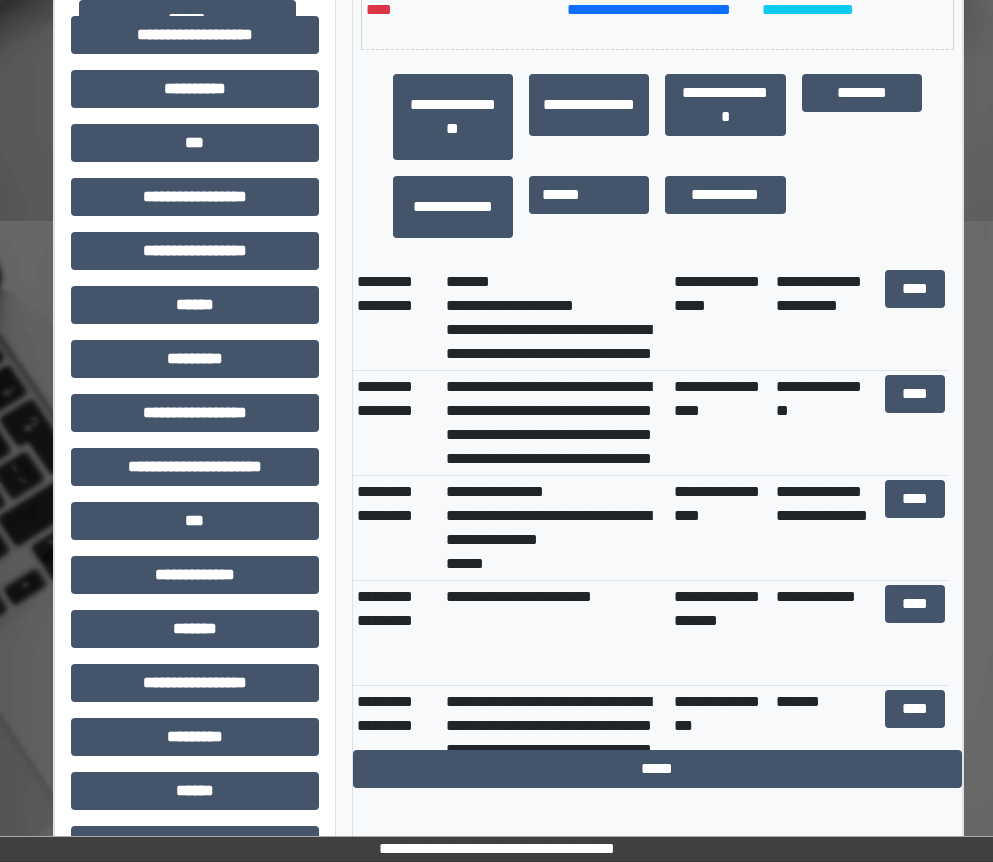 scroll, scrollTop: 700, scrollLeft: 0, axis: vertical 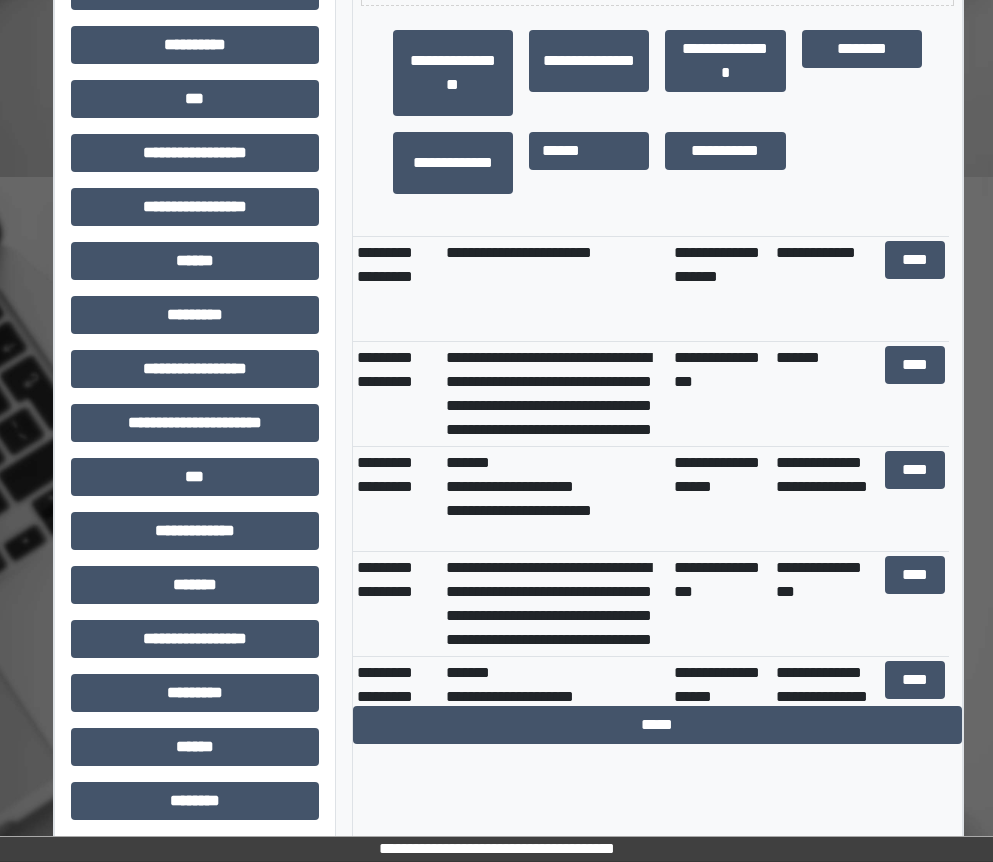 click on "****" at bounding box center [915, 499] 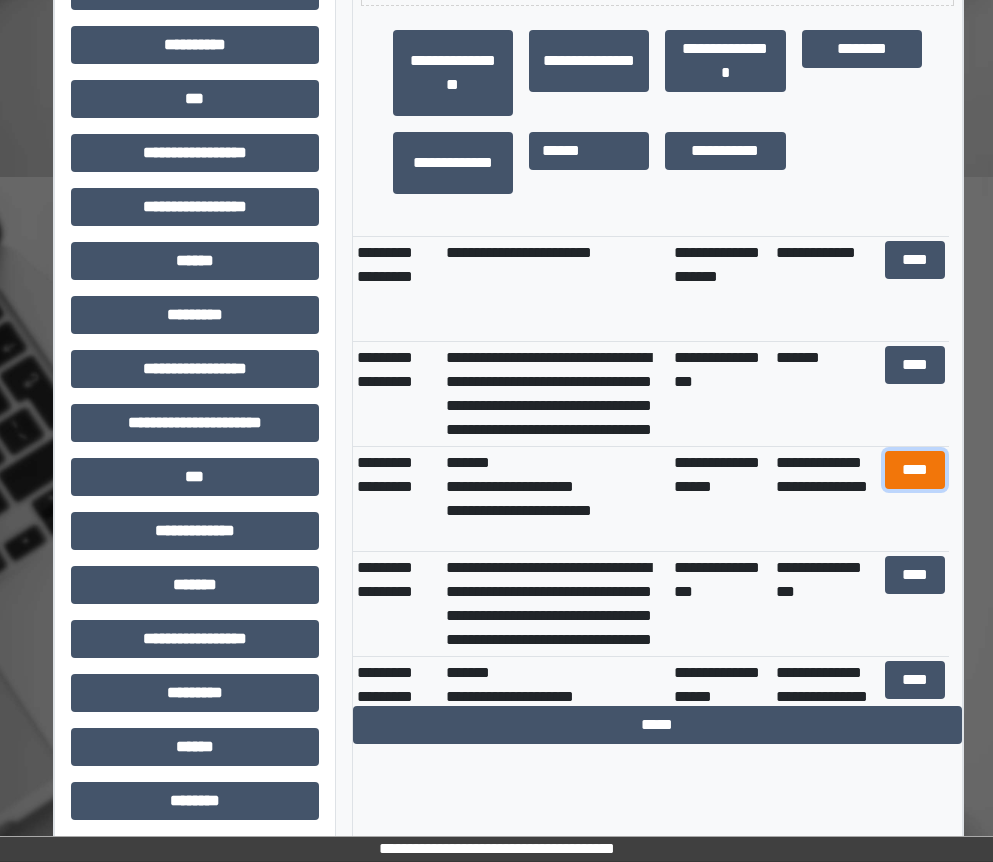 click on "****" at bounding box center [915, 470] 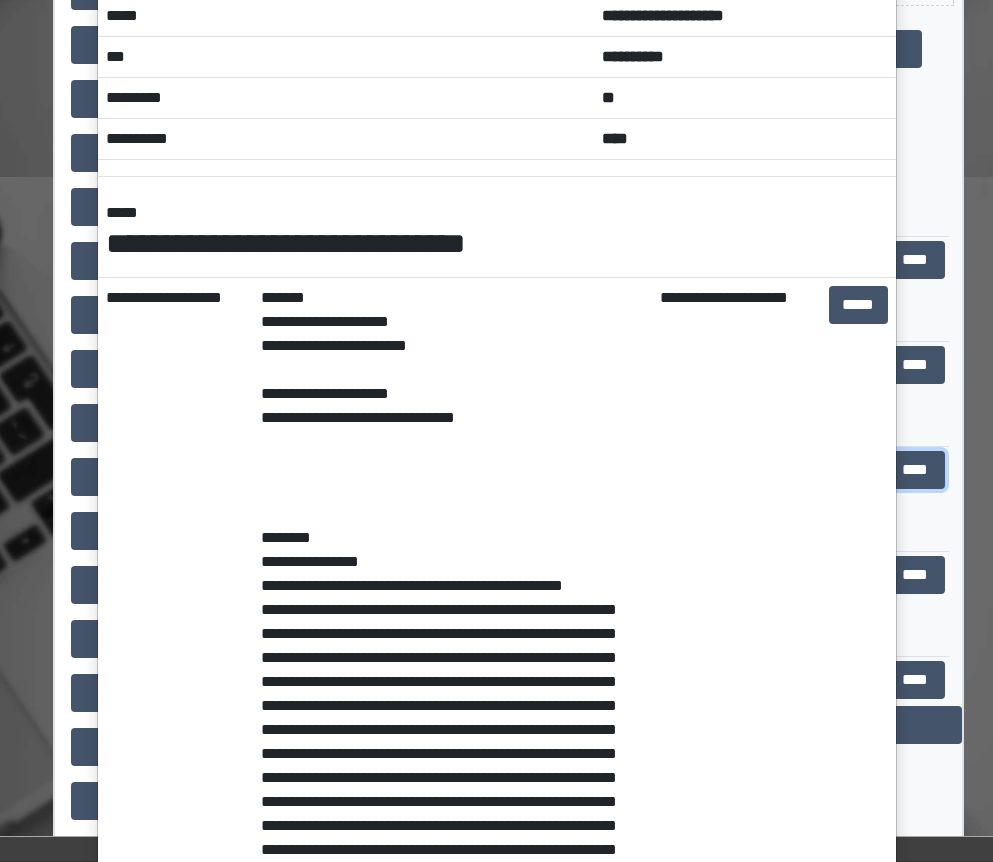 scroll, scrollTop: 0, scrollLeft: 0, axis: both 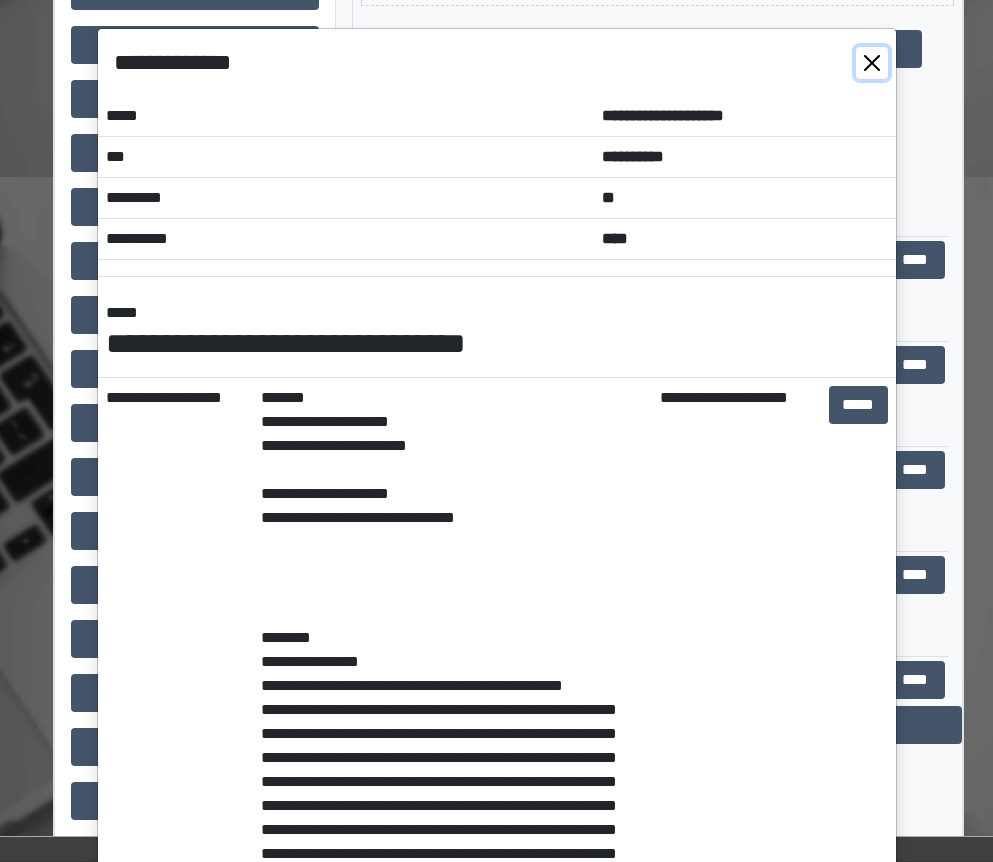 click at bounding box center (872, 63) 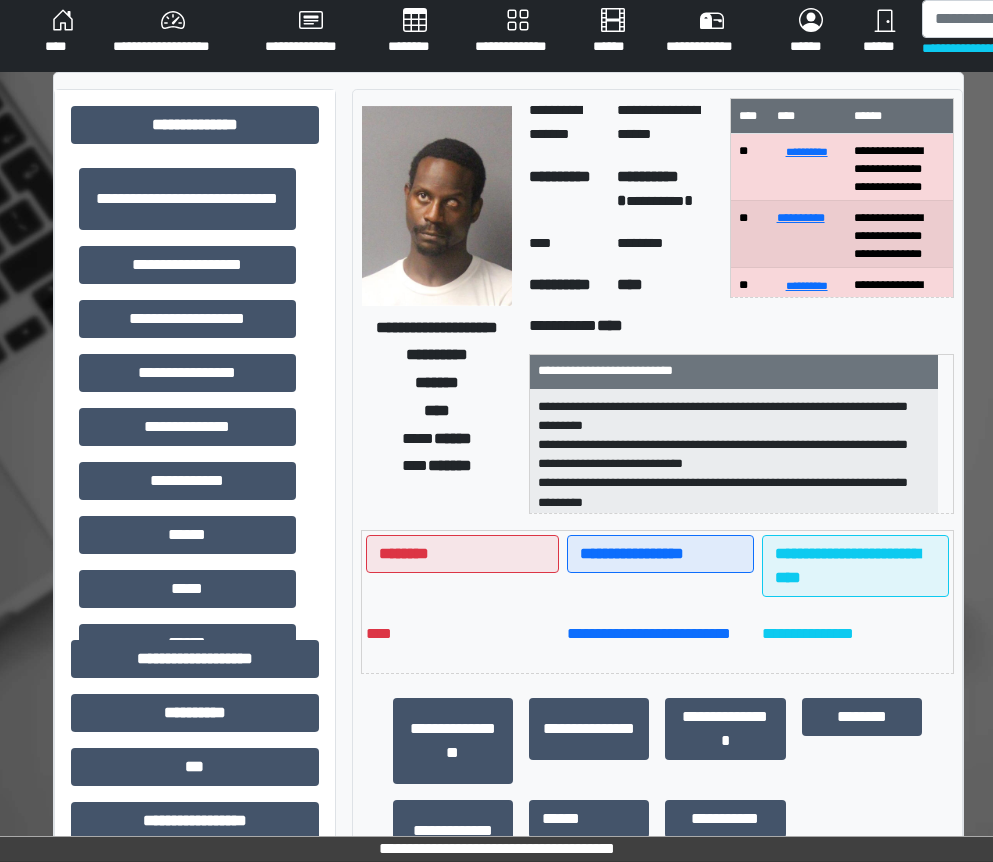 scroll, scrollTop: 0, scrollLeft: 0, axis: both 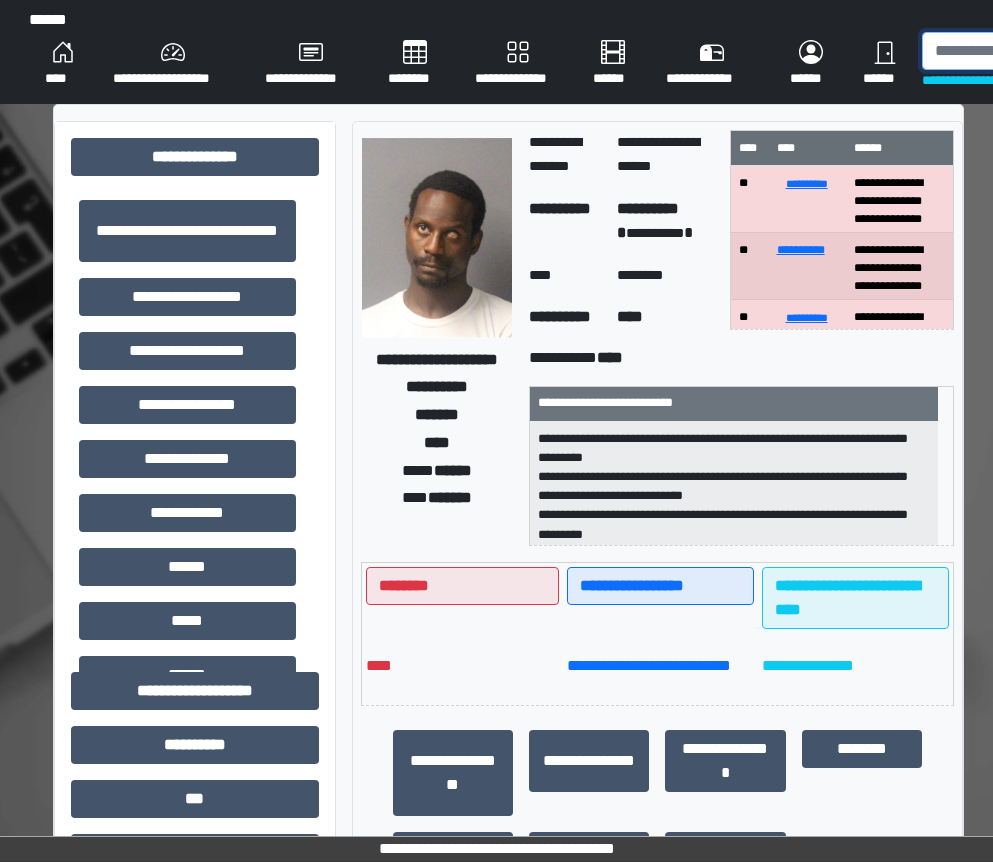 click at bounding box center (1025, 51) 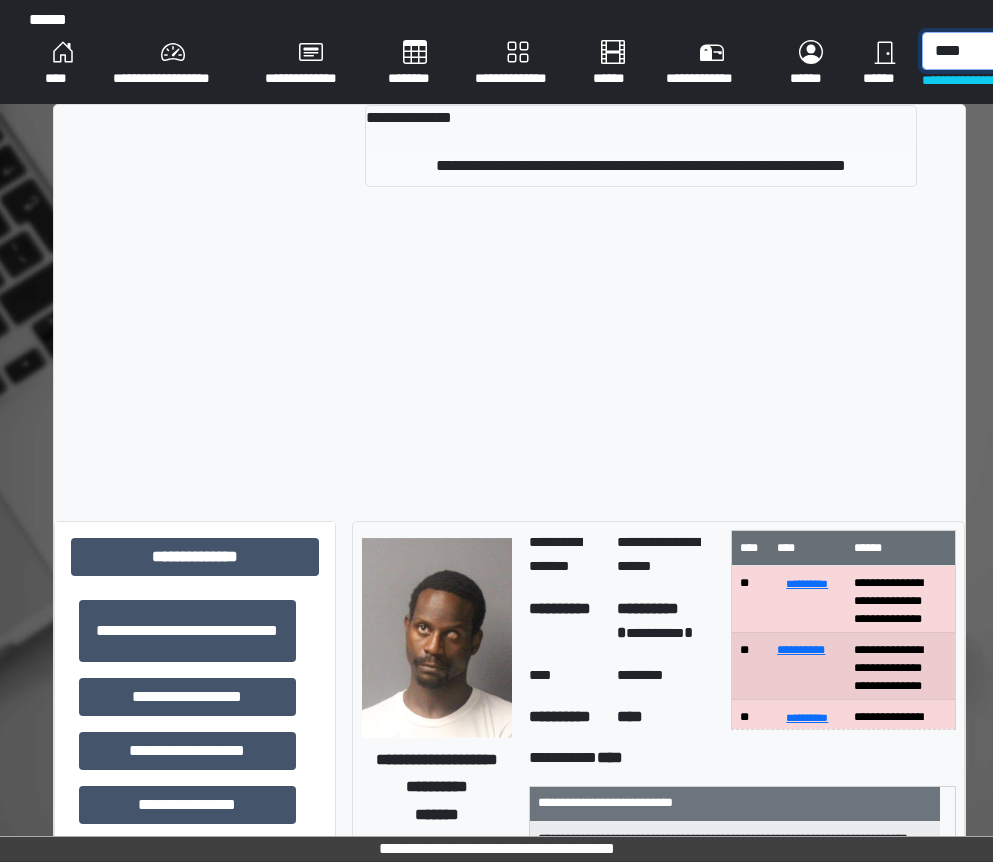 type on "****" 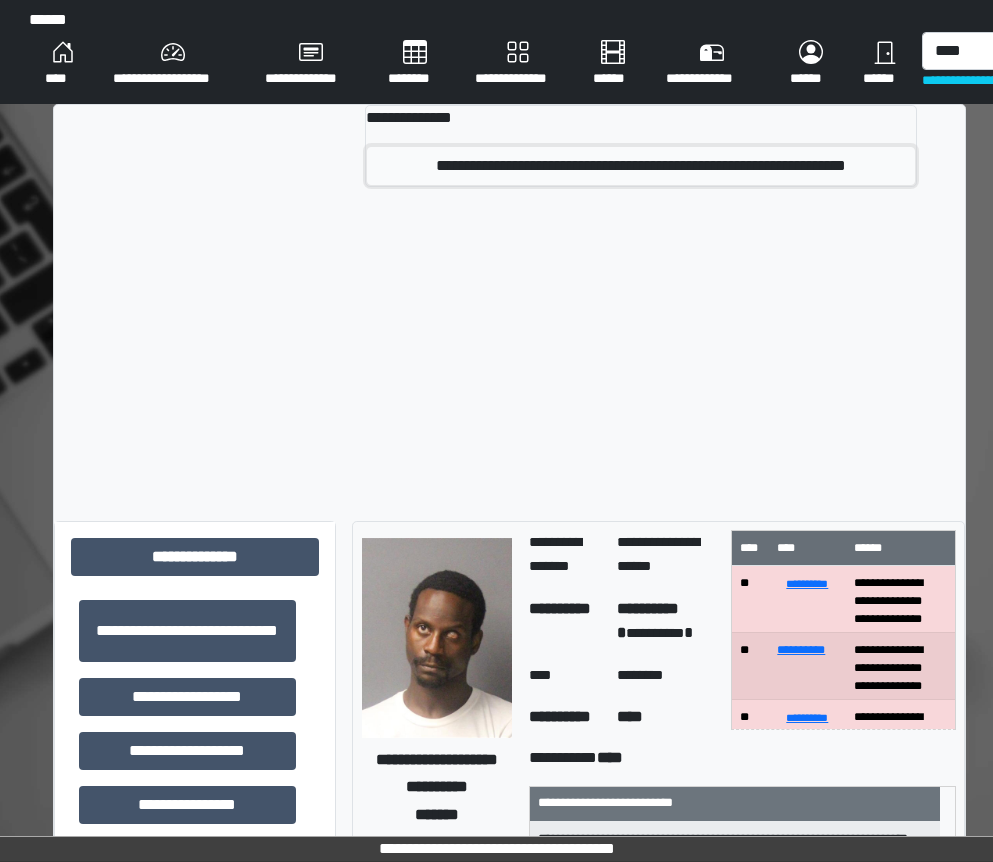 click on "**********" at bounding box center (641, 166) 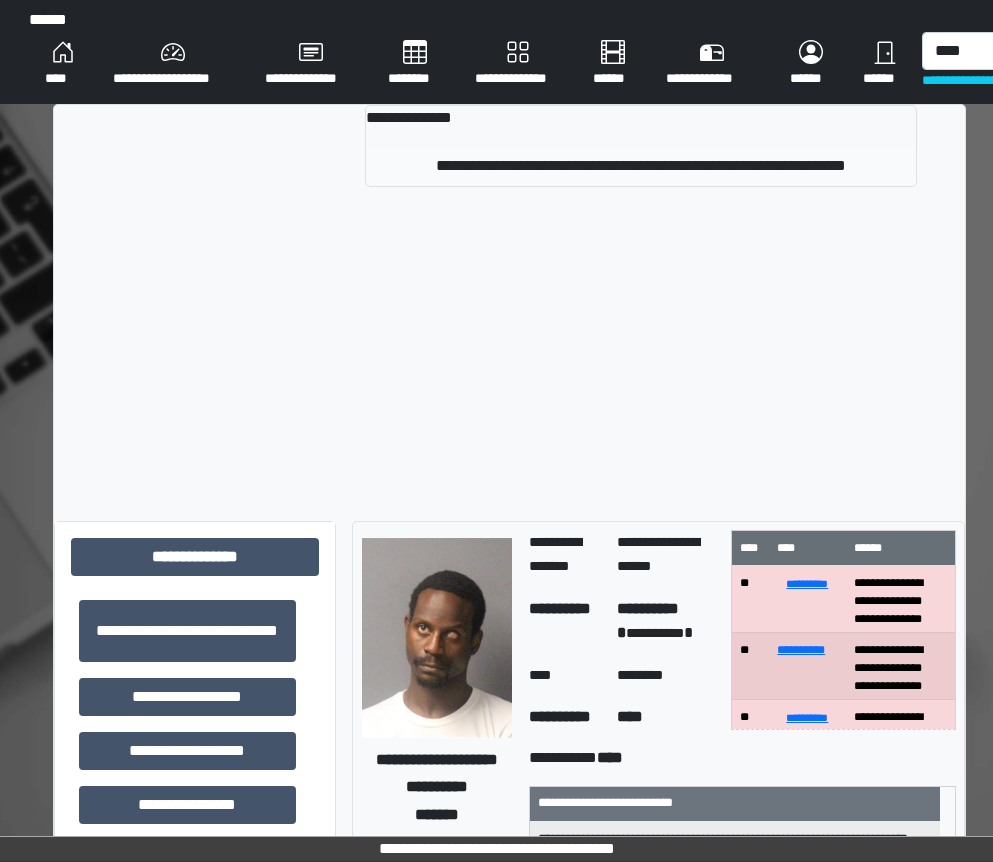 type 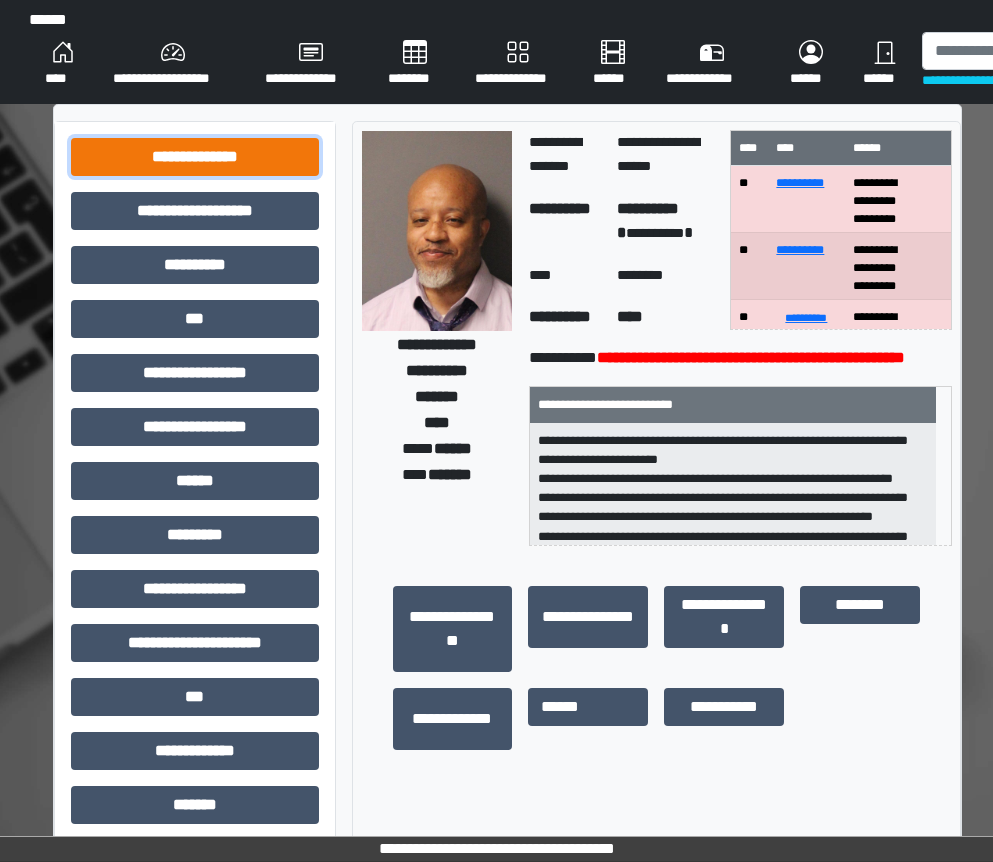 click on "**********" at bounding box center (195, 157) 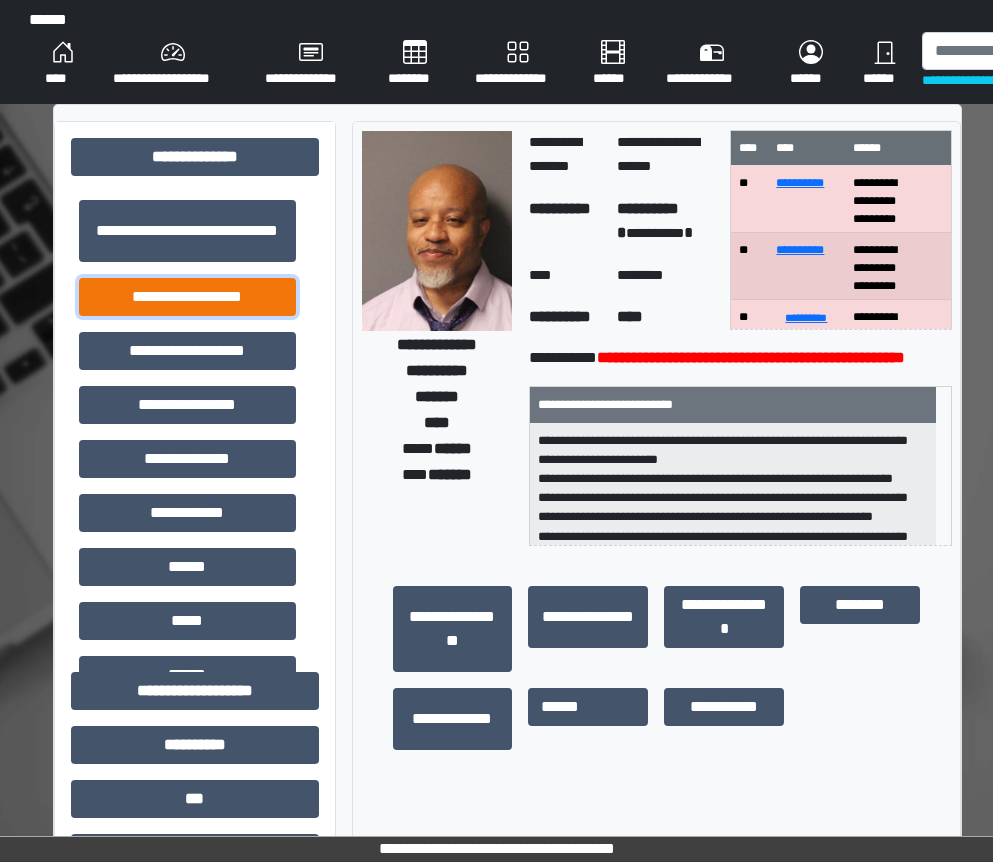 click on "**********" at bounding box center (187, 297) 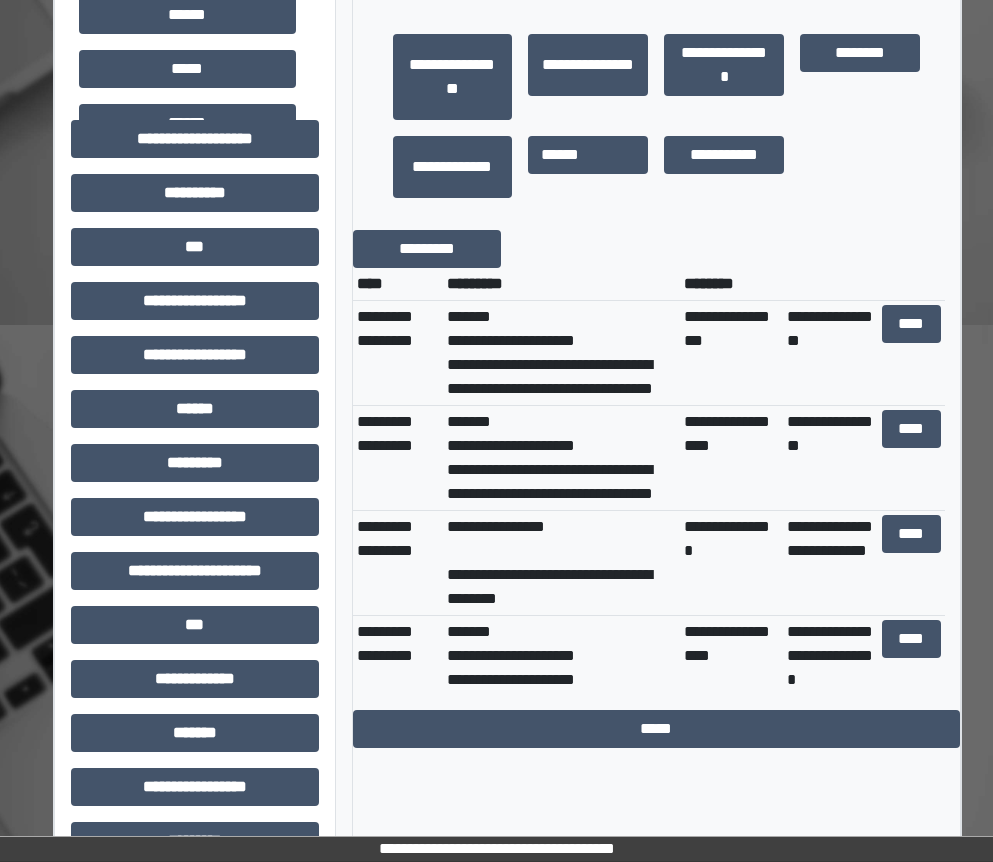 scroll, scrollTop: 600, scrollLeft: 0, axis: vertical 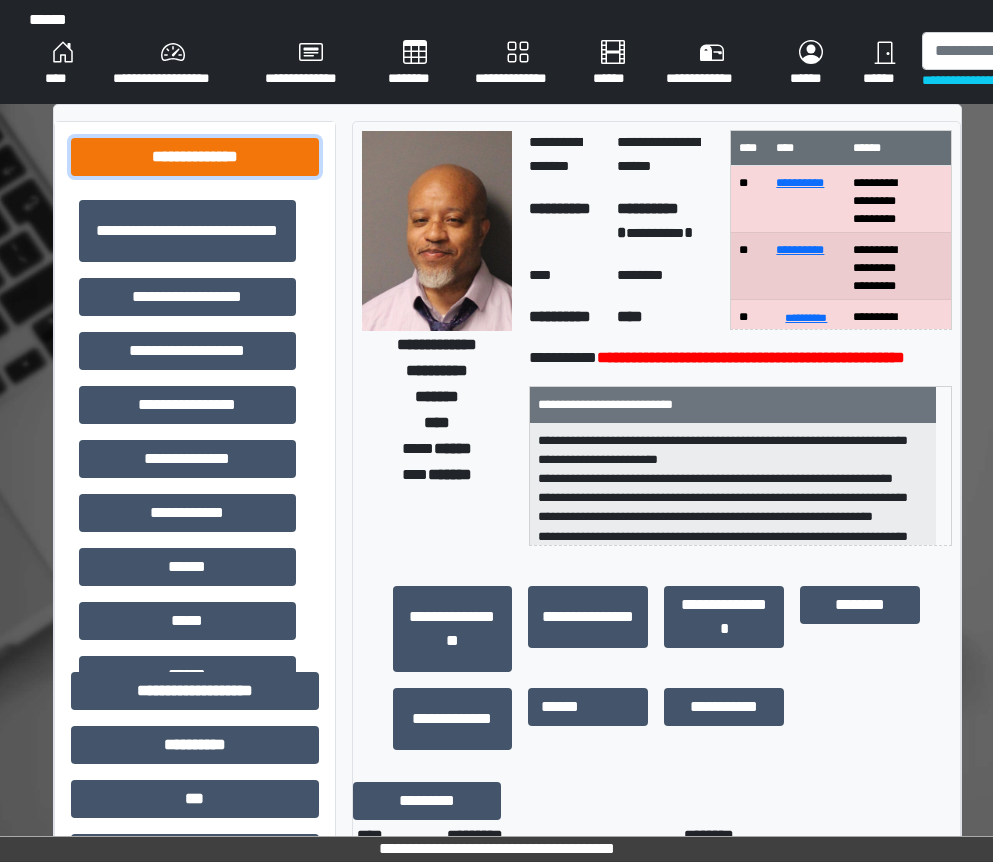 click on "**********" at bounding box center [195, 157] 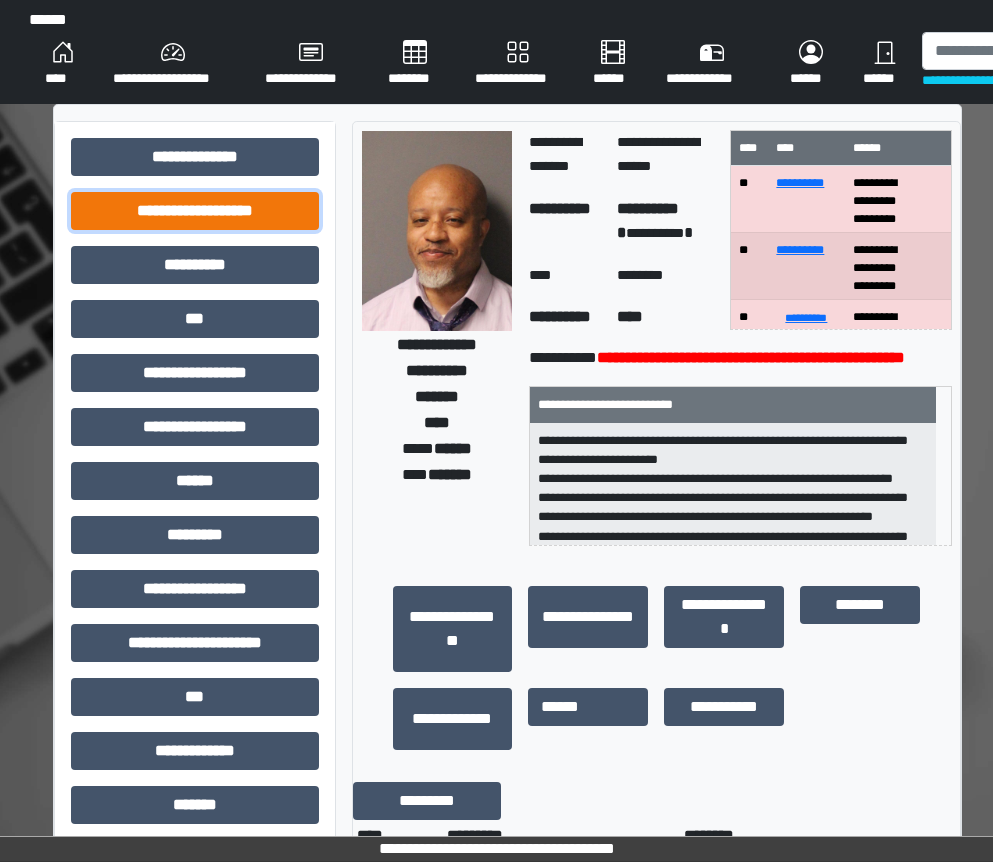 click on "**********" at bounding box center [195, 211] 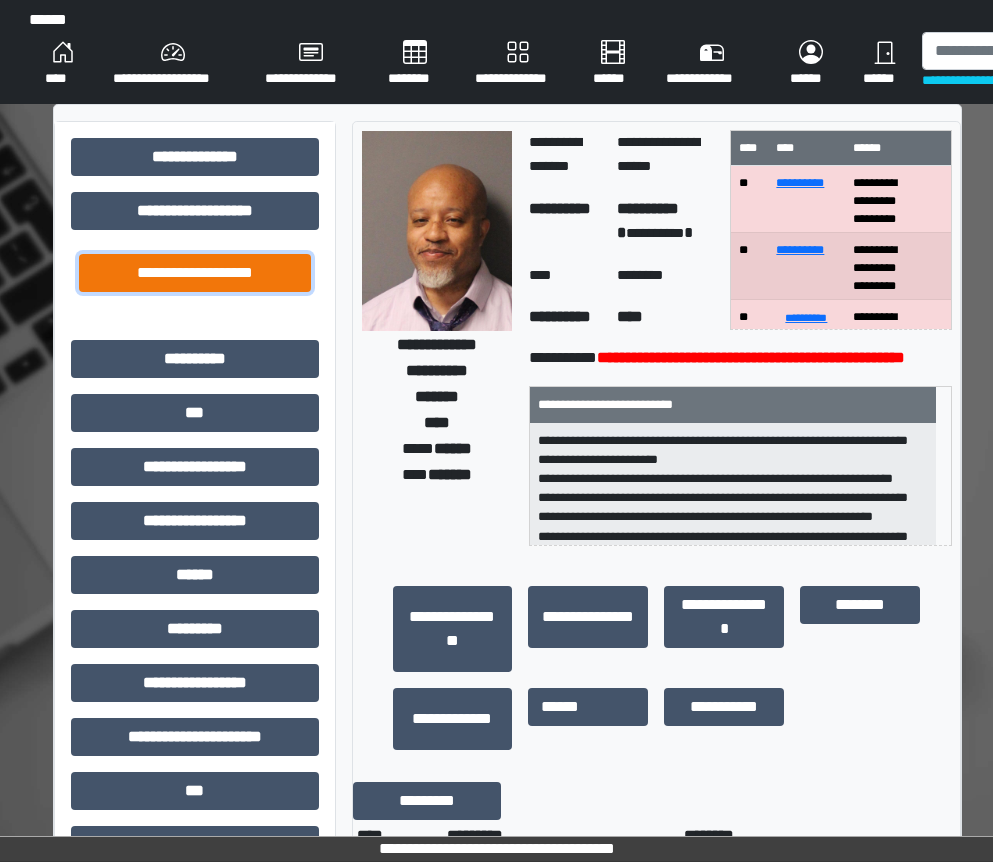 click on "**********" at bounding box center (195, 273) 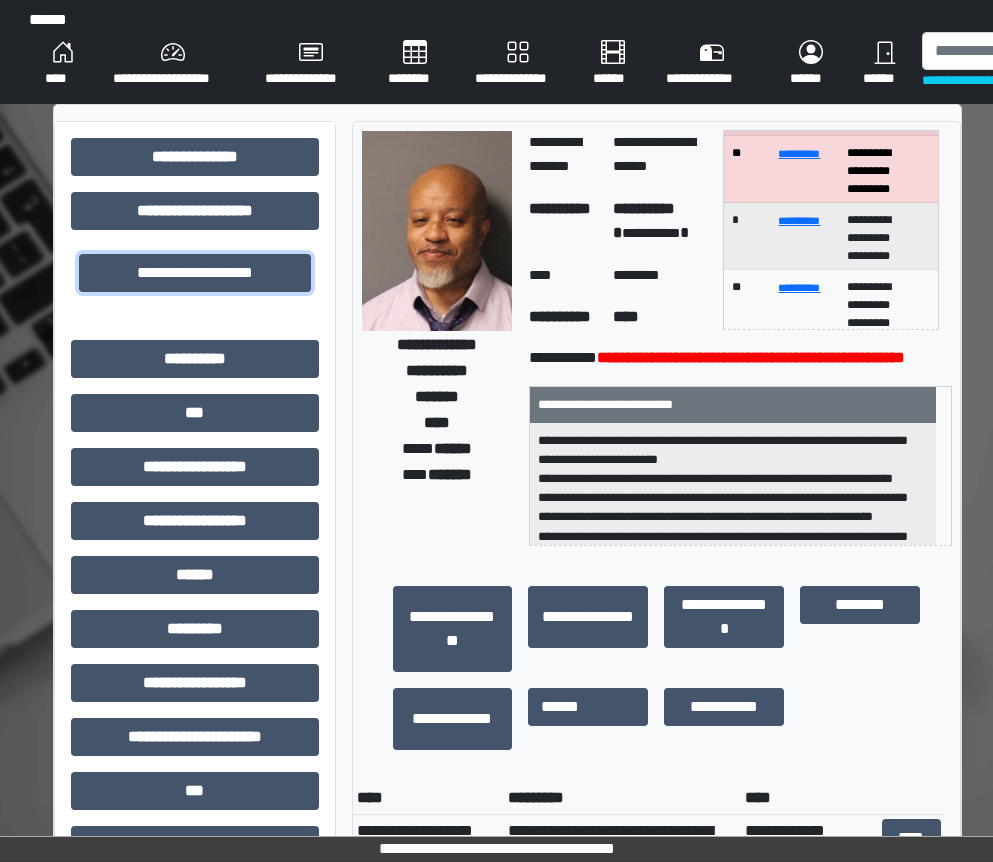 scroll, scrollTop: 300, scrollLeft: 0, axis: vertical 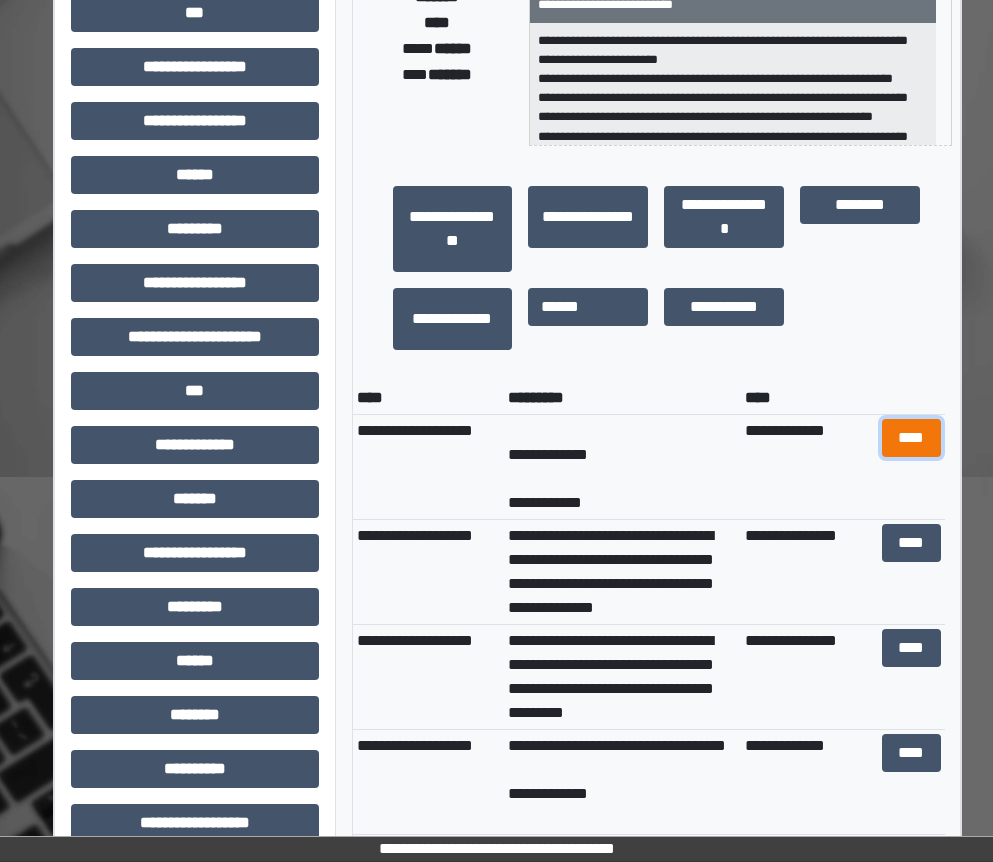 click on "****" at bounding box center (912, 438) 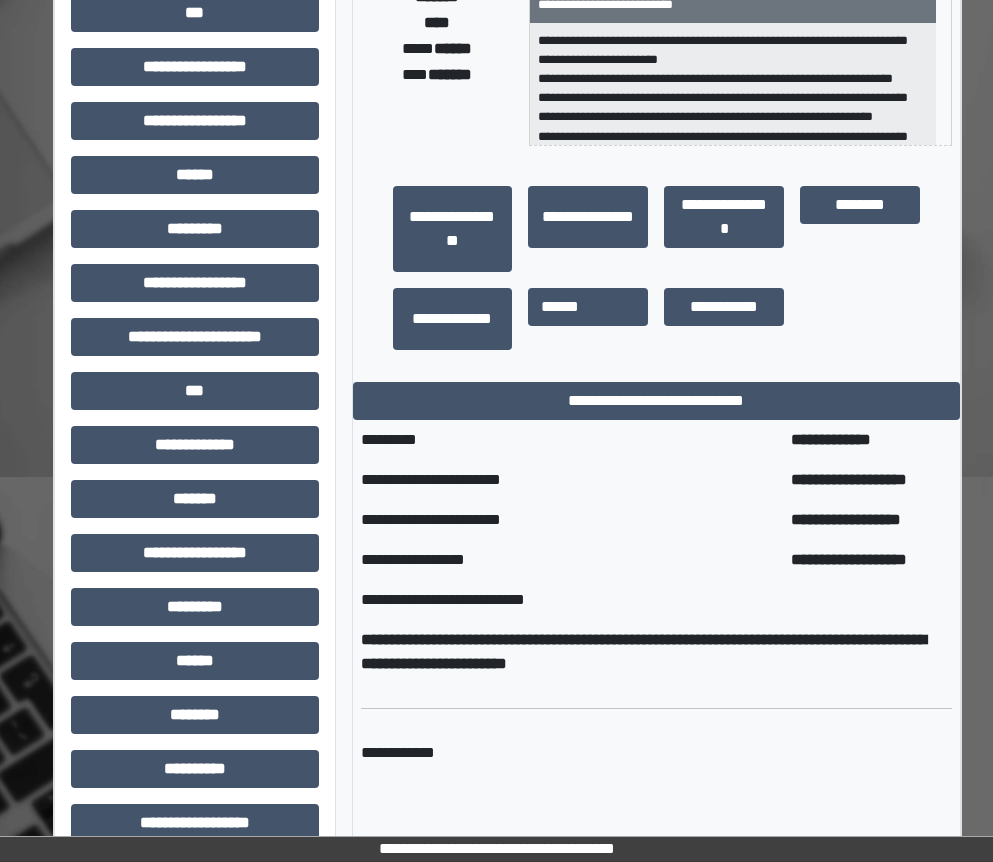 scroll, scrollTop: 0, scrollLeft: 0, axis: both 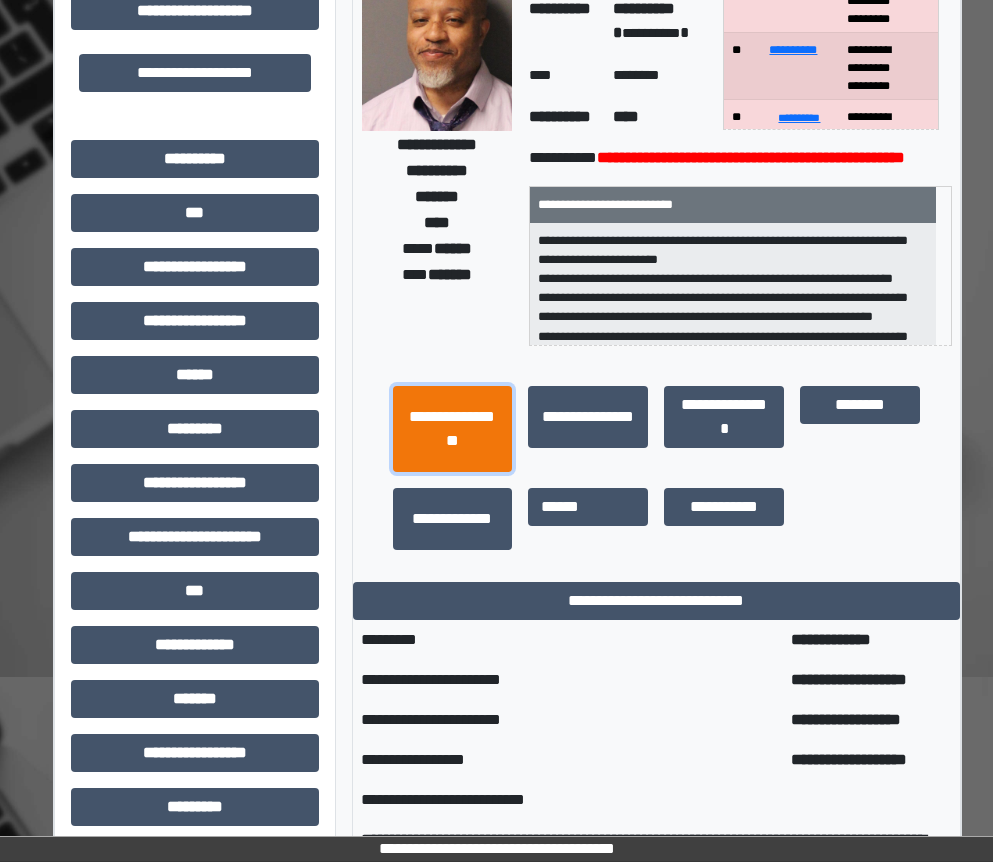 click on "**********" at bounding box center (453, 429) 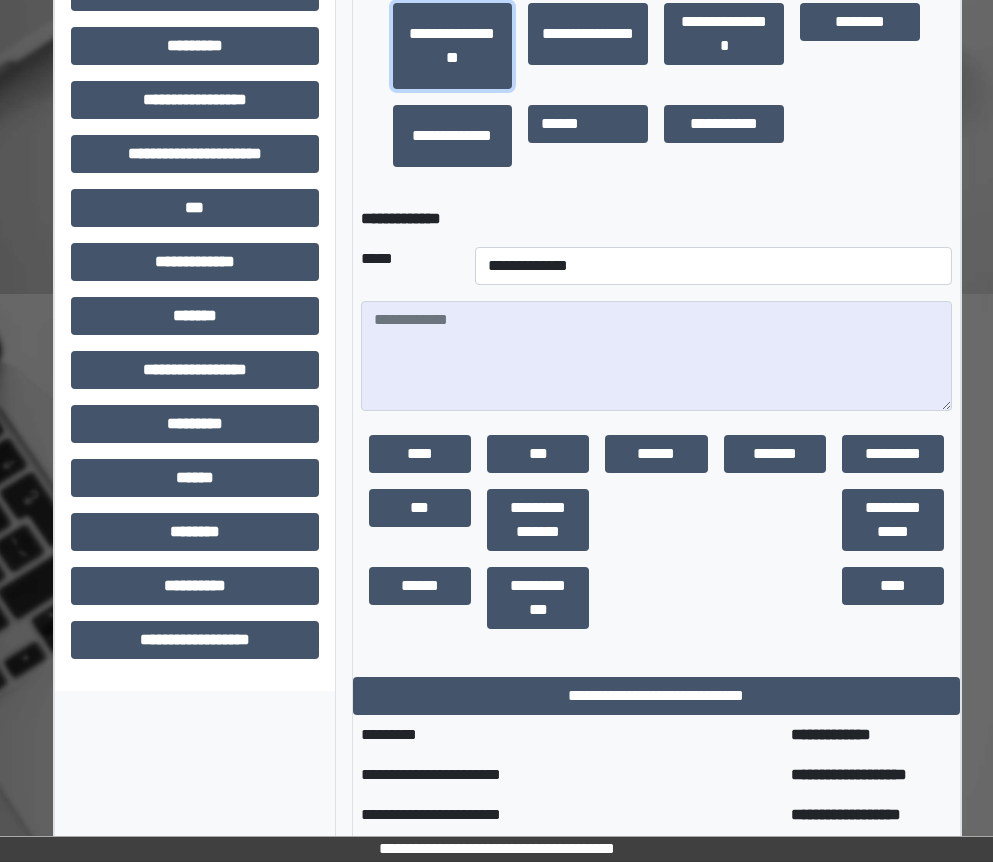 scroll, scrollTop: 700, scrollLeft: 0, axis: vertical 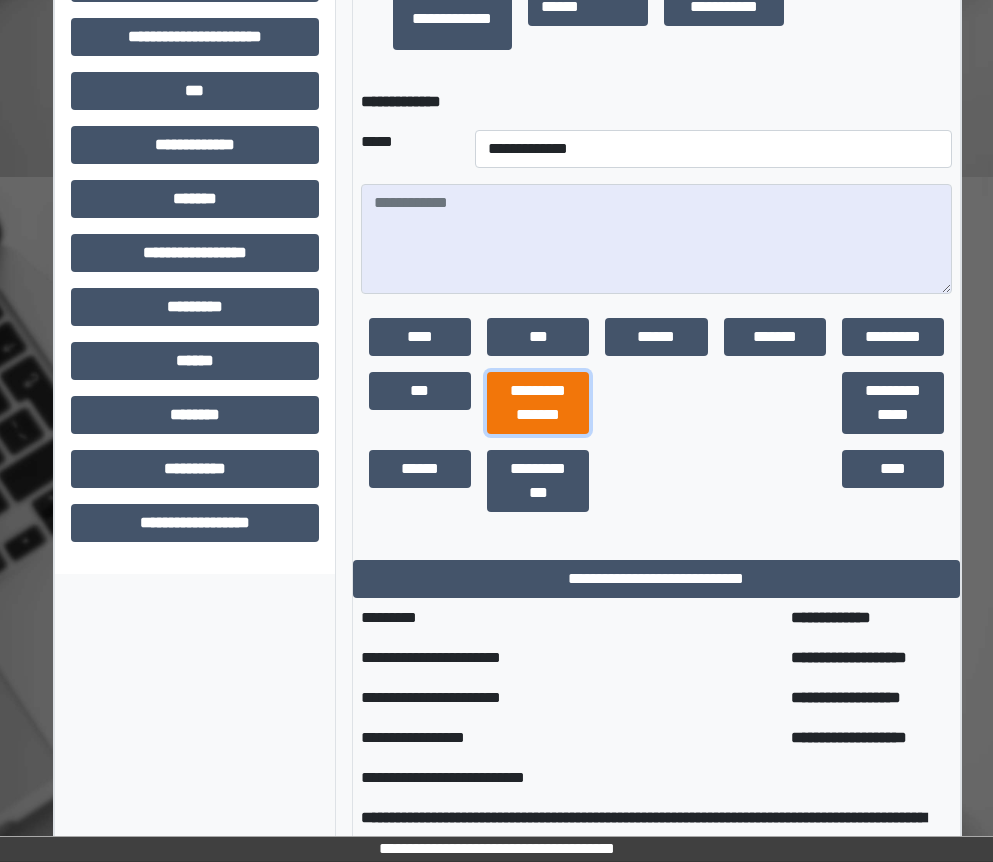 click on "**********" at bounding box center [538, 403] 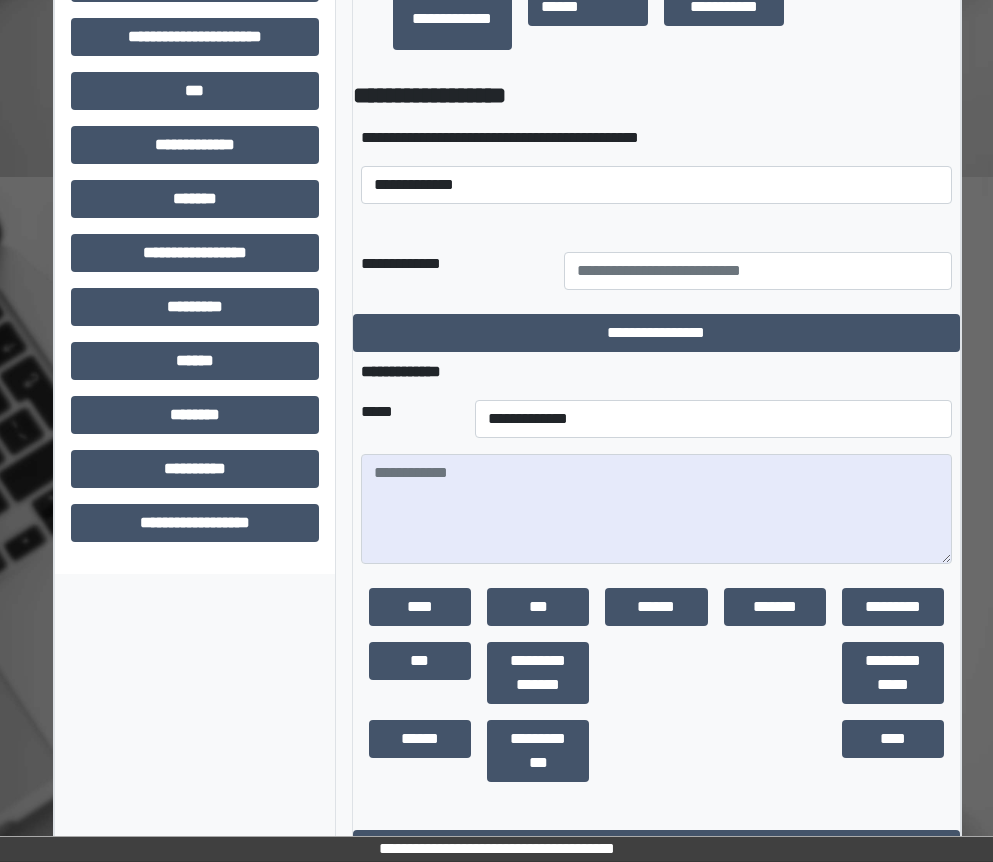 click on "**********" at bounding box center [657, 165] 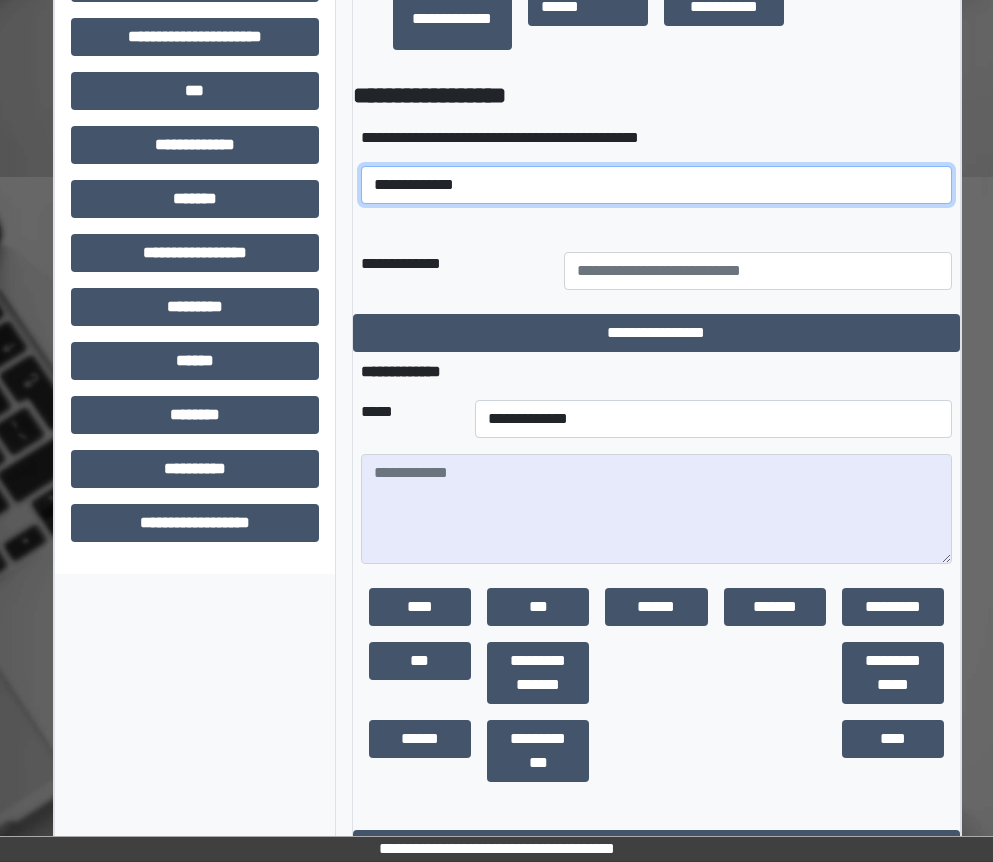 click on "**********" at bounding box center (657, 185) 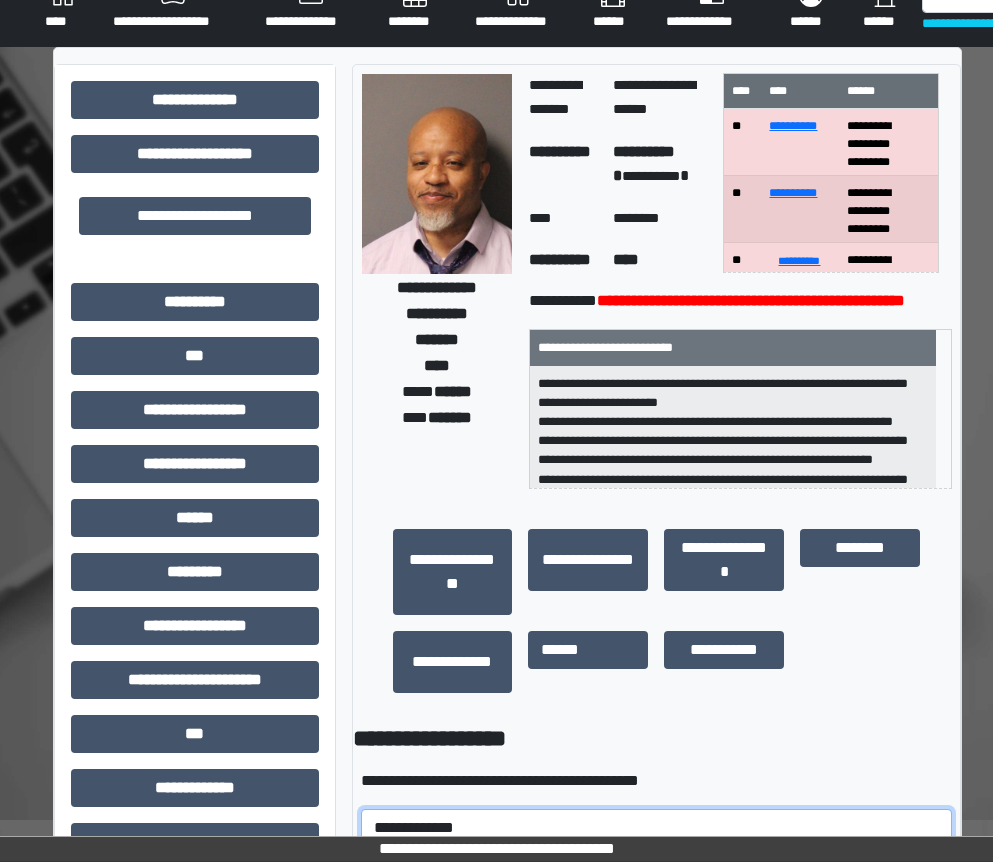 scroll, scrollTop: 0, scrollLeft: 0, axis: both 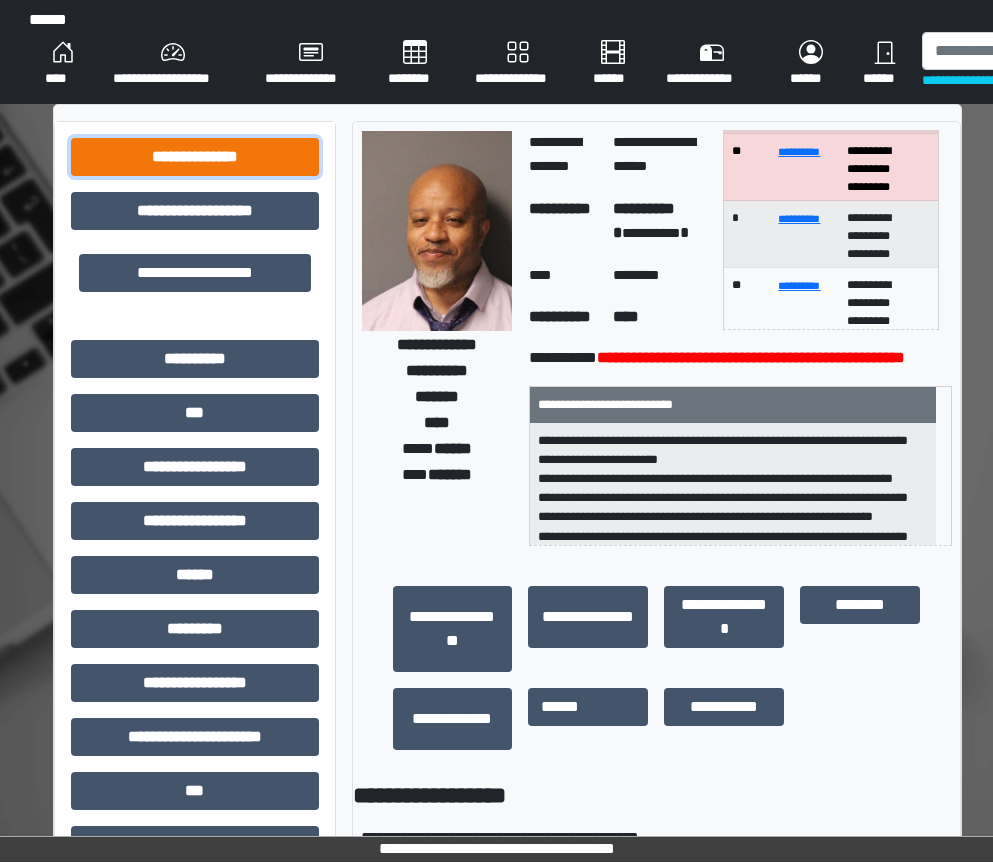 click on "**********" at bounding box center [195, 157] 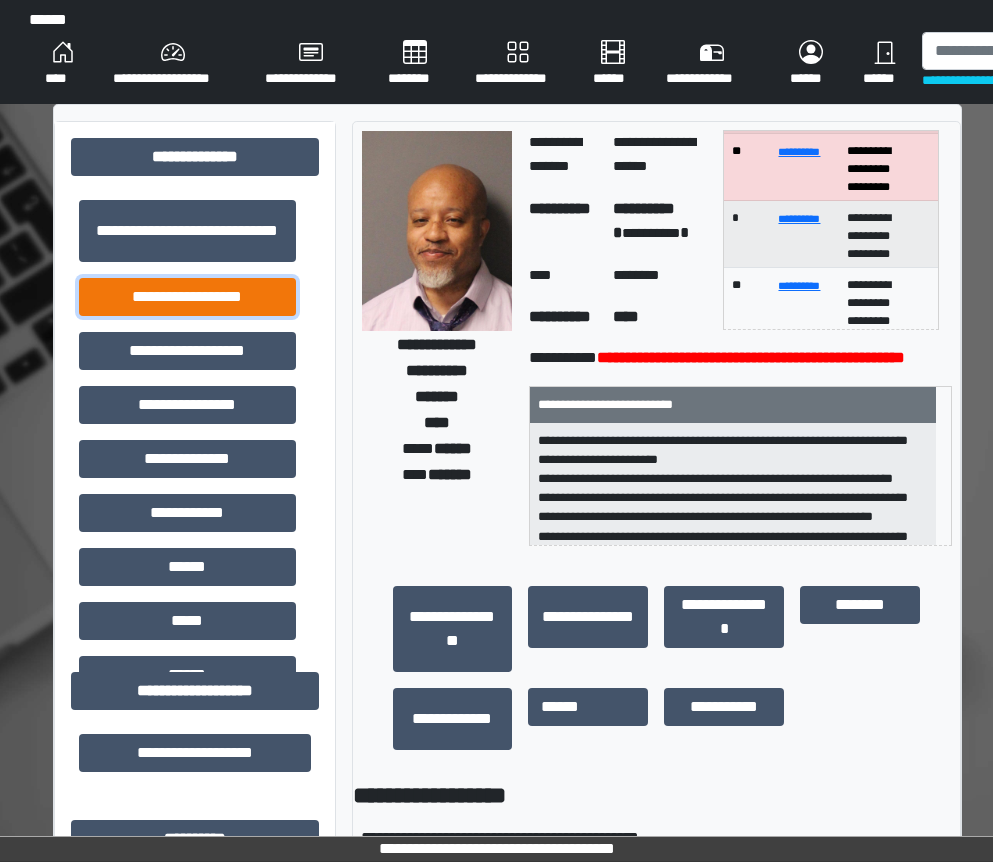 click on "**********" at bounding box center [187, 297] 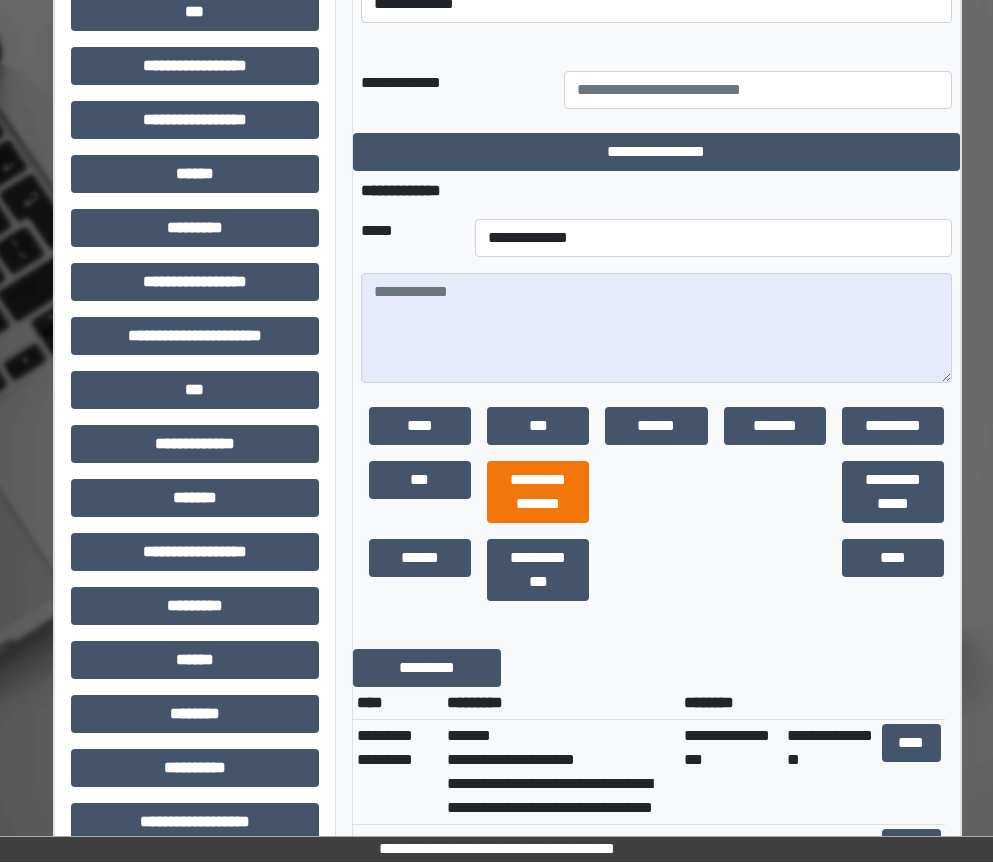 scroll, scrollTop: 900, scrollLeft: 0, axis: vertical 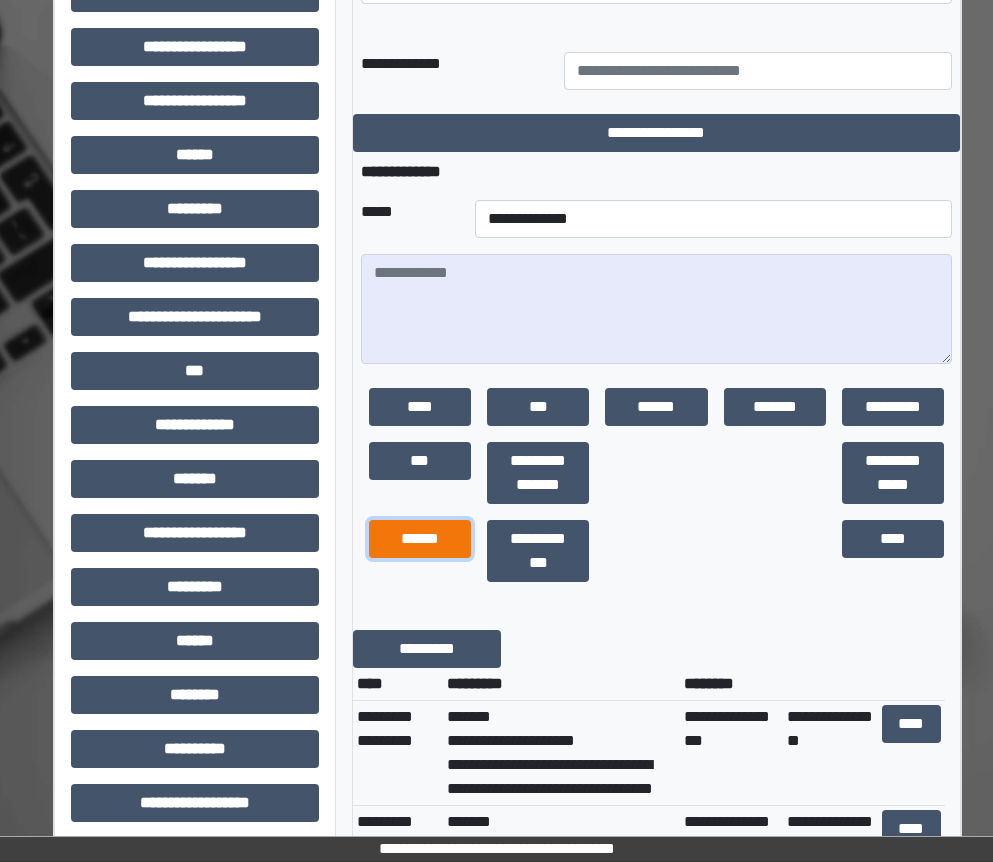 click on "******" at bounding box center [420, 539] 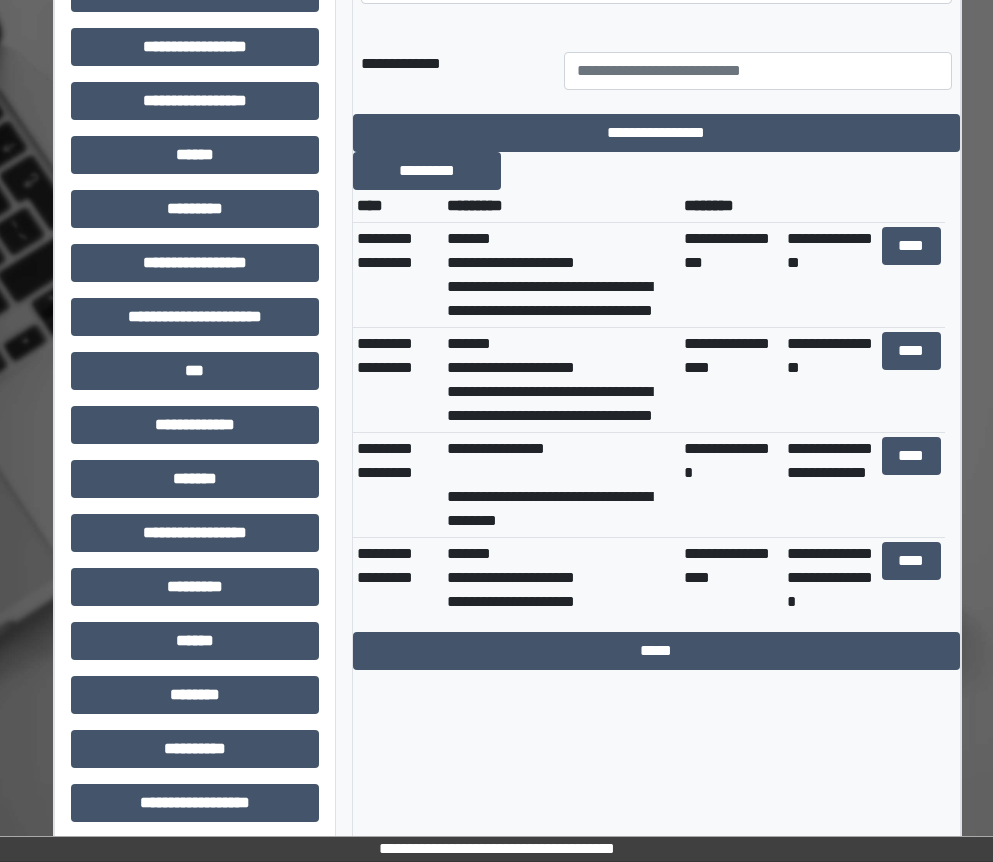 scroll, scrollTop: 100, scrollLeft: 0, axis: vertical 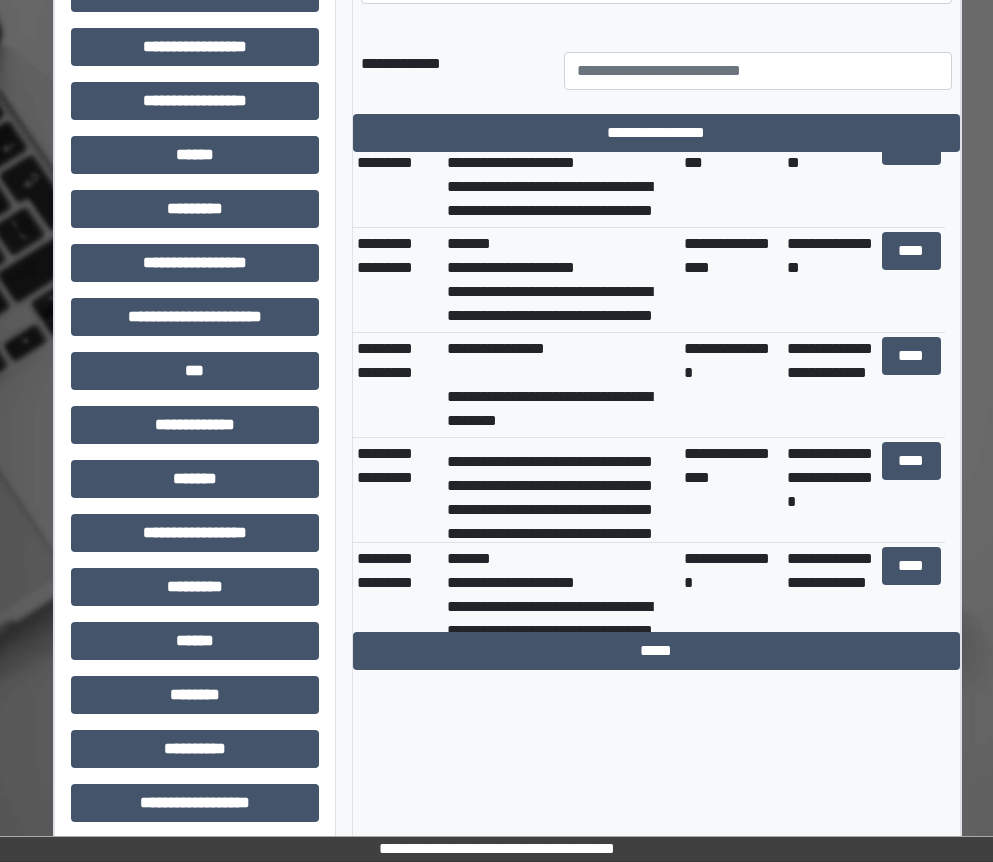 click on "**********" at bounding box center (561, 490) 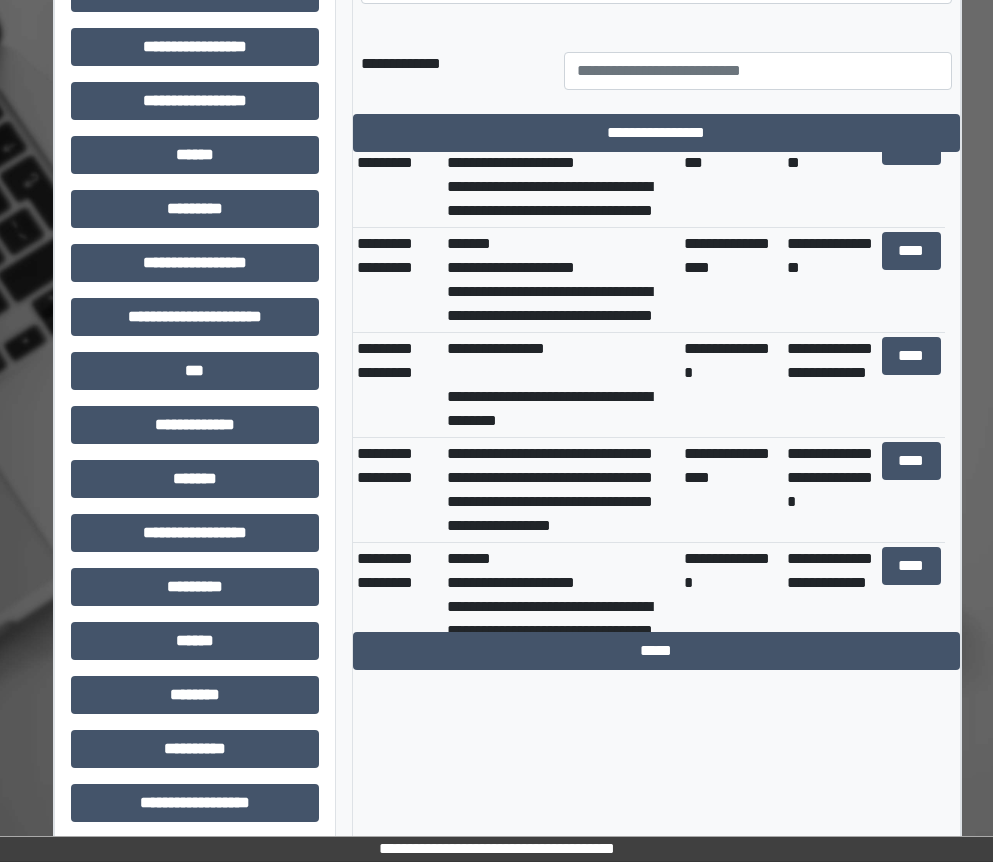 scroll, scrollTop: 1760, scrollLeft: 0, axis: vertical 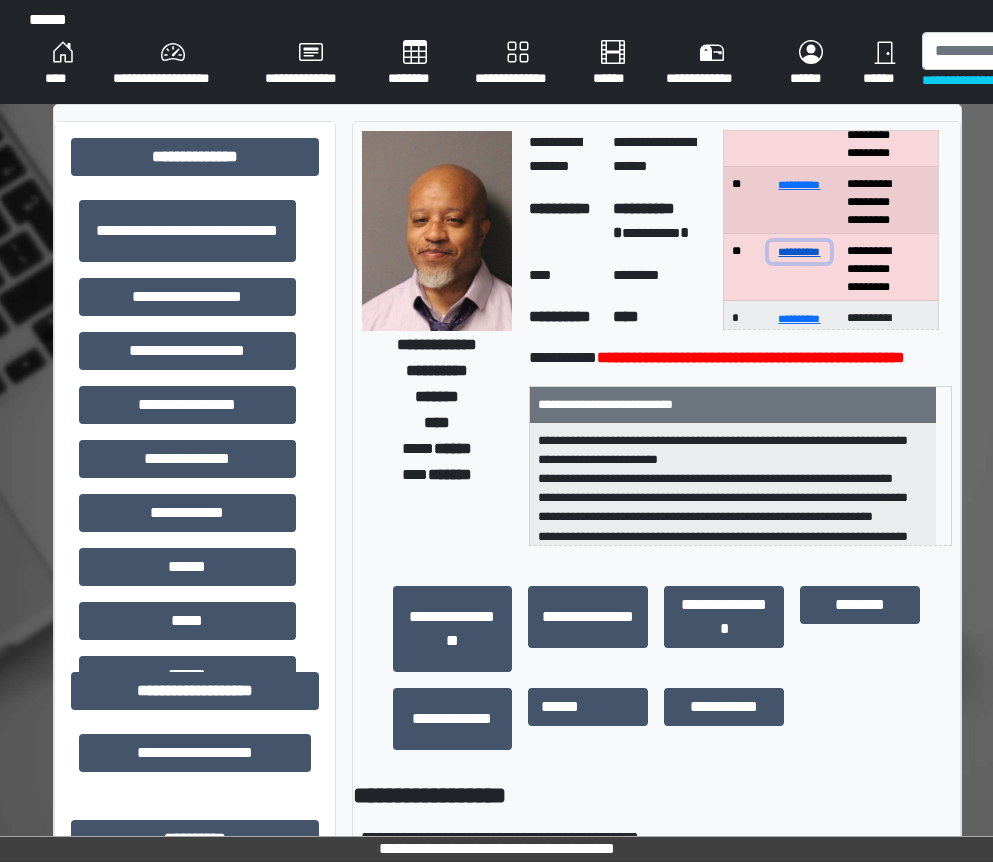 click on "**********" at bounding box center (799, 251) 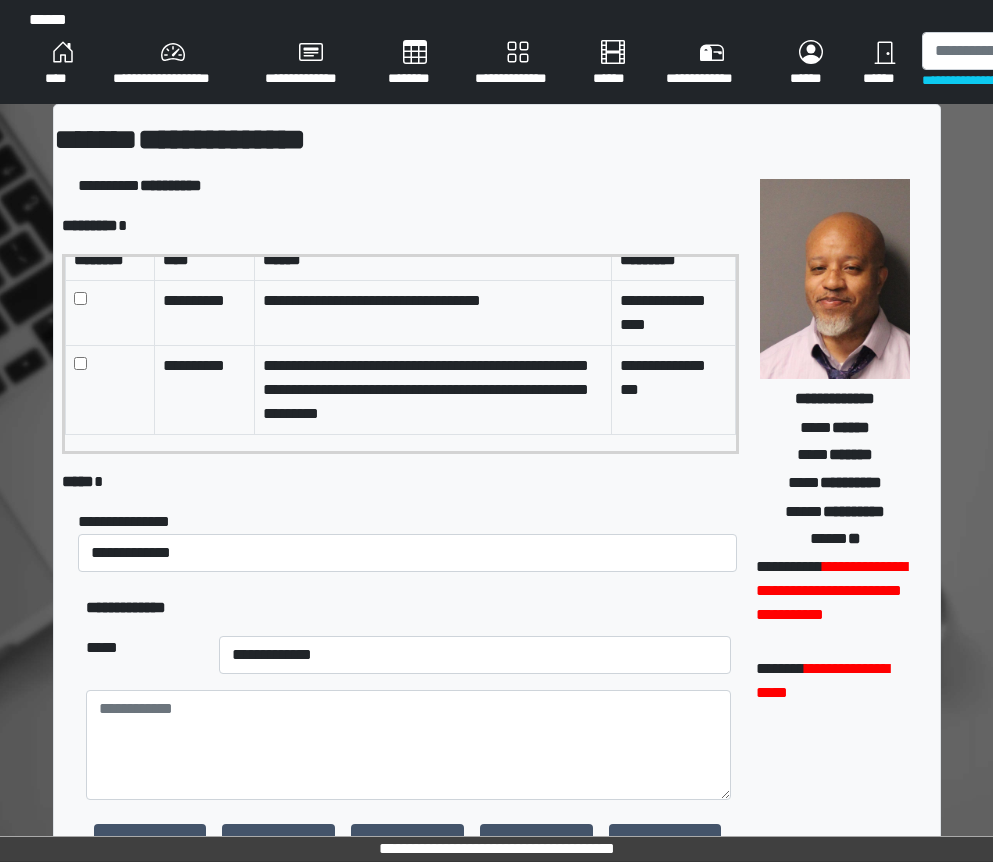 scroll, scrollTop: 42, scrollLeft: 0, axis: vertical 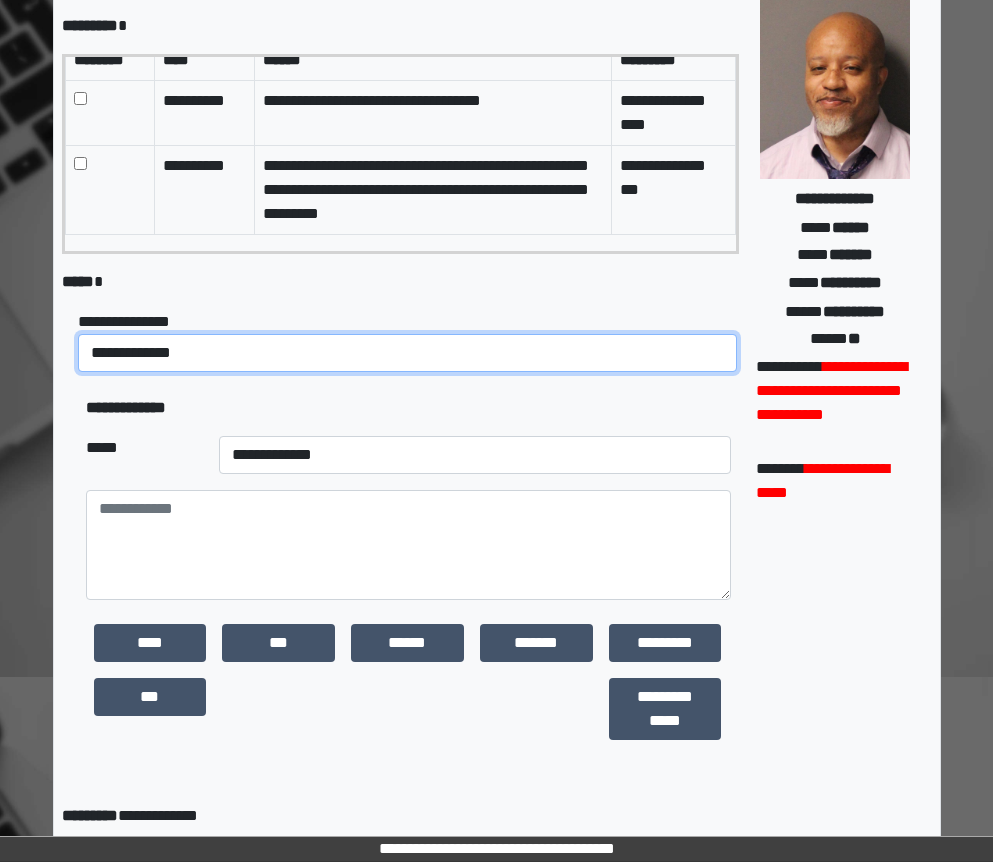 click on "**********" at bounding box center [408, 353] 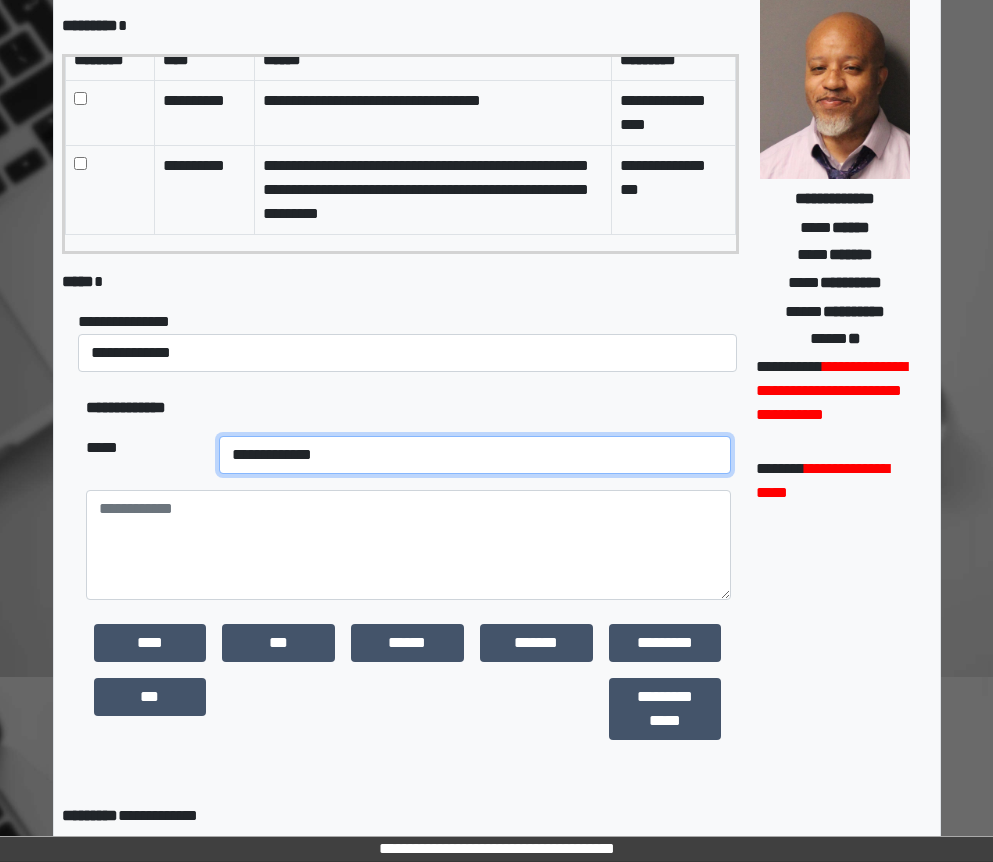 click on "**********" at bounding box center (475, 455) 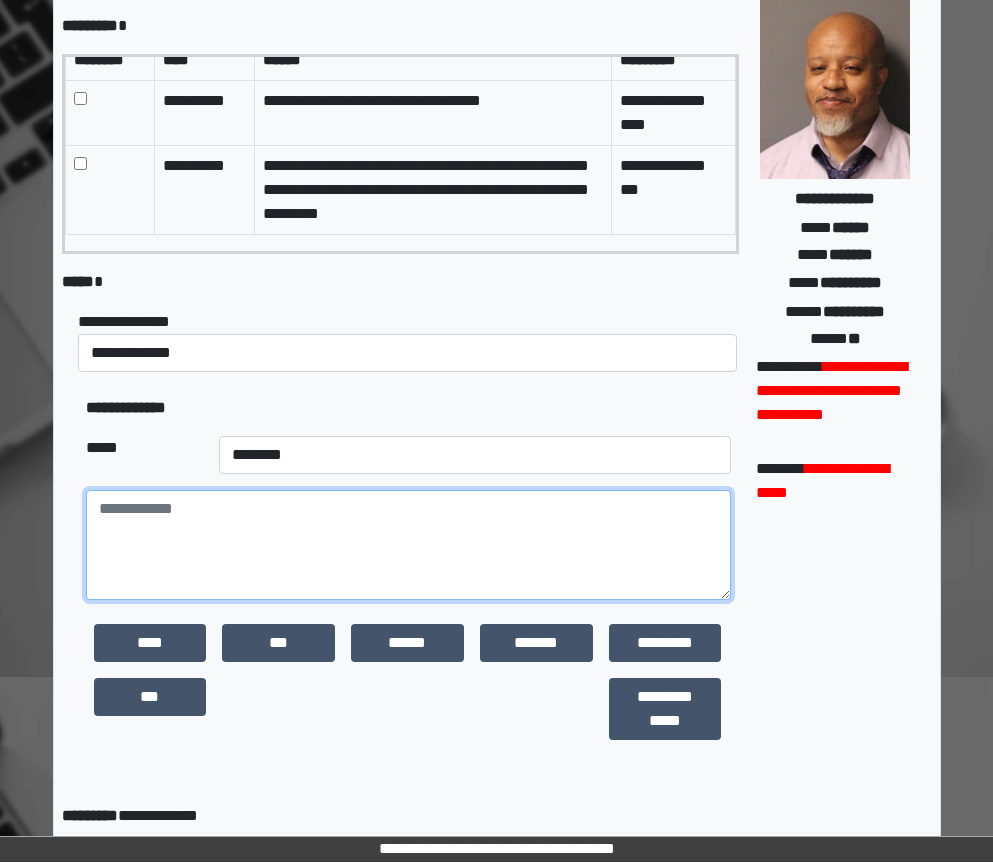 click at bounding box center [408, 545] 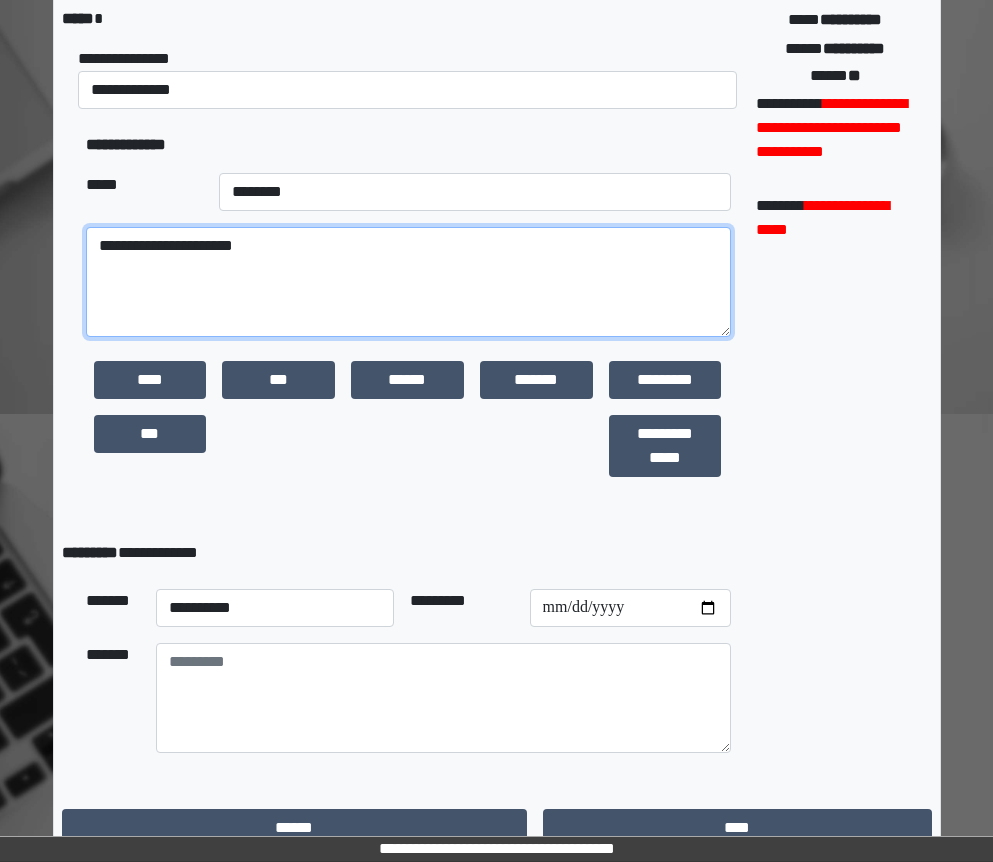 scroll, scrollTop: 489, scrollLeft: 0, axis: vertical 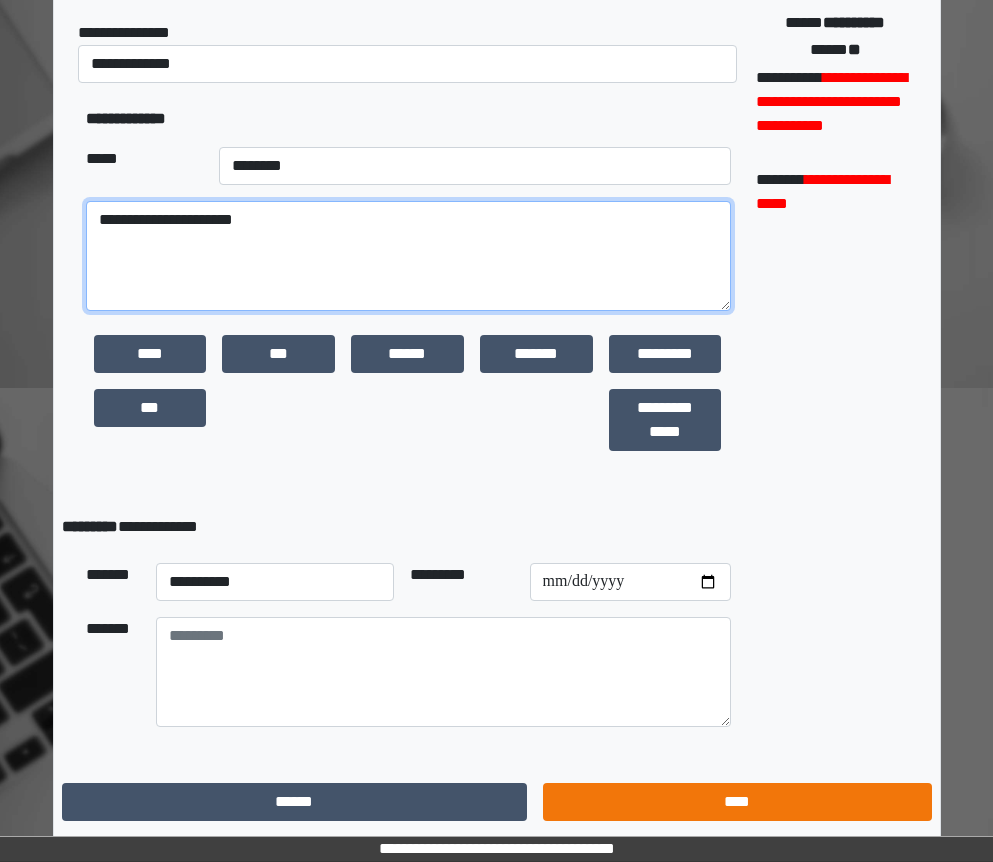 type on "**********" 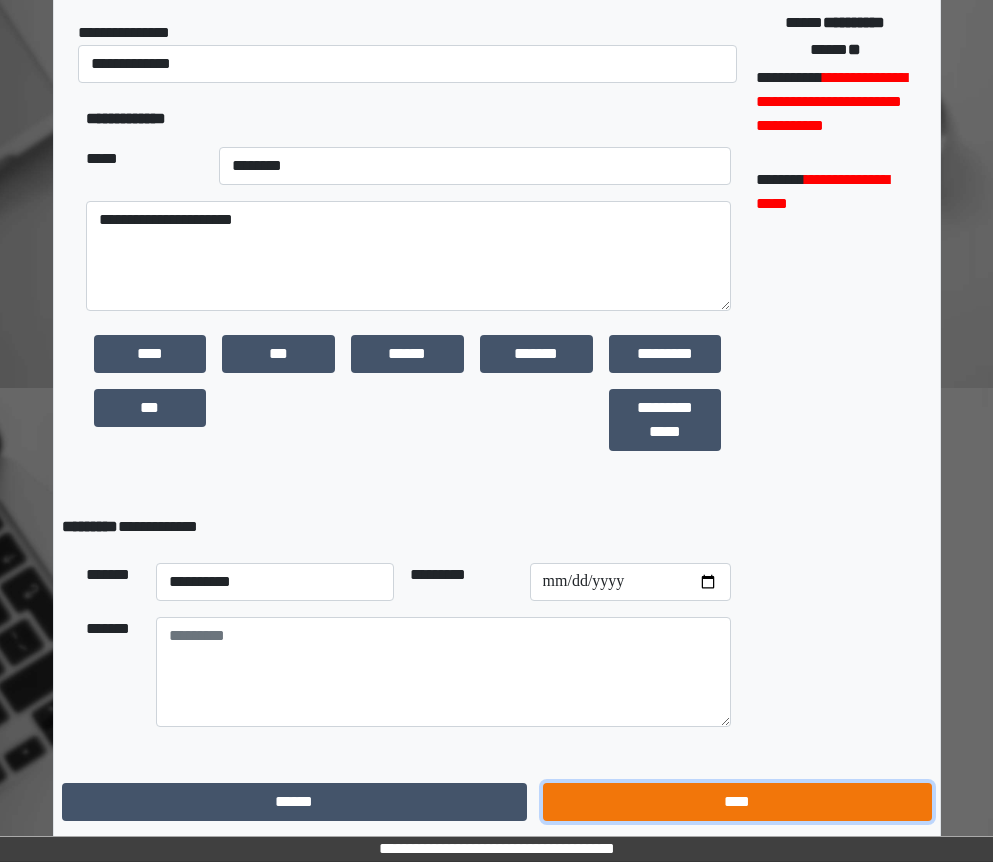 click on "****" at bounding box center [737, 802] 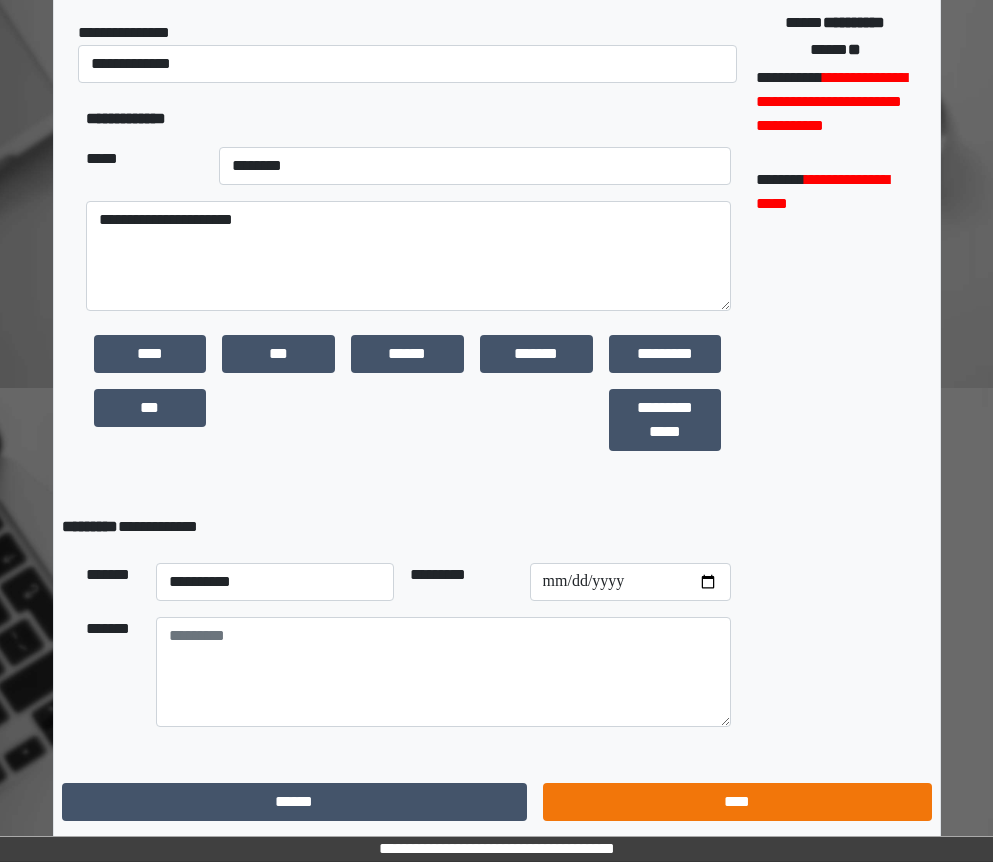scroll, scrollTop: 15, scrollLeft: 0, axis: vertical 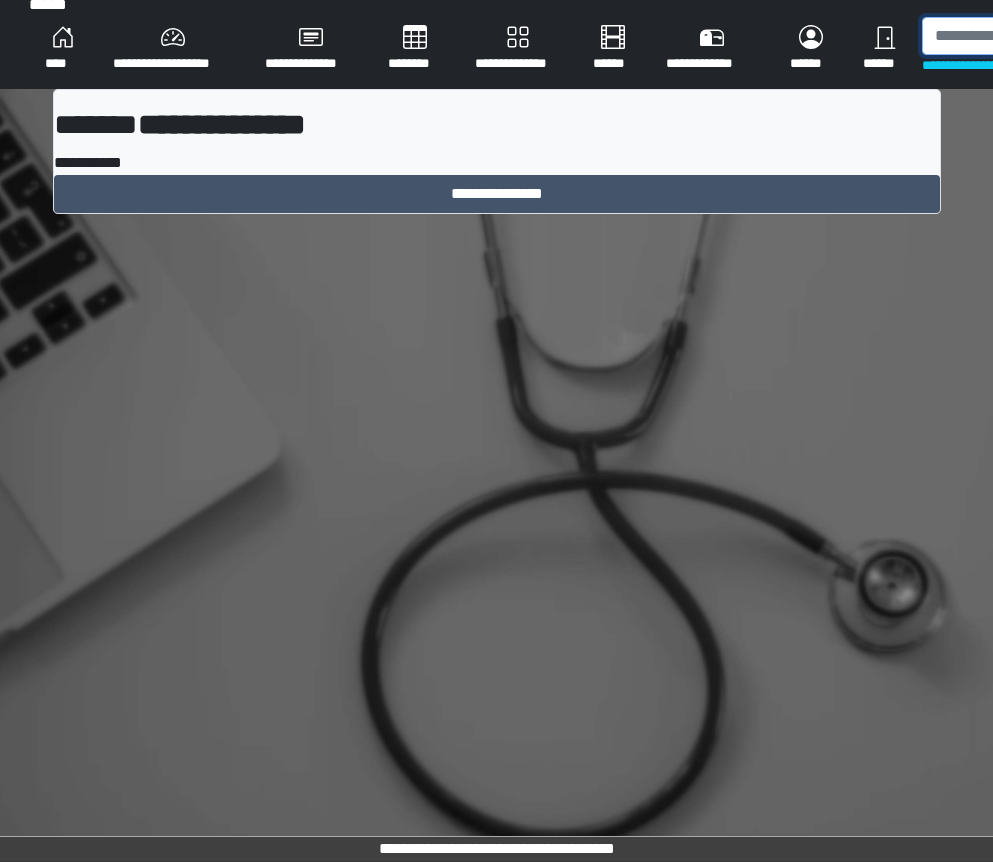 click at bounding box center [1025, 36] 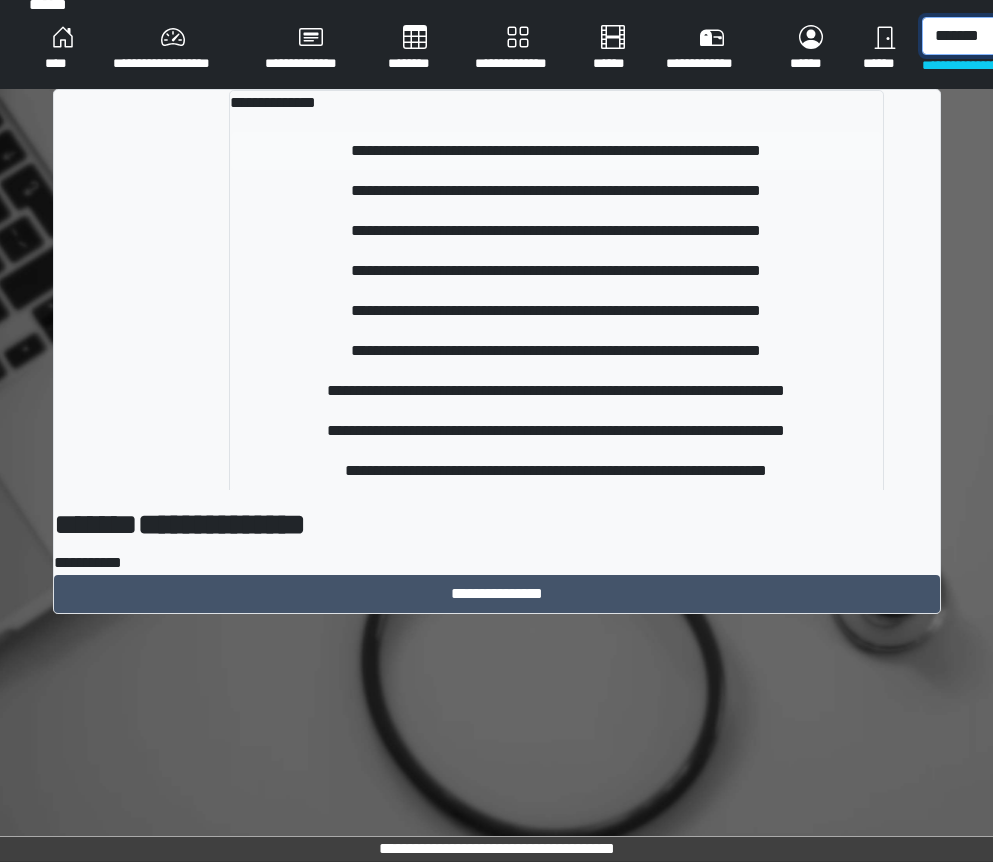 type on "*******" 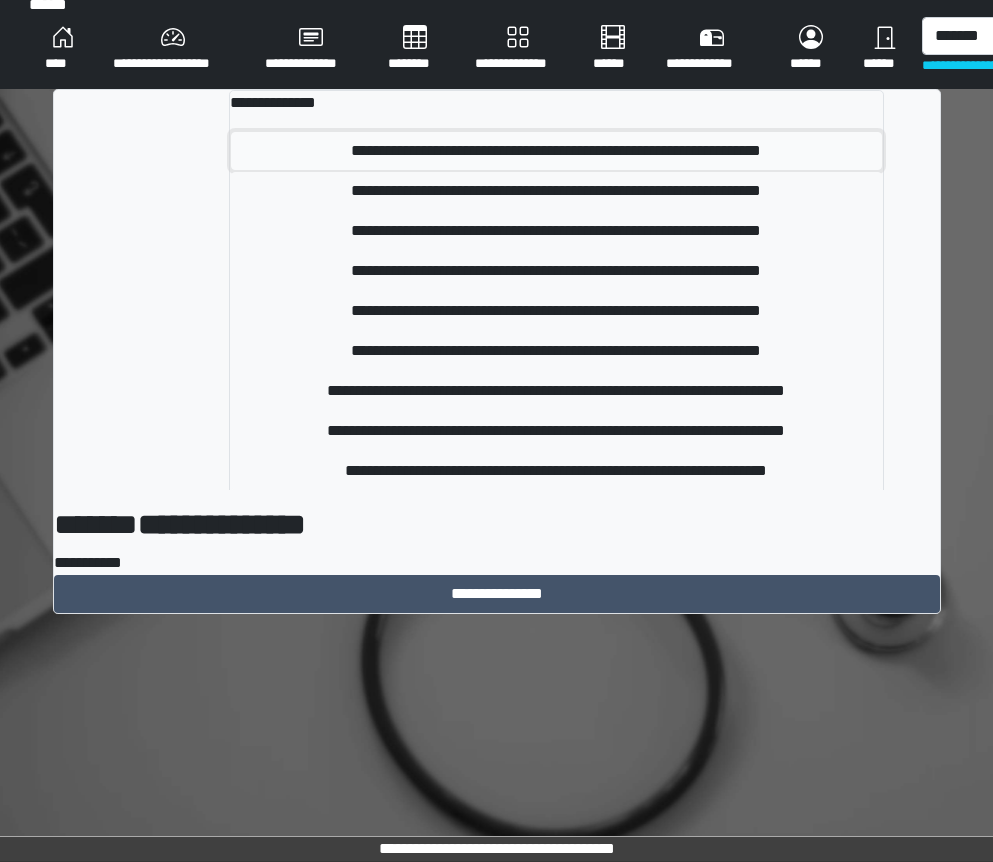 click on "**********" at bounding box center [556, 151] 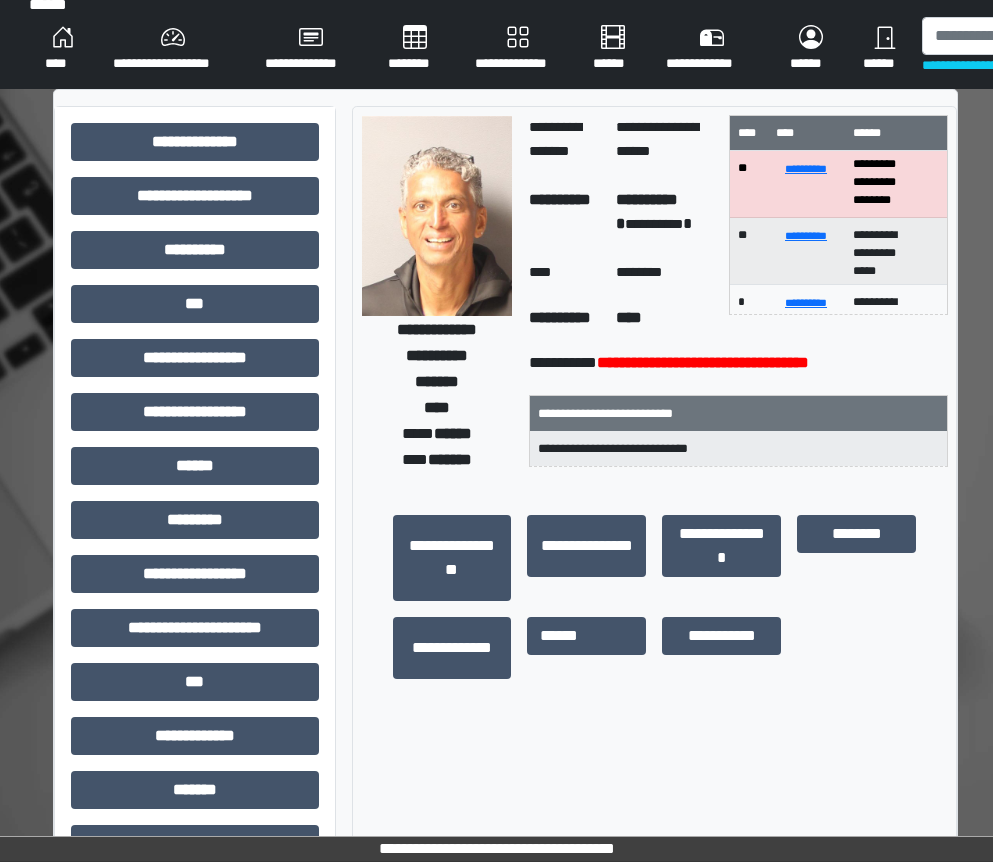 scroll, scrollTop: 91, scrollLeft: 0, axis: vertical 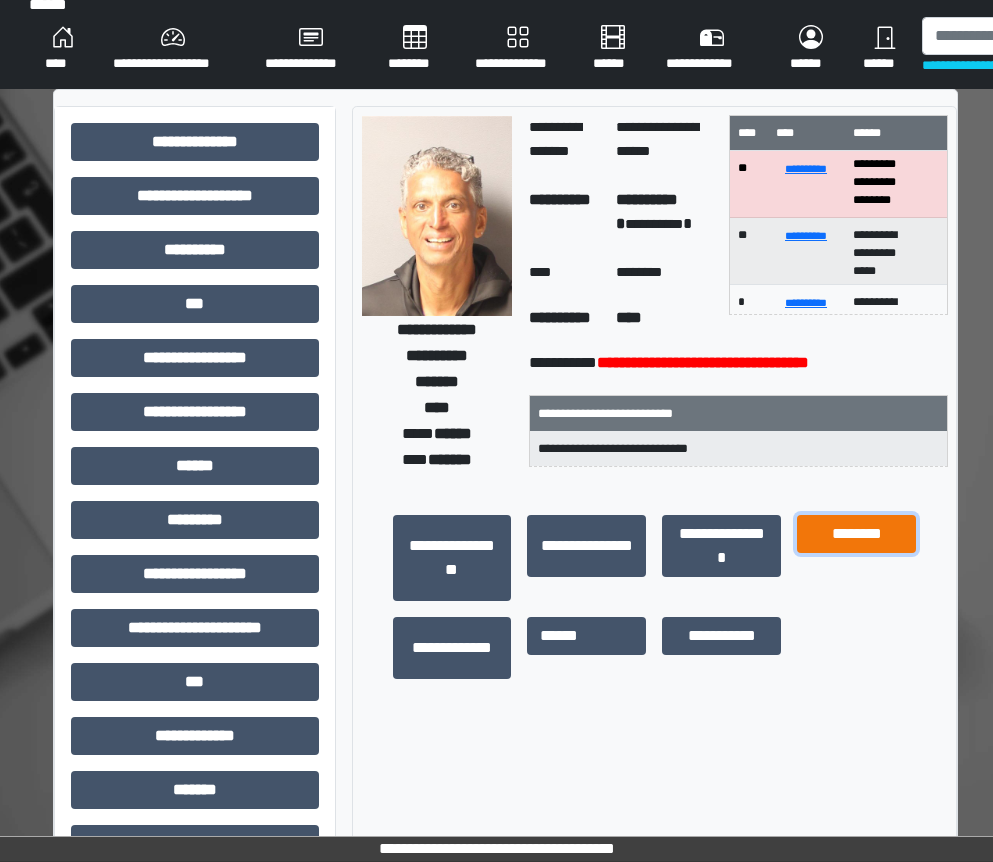 click on "********" at bounding box center (856, 534) 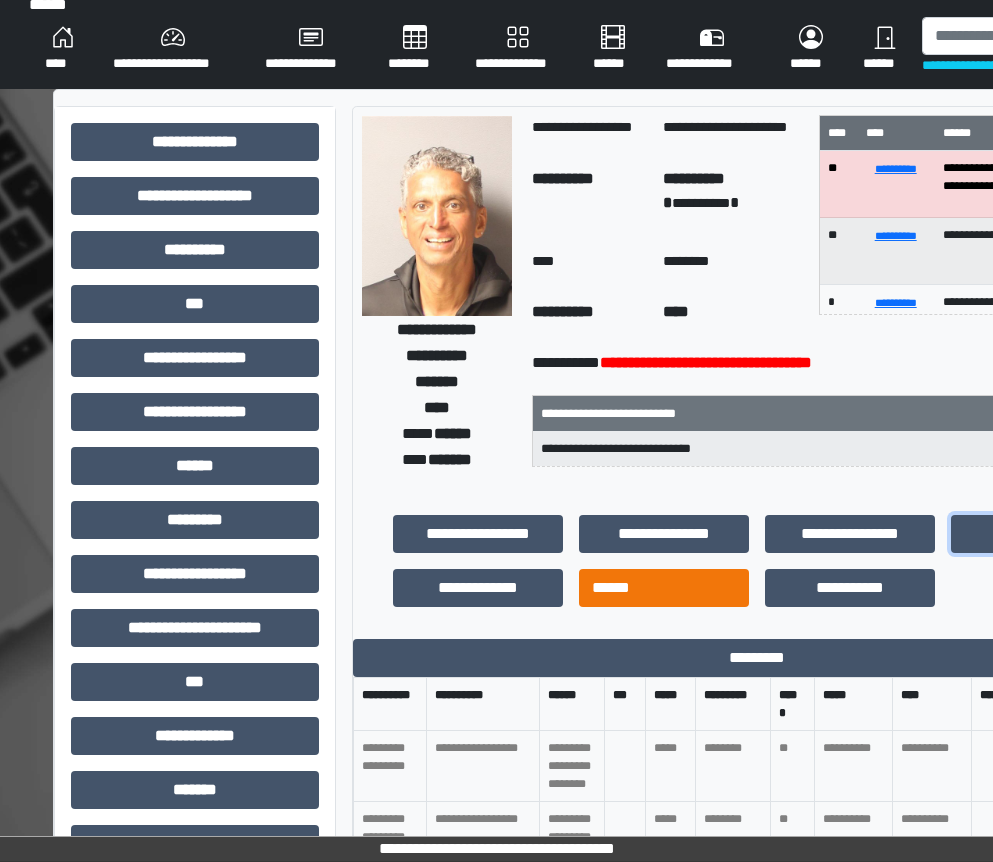 scroll, scrollTop: 56, scrollLeft: 0, axis: vertical 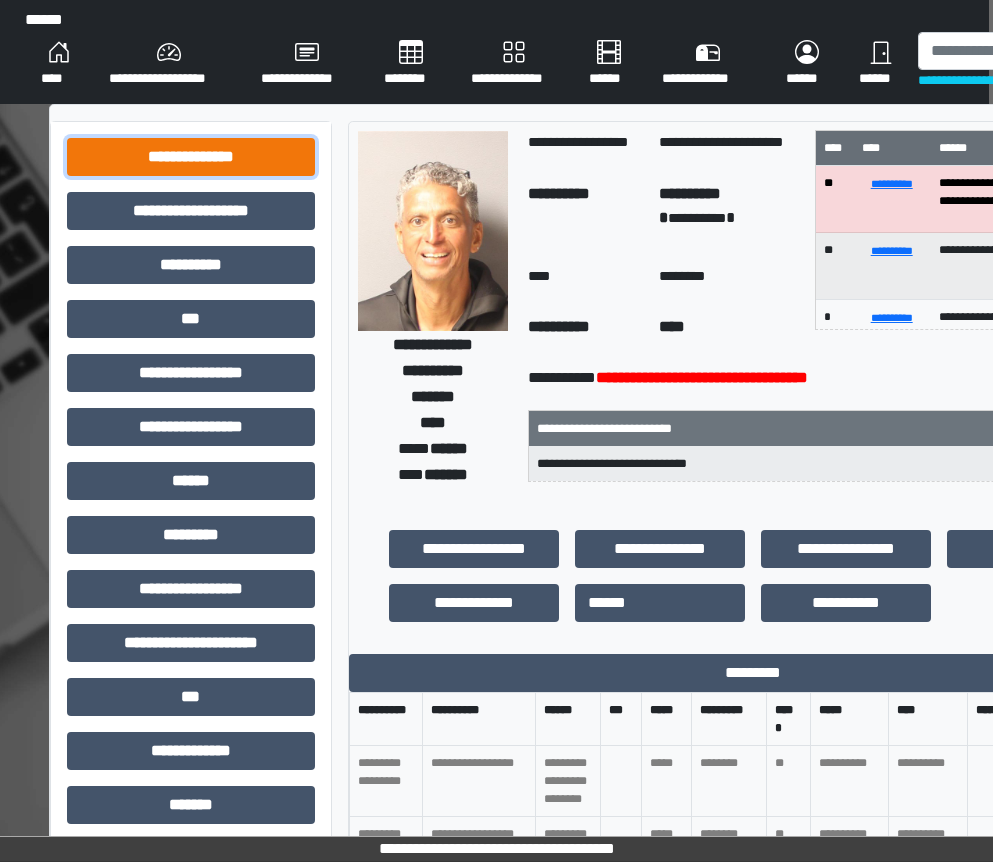click on "**********" at bounding box center (191, 157) 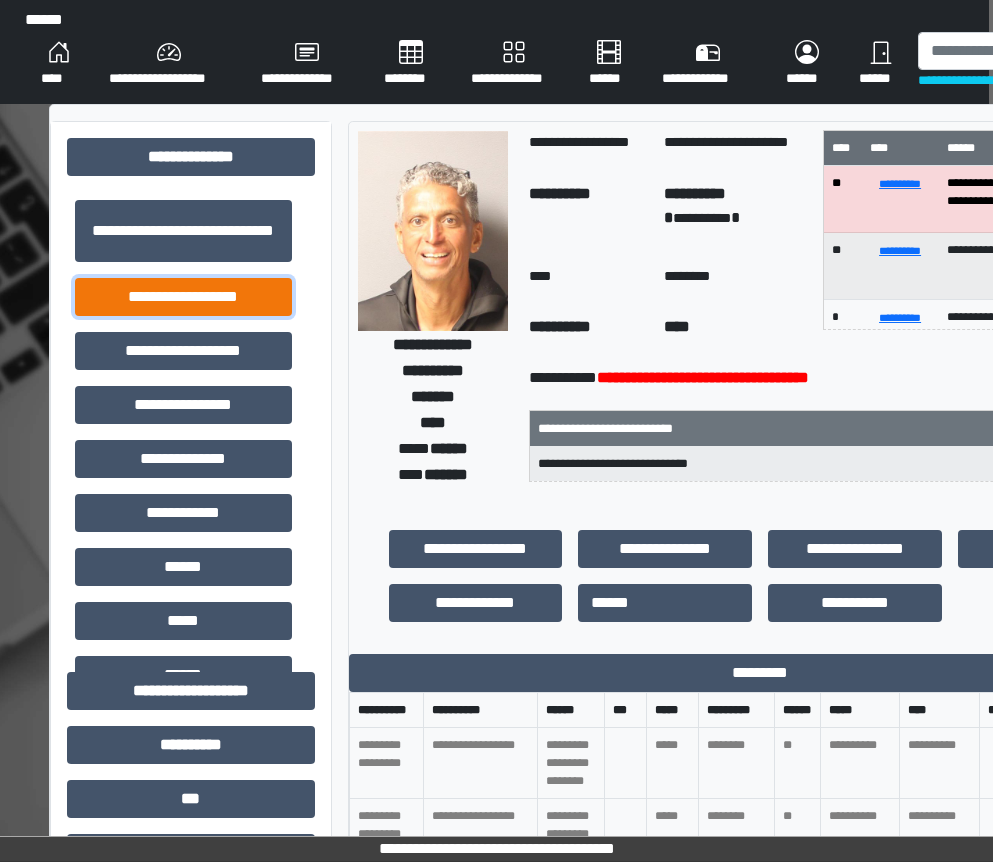 click on "**********" at bounding box center (183, 297) 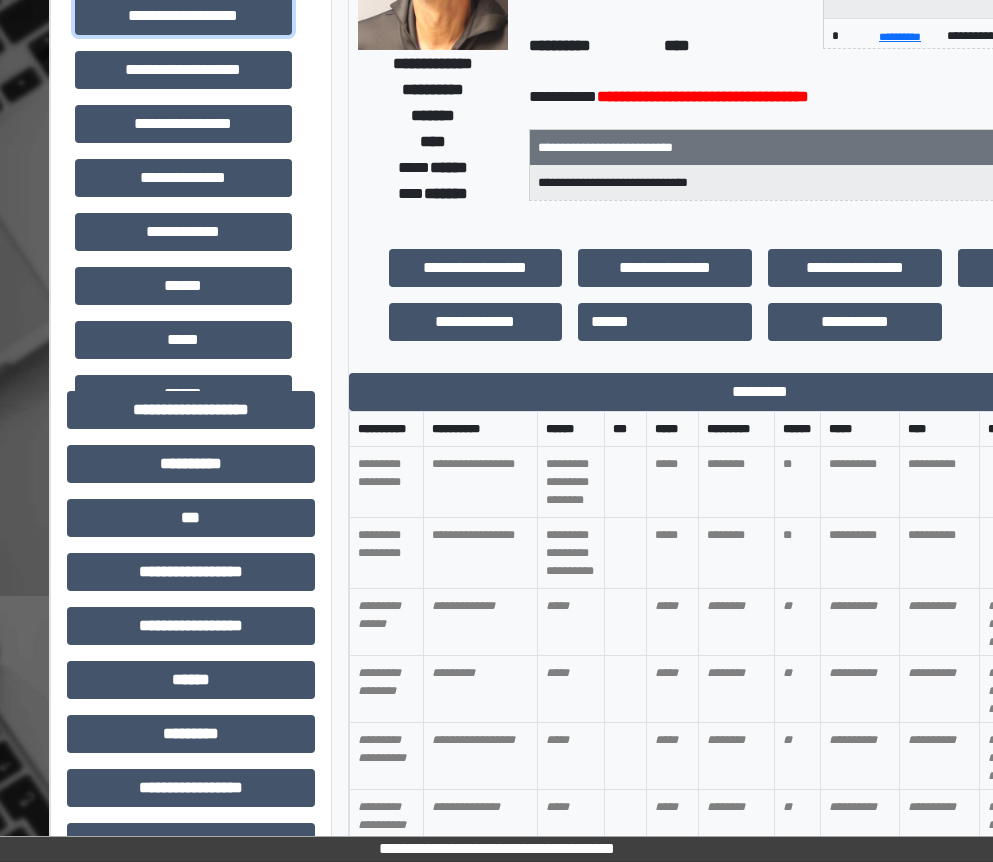 scroll, scrollTop: 400, scrollLeft: 4, axis: both 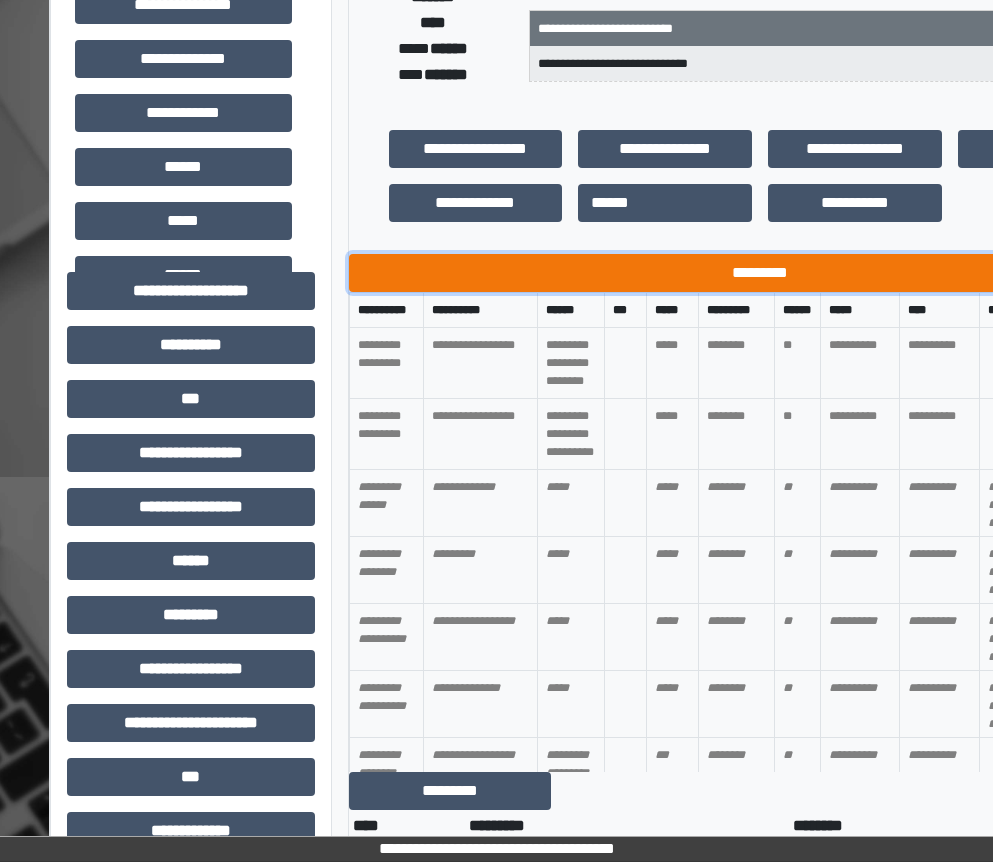 click on "*********" at bounding box center [760, 273] 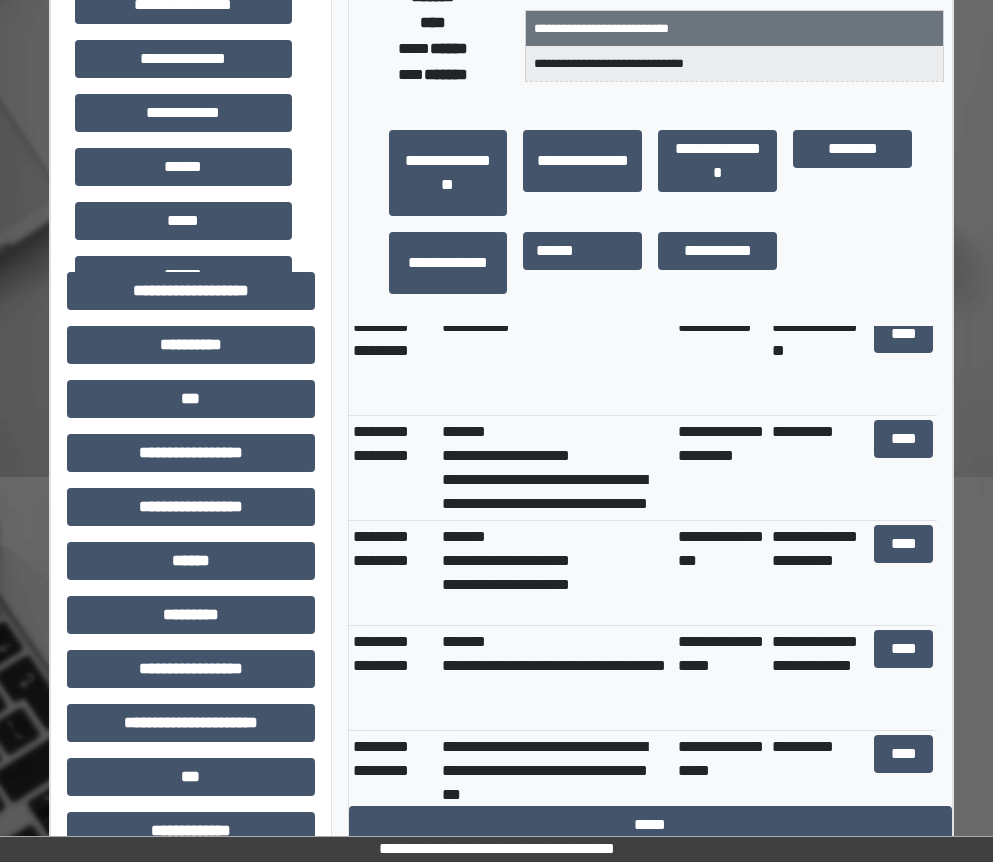scroll, scrollTop: 1800, scrollLeft: 0, axis: vertical 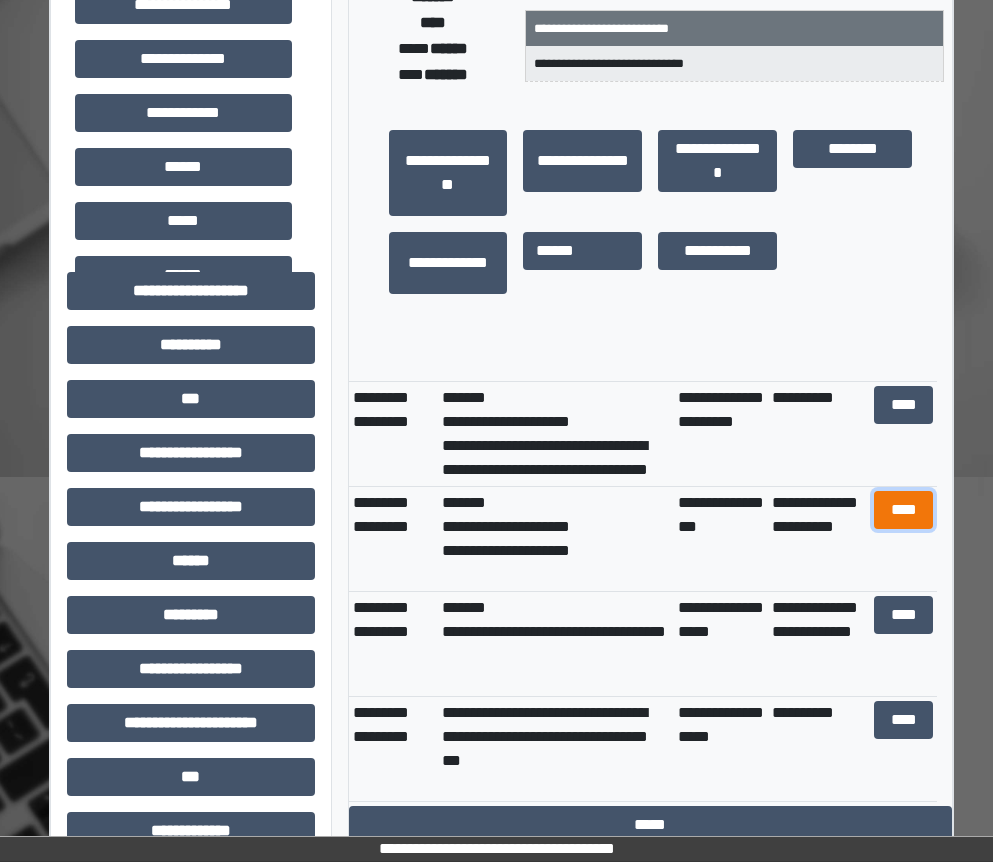 click on "****" at bounding box center [904, 510] 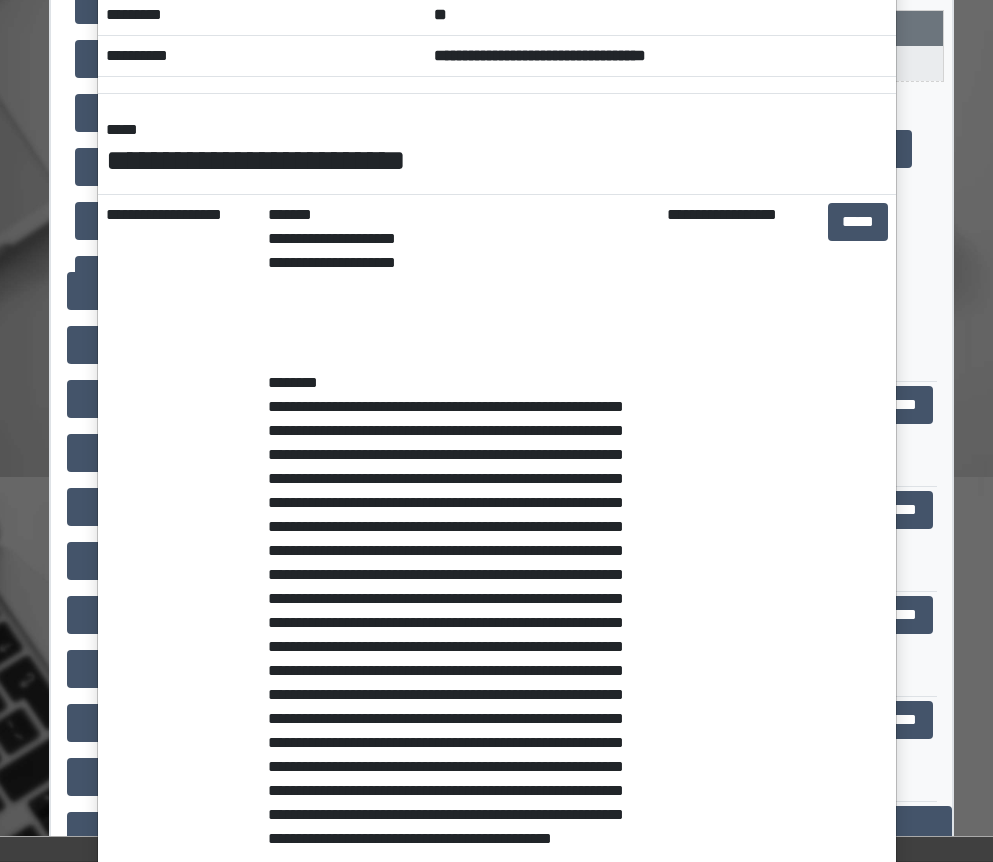 scroll, scrollTop: 0, scrollLeft: 0, axis: both 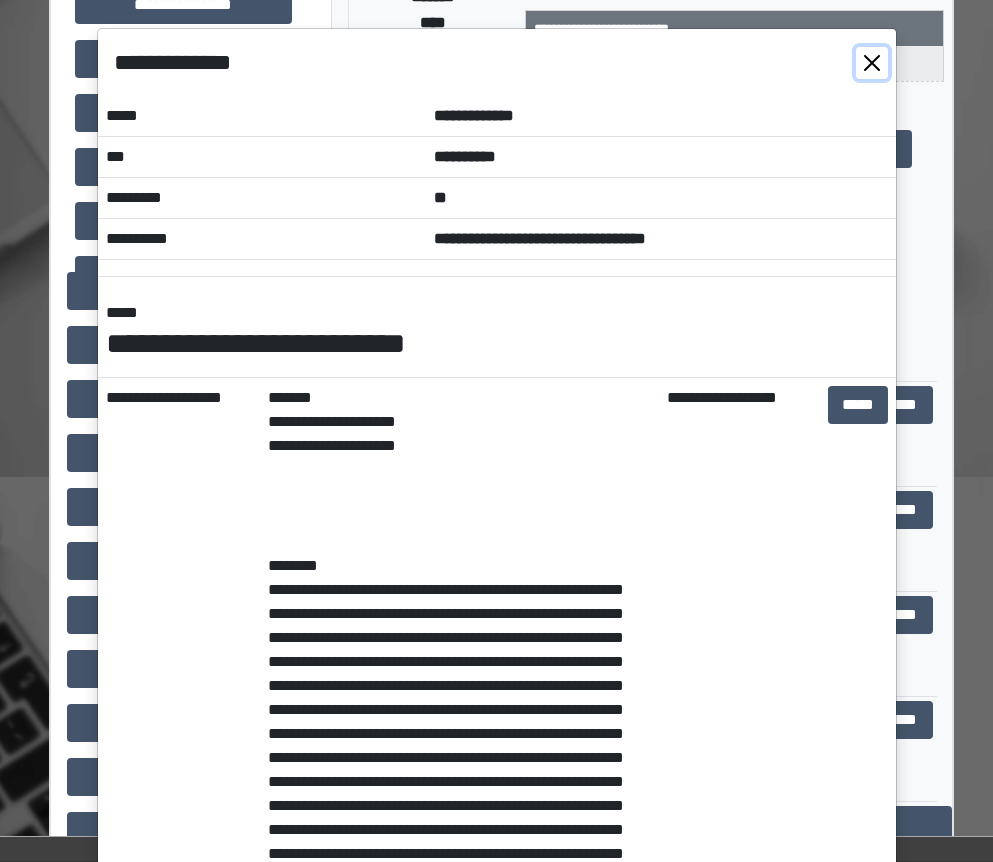 click at bounding box center [872, 63] 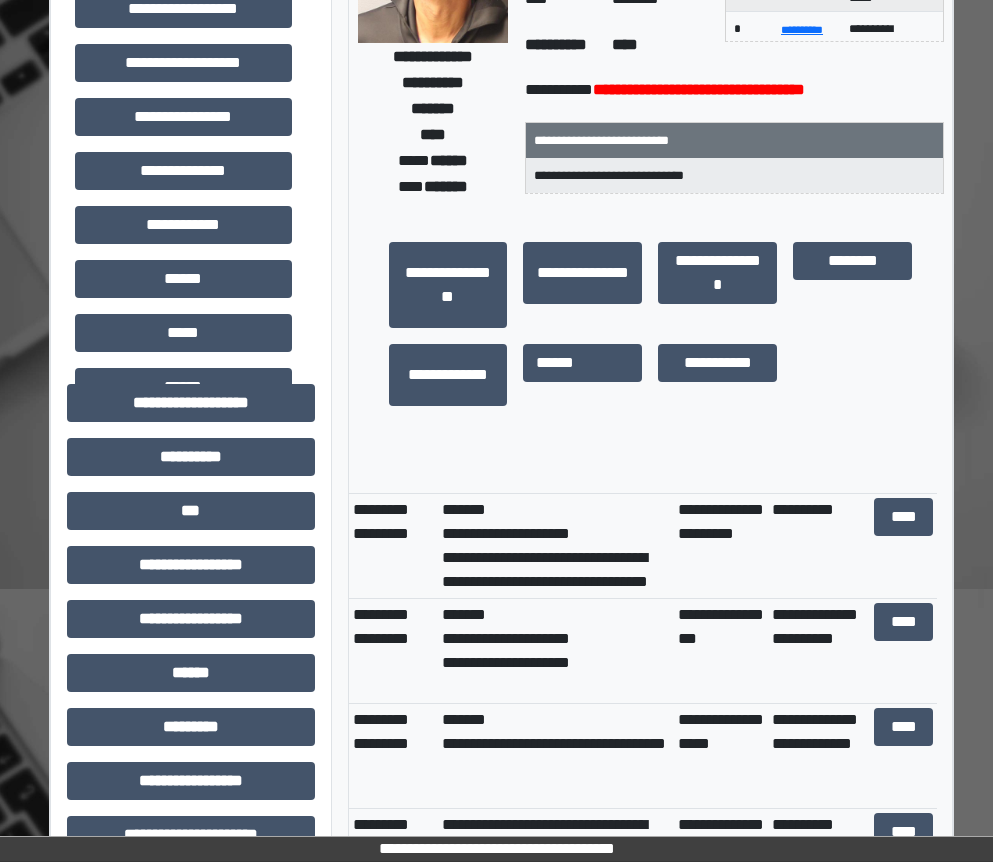 scroll, scrollTop: 600, scrollLeft: 4, axis: both 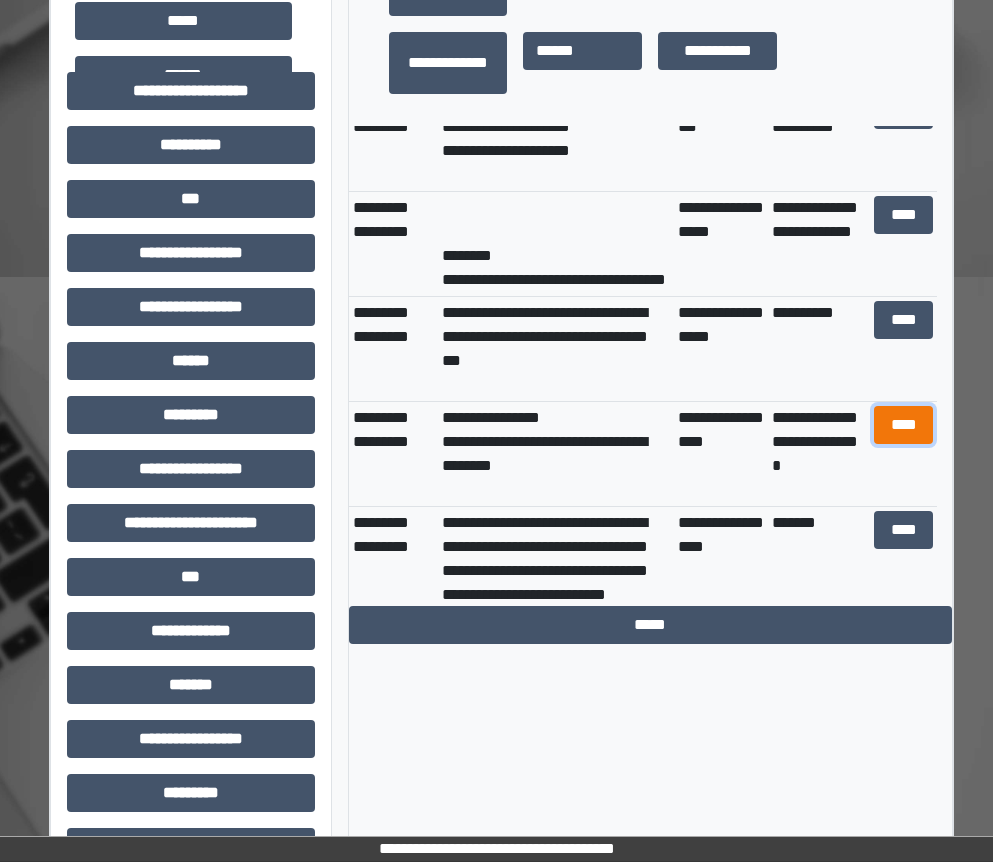 click on "****" at bounding box center (904, 425) 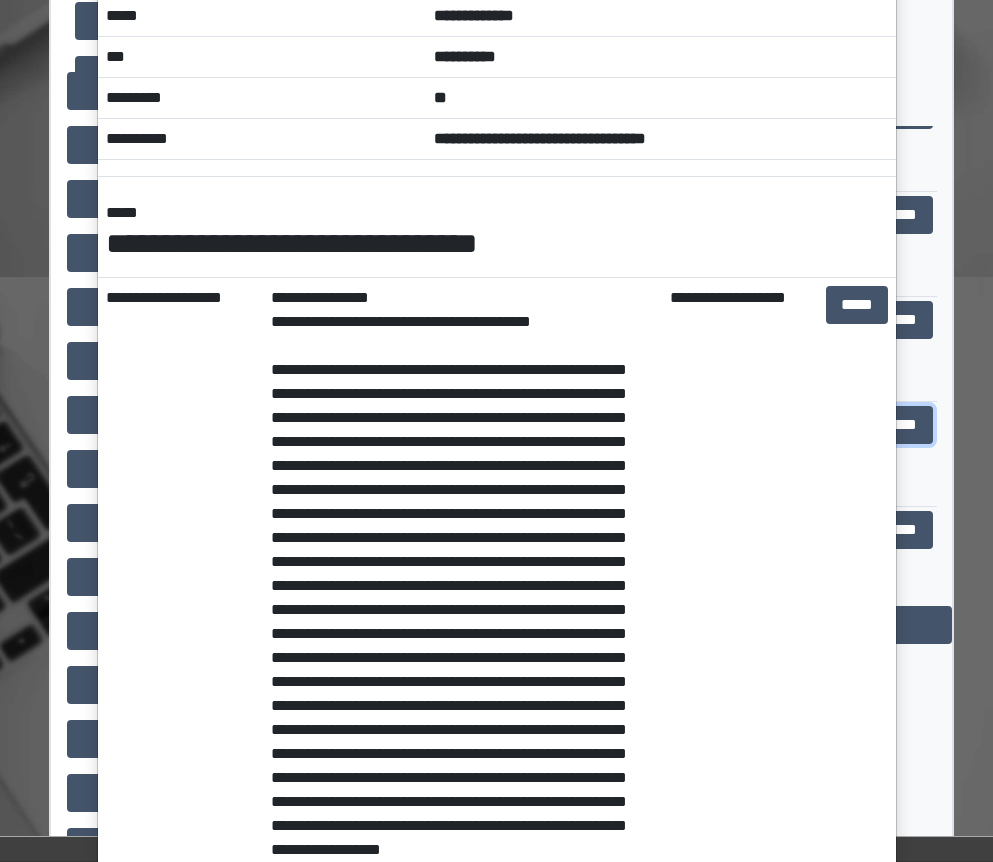 scroll, scrollTop: 0, scrollLeft: 0, axis: both 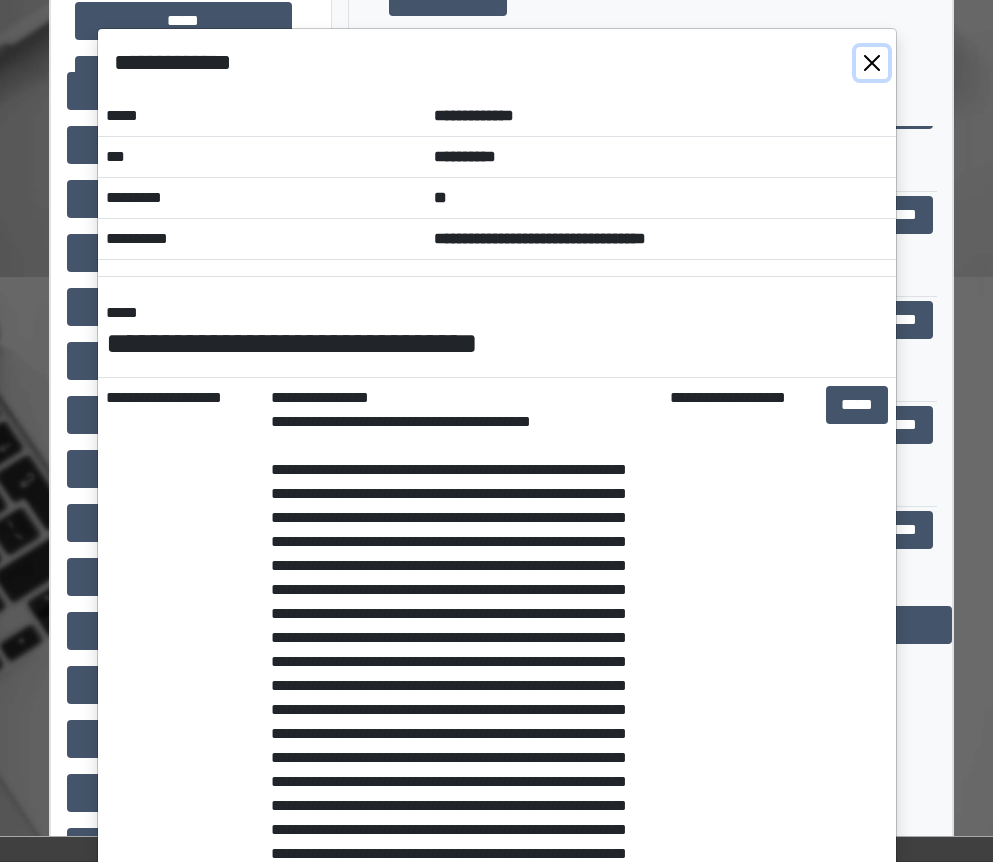 click at bounding box center [872, 63] 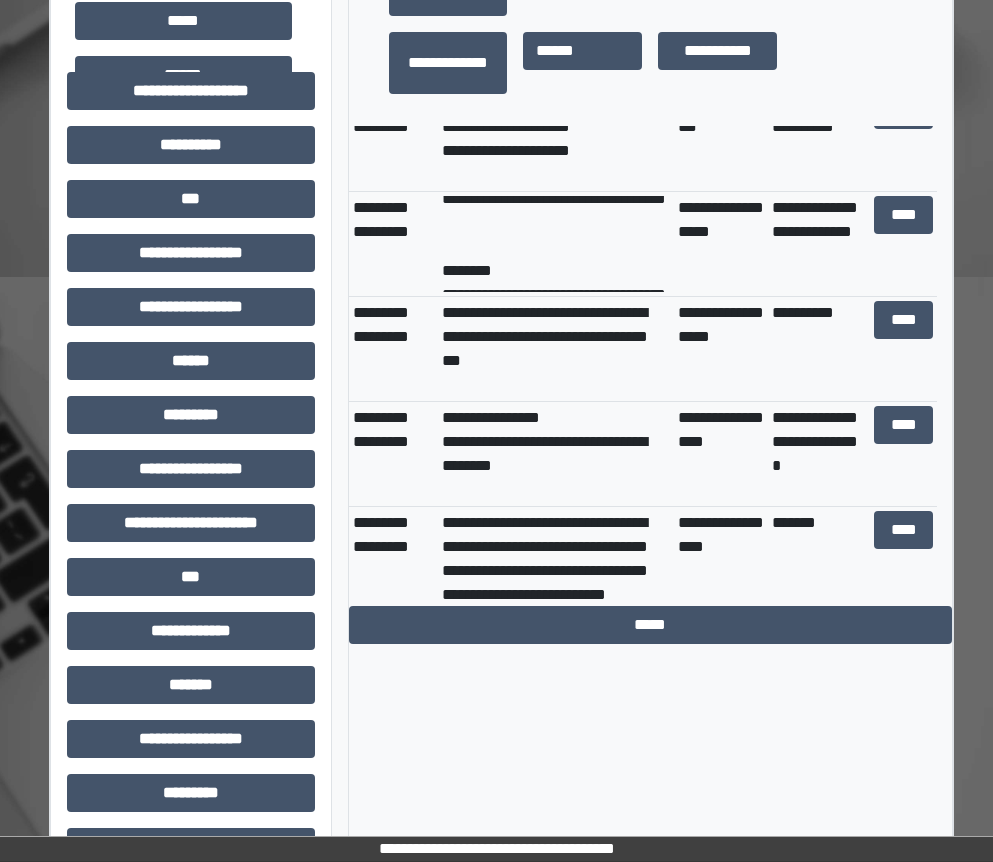scroll, scrollTop: 0, scrollLeft: 0, axis: both 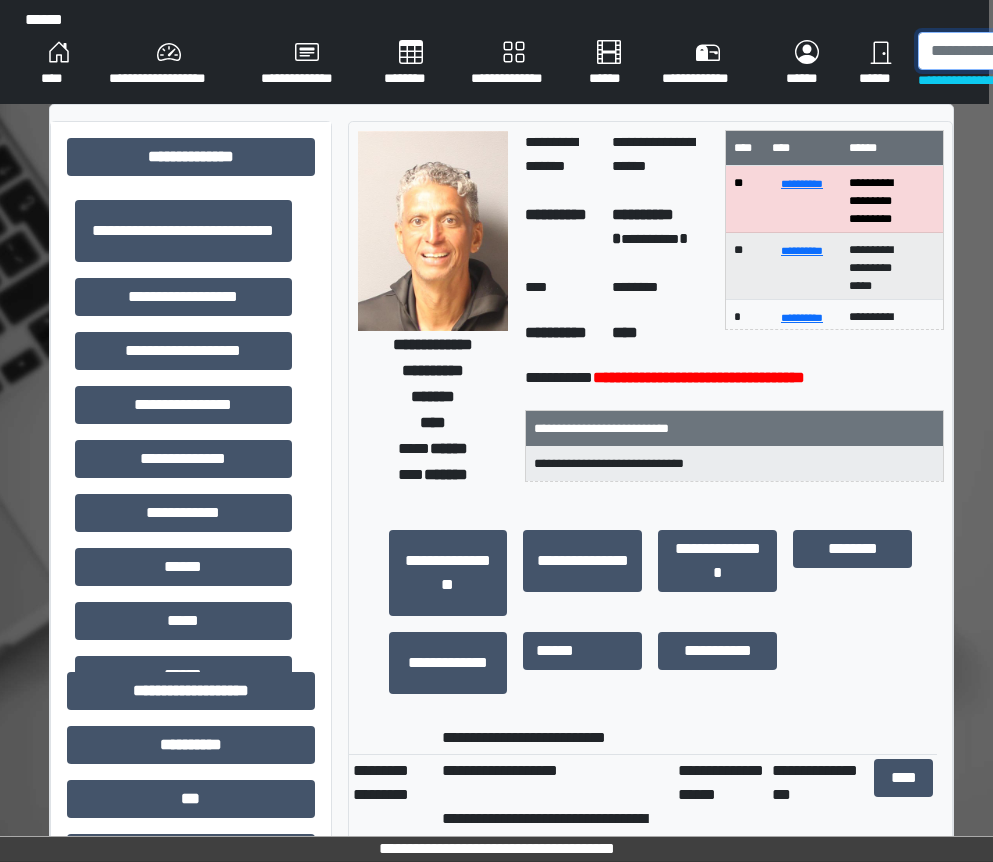click at bounding box center (1021, 51) 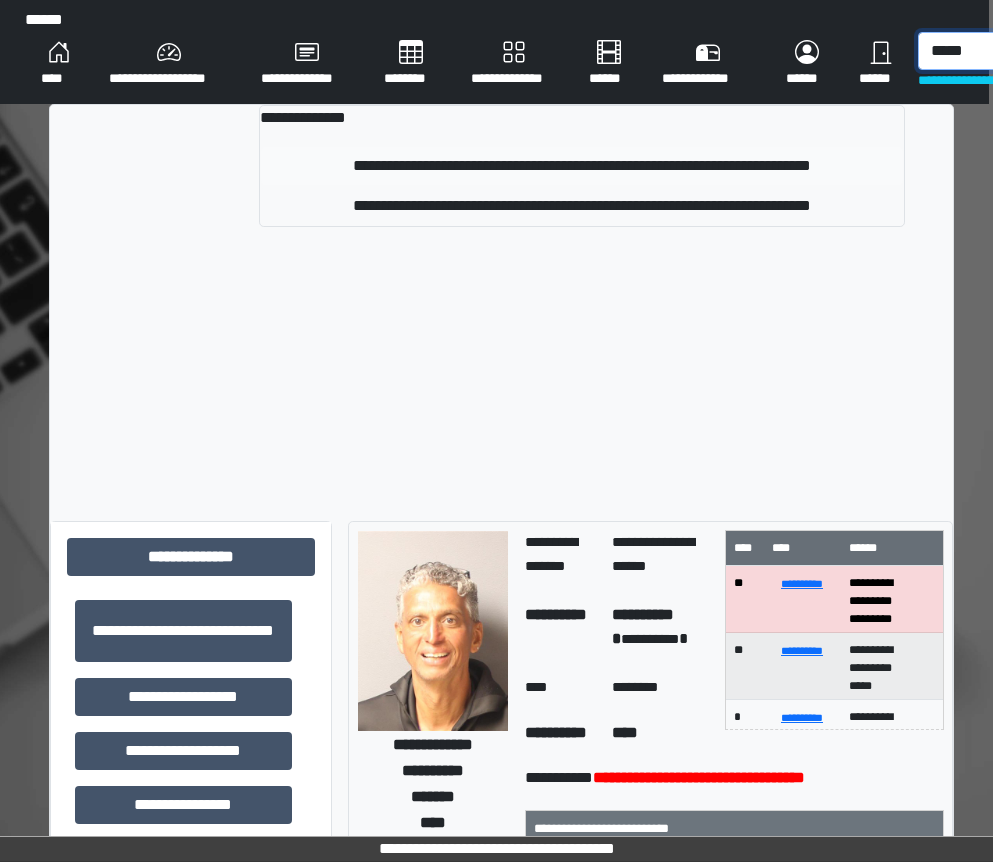 type on "*****" 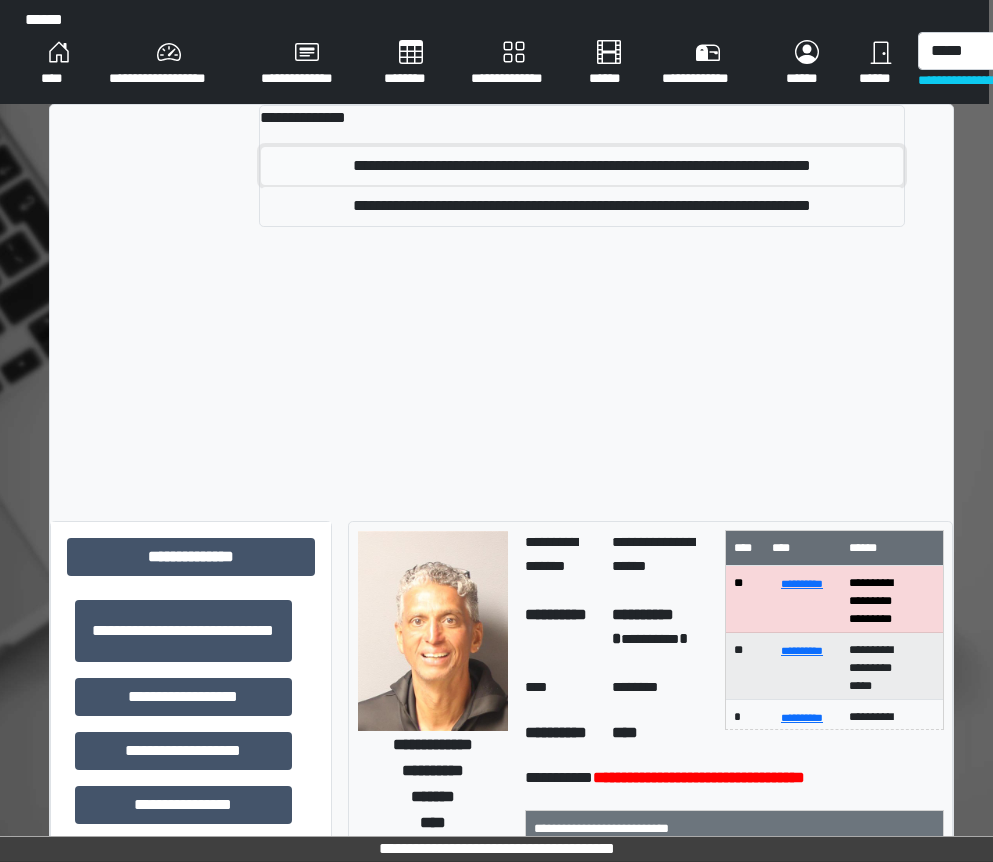 click on "**********" at bounding box center (582, 166) 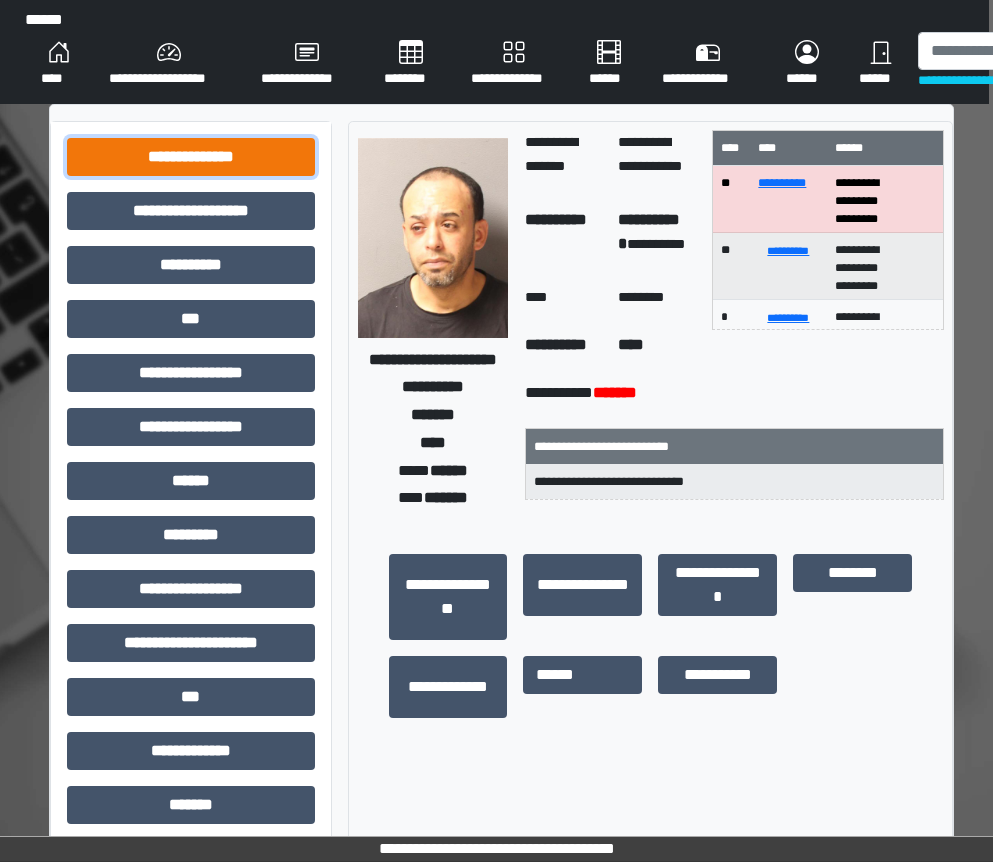 click on "**********" at bounding box center [191, 157] 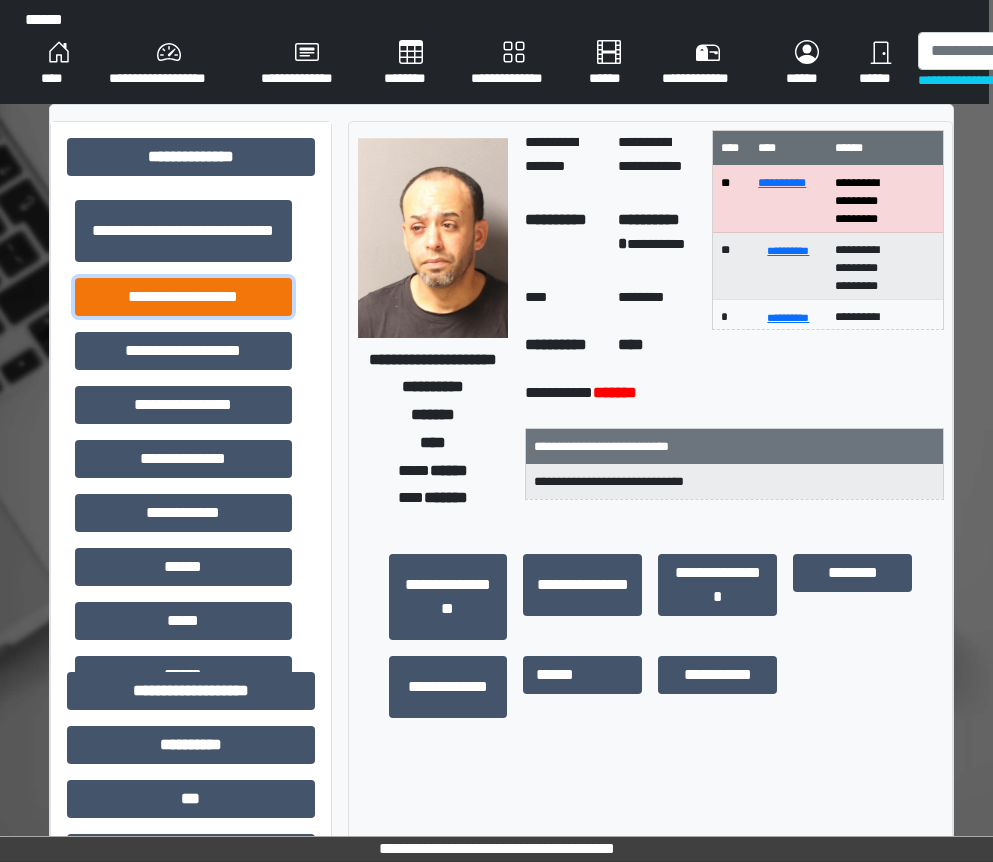click on "**********" at bounding box center [183, 297] 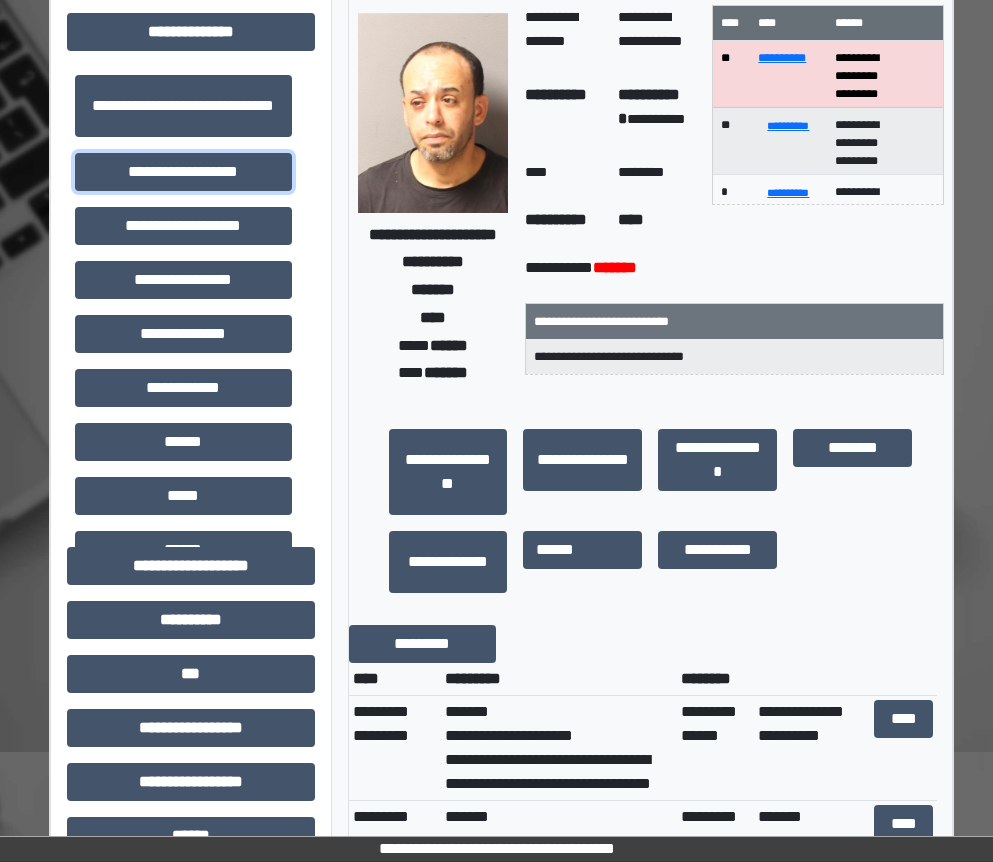 scroll, scrollTop: 500, scrollLeft: 4, axis: both 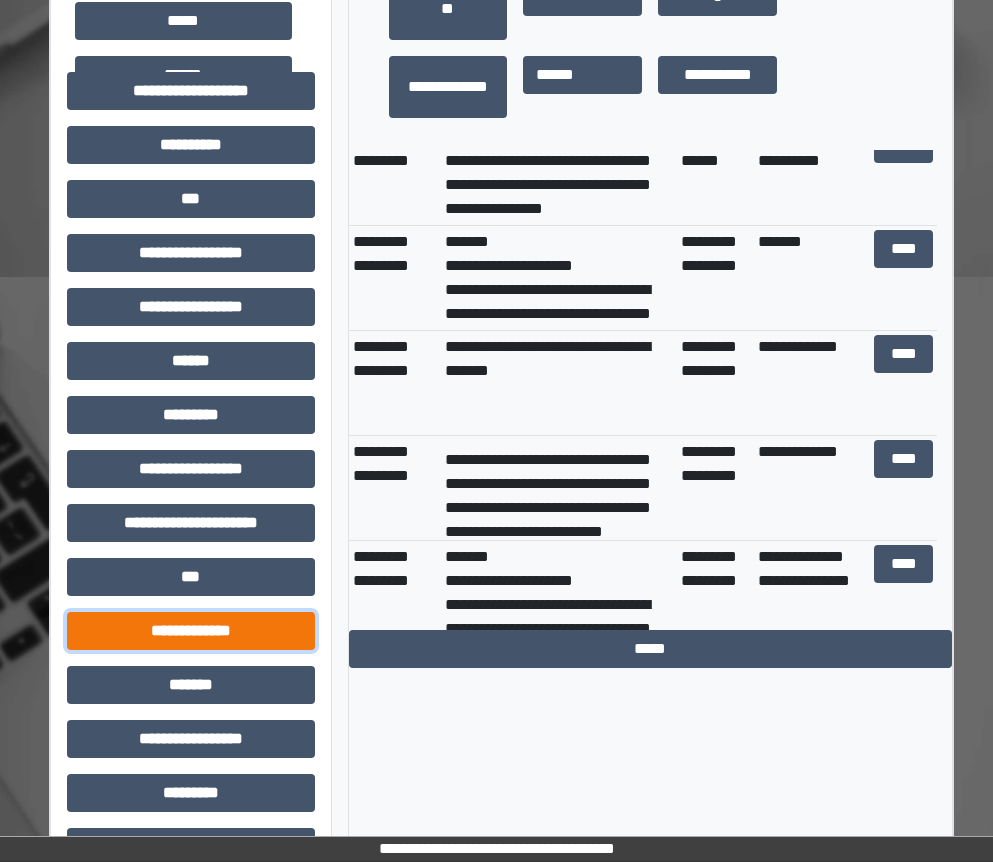 click on "**********" at bounding box center [191, 631] 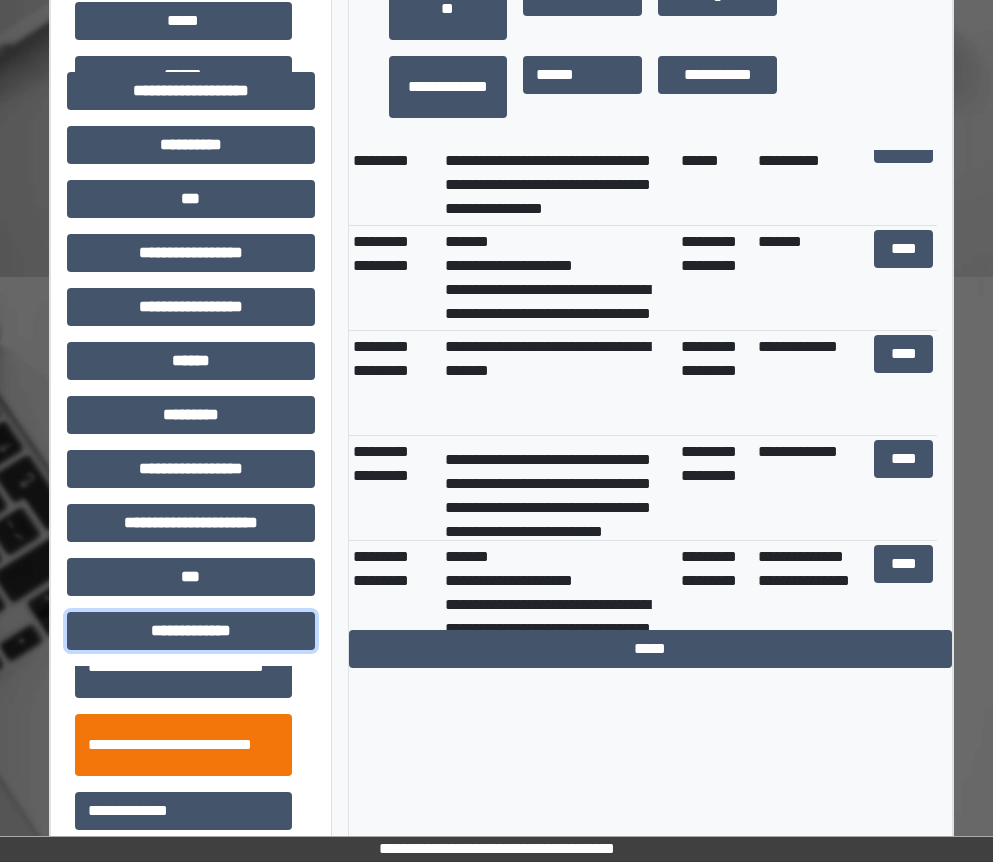 scroll, scrollTop: 400, scrollLeft: 0, axis: vertical 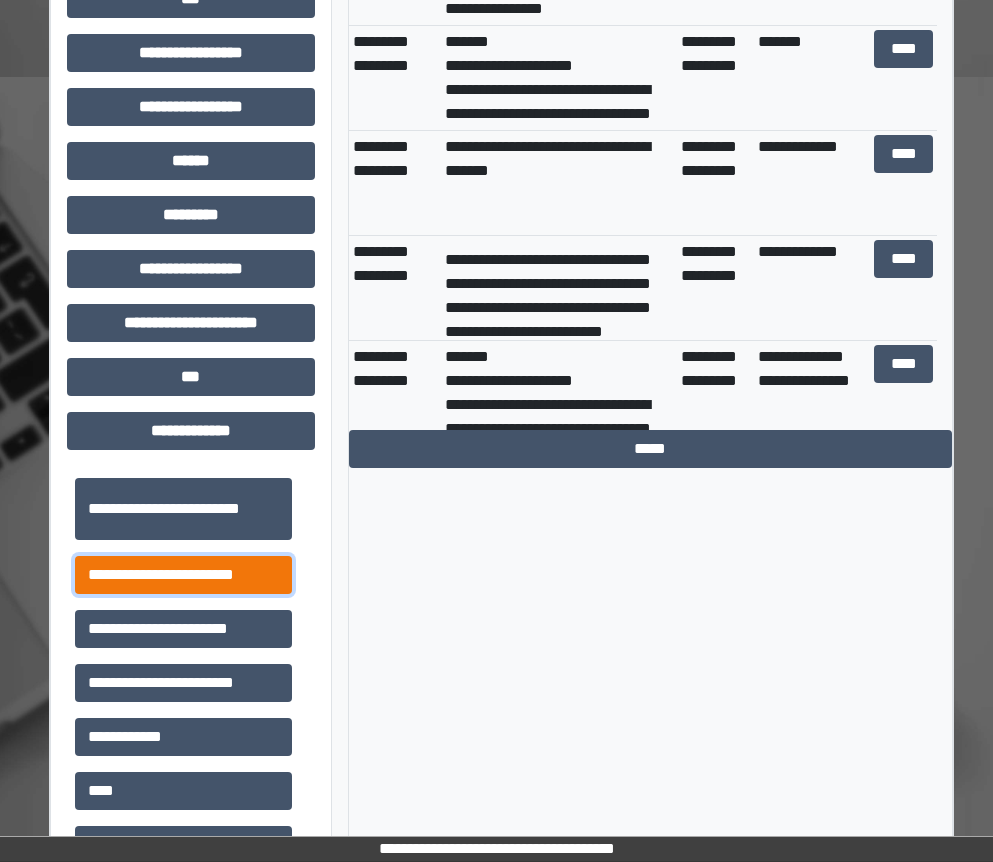 click on "**********" at bounding box center (183, 575) 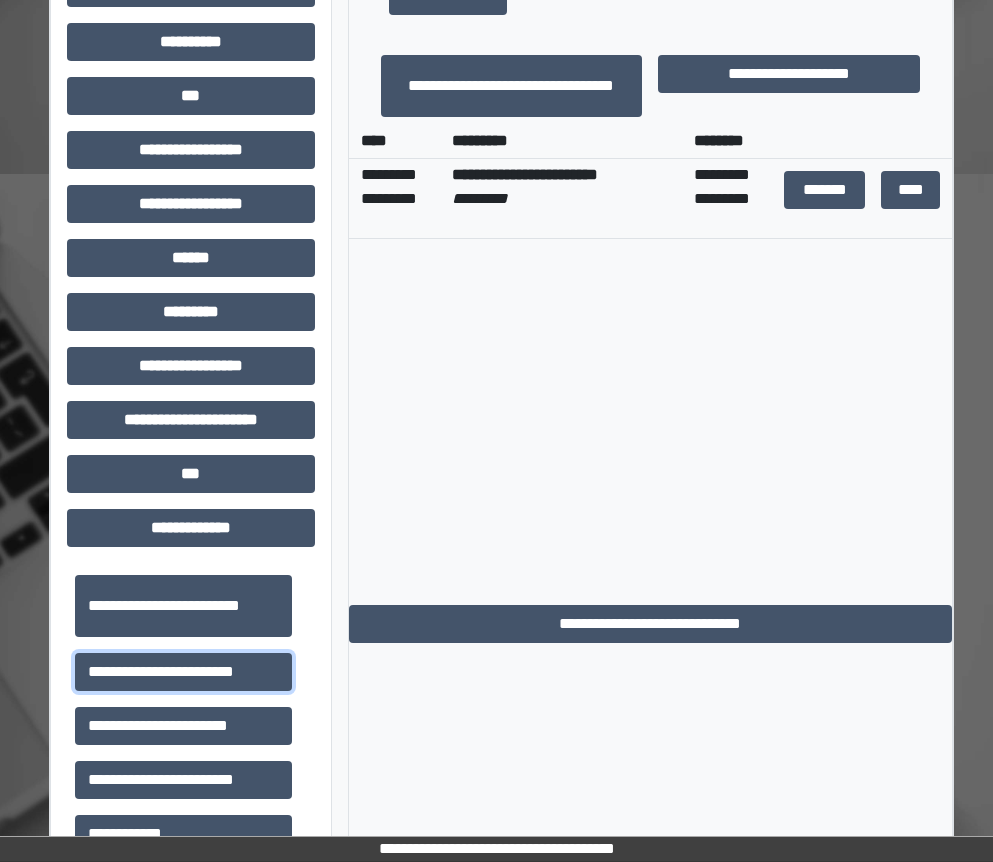 scroll, scrollTop: 500, scrollLeft: 4, axis: both 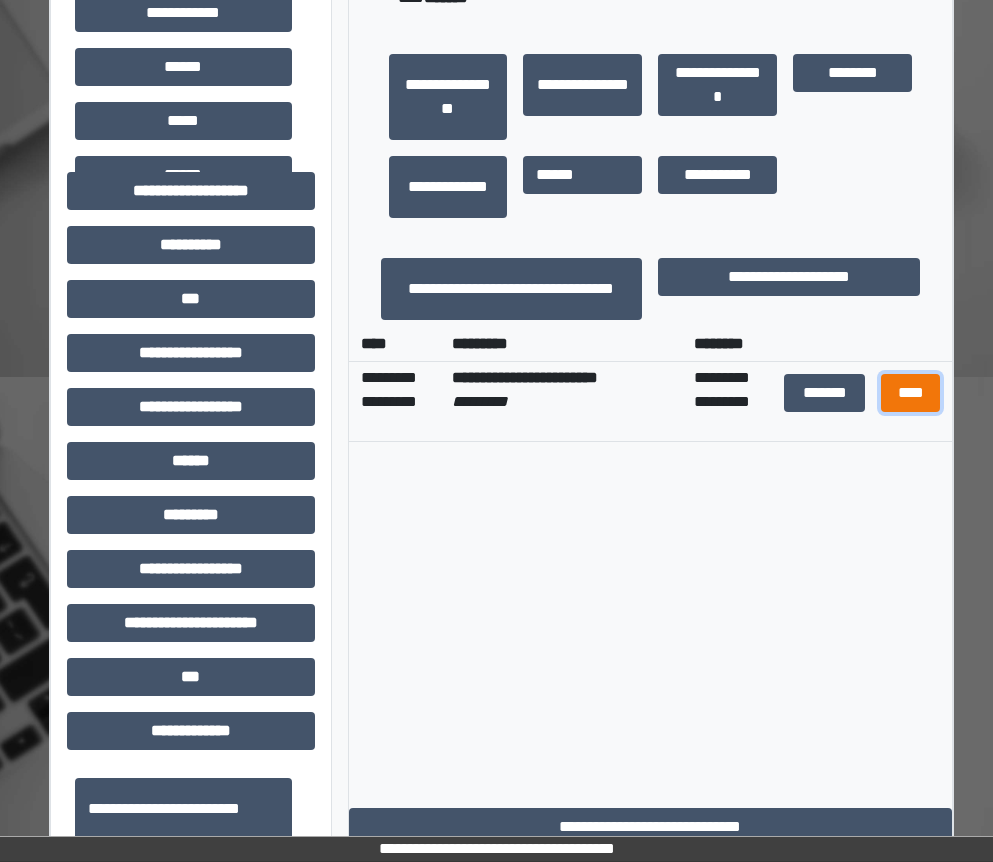 click on "****" at bounding box center (911, 393) 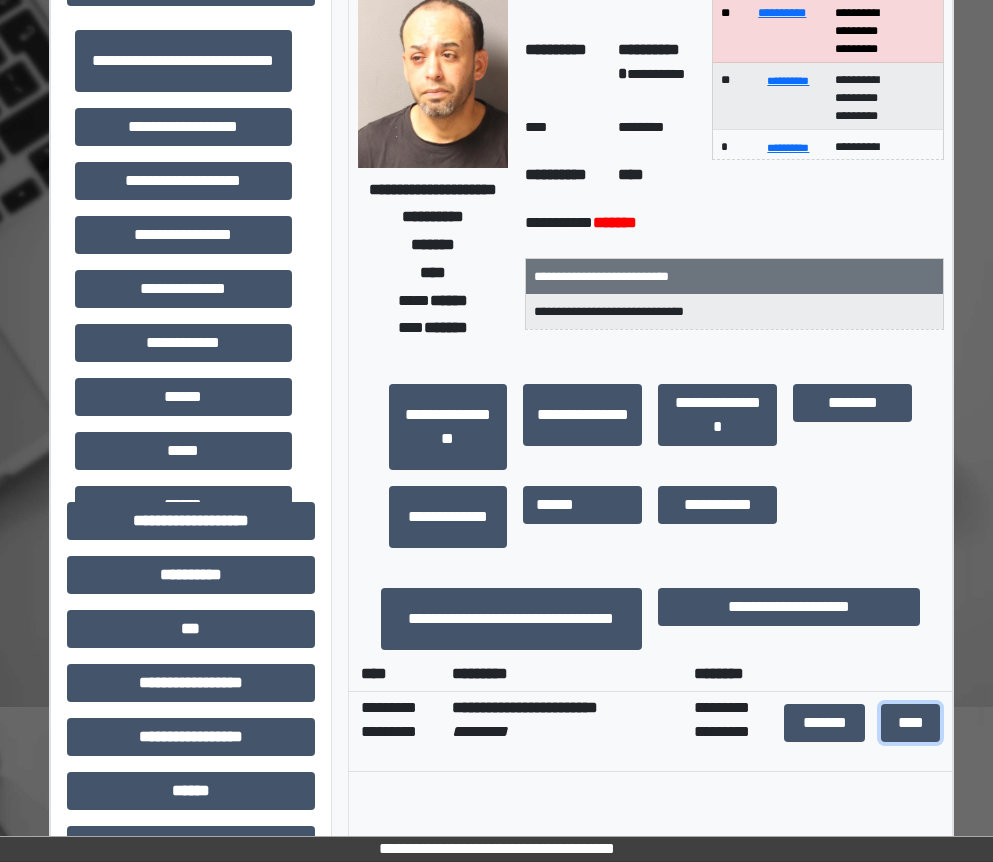 scroll, scrollTop: 200, scrollLeft: 4, axis: both 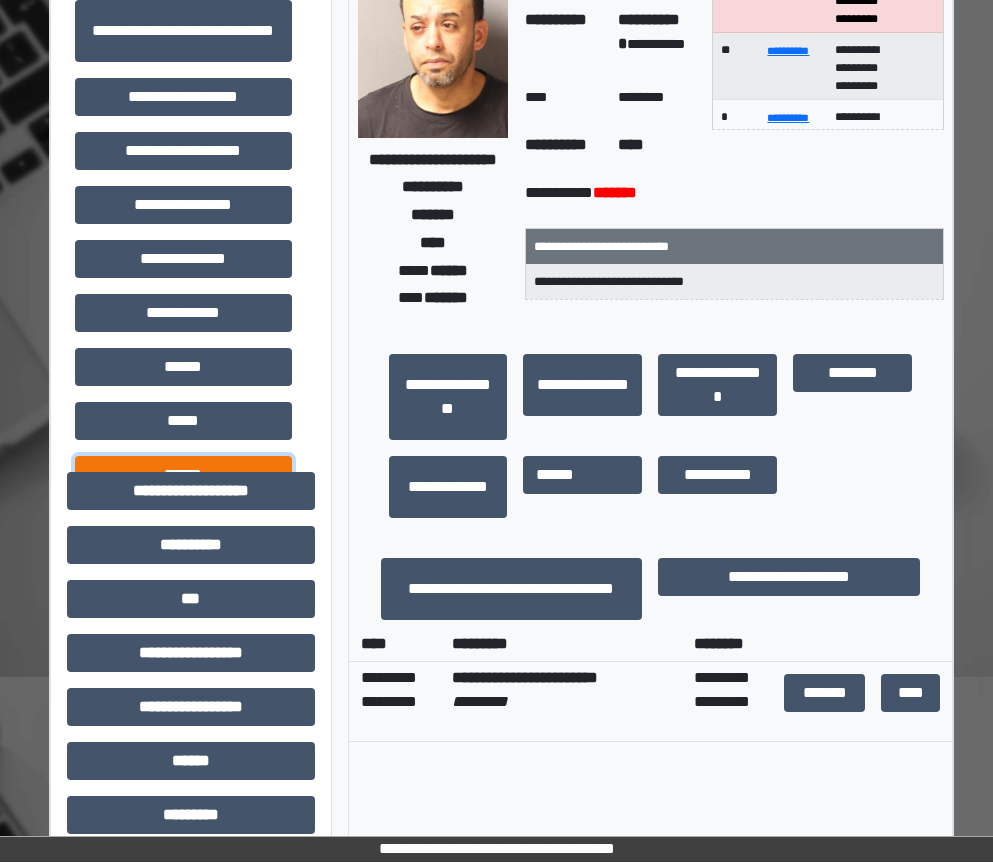 click on "******" at bounding box center (183, 475) 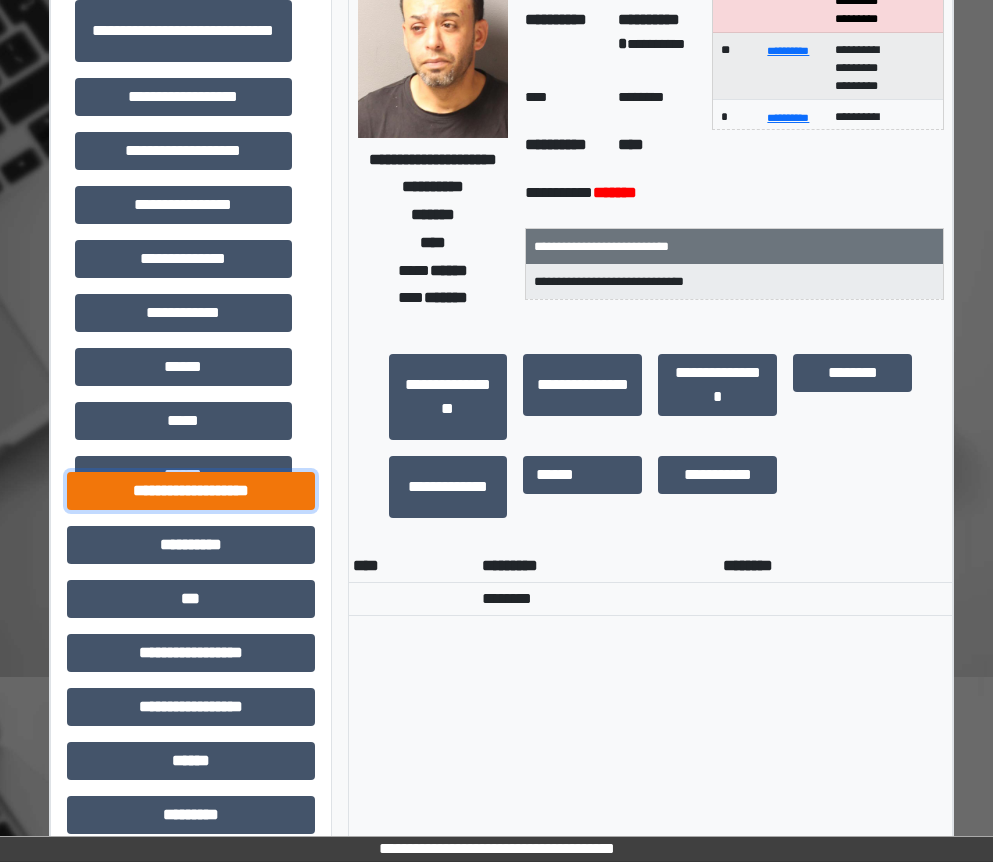click on "**********" at bounding box center (191, 491) 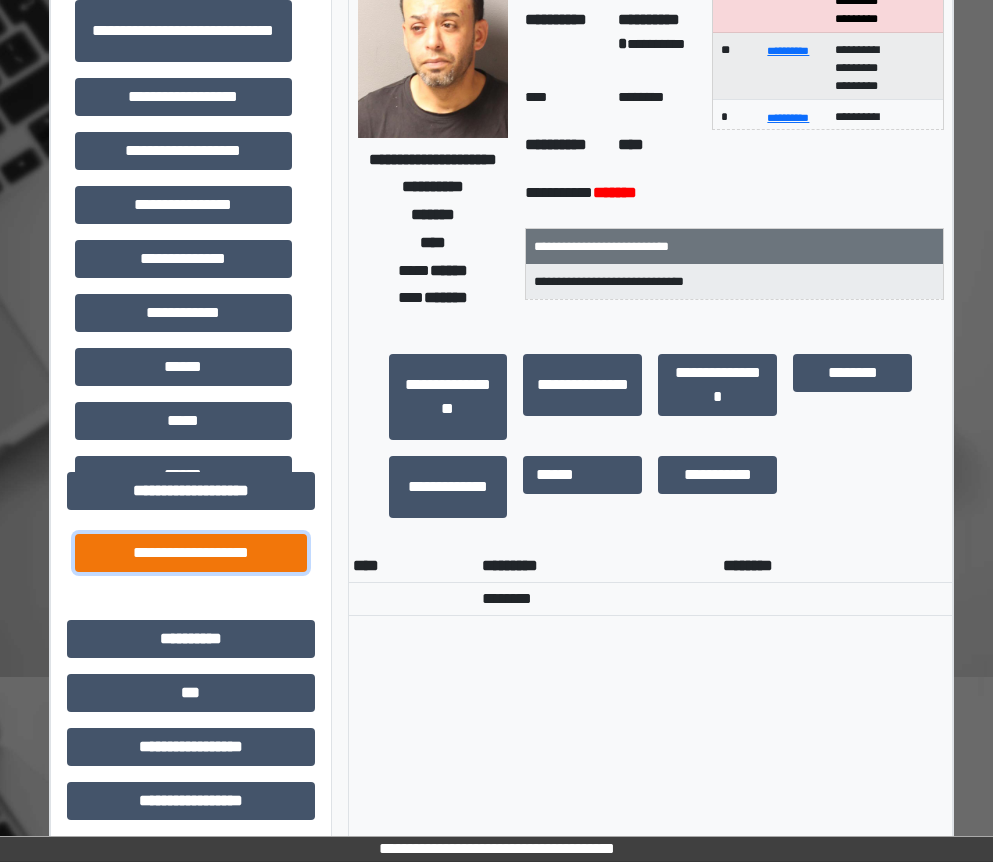 click on "**********" at bounding box center (191, 553) 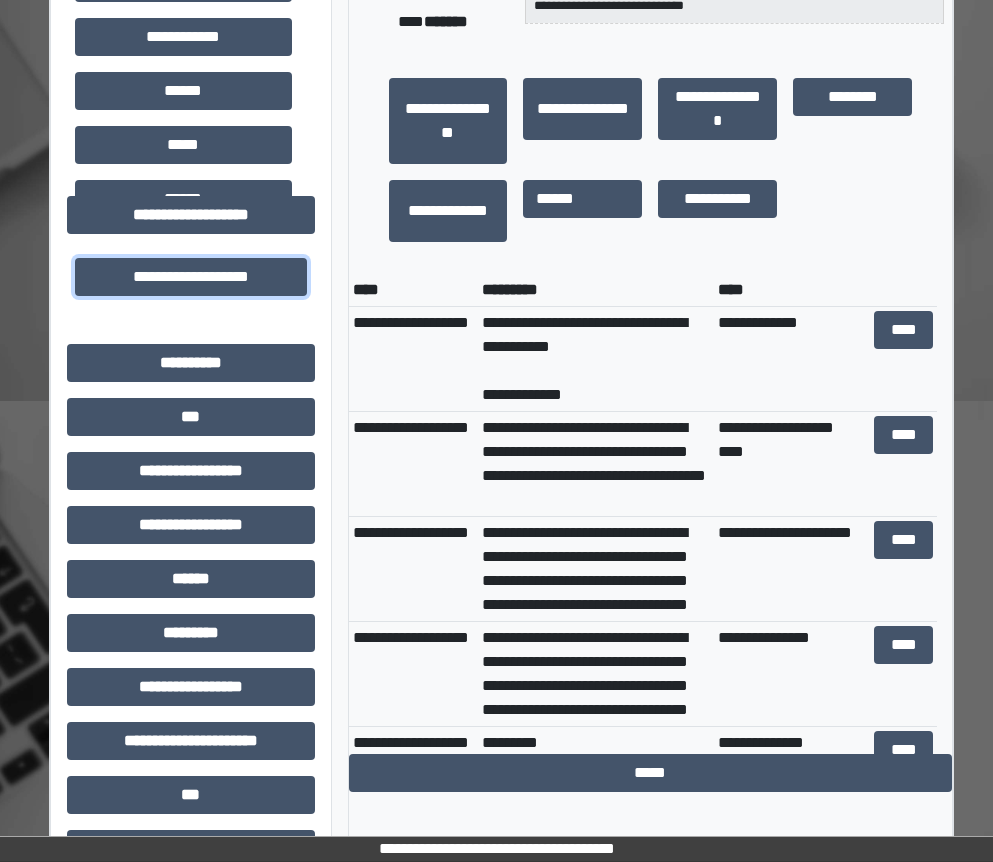 scroll, scrollTop: 500, scrollLeft: 4, axis: both 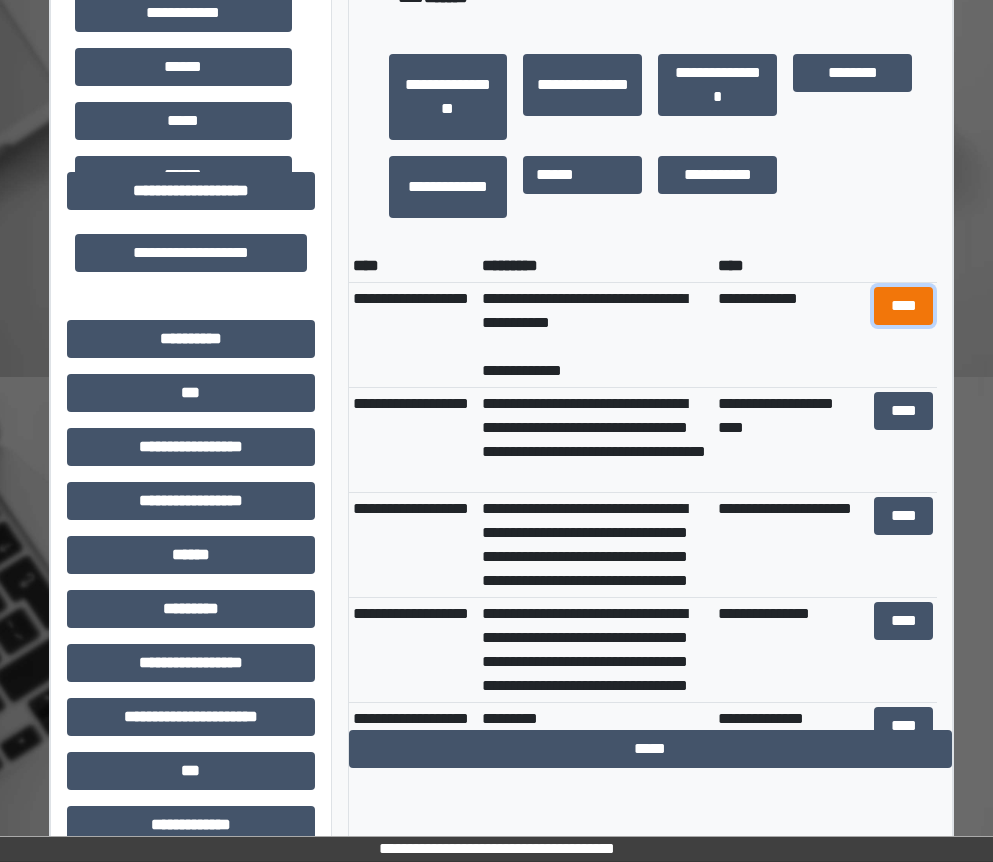 click on "****" at bounding box center [904, 306] 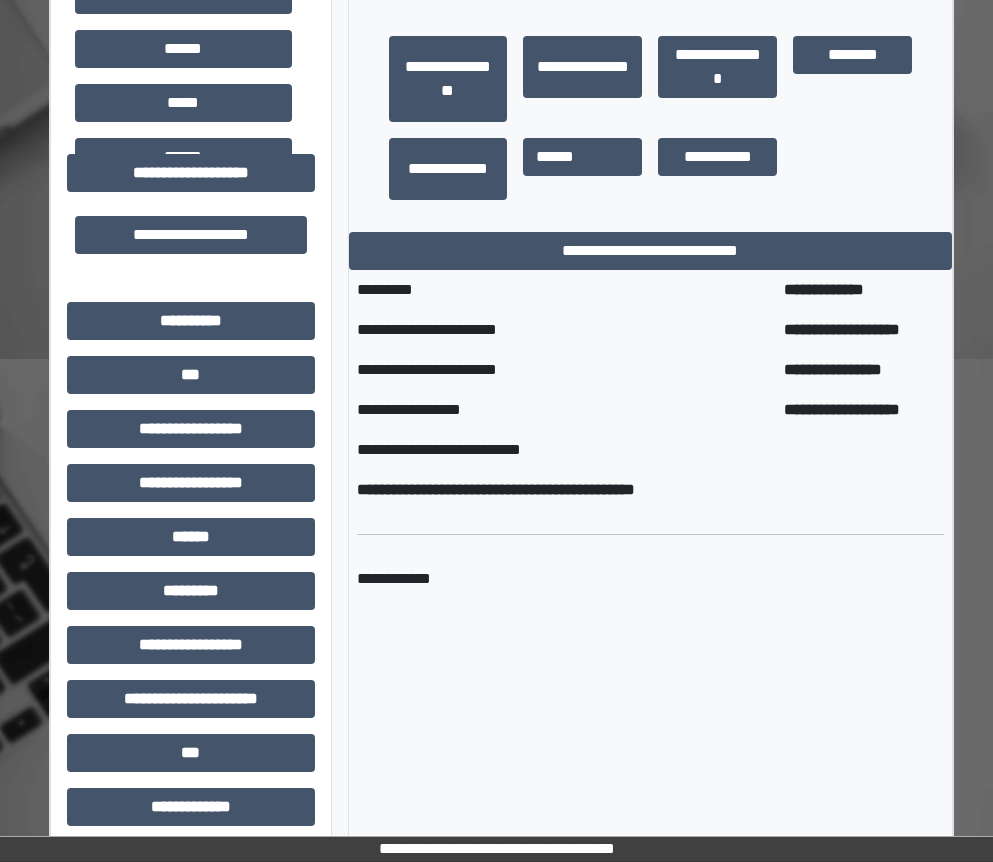 scroll, scrollTop: 200, scrollLeft: 4, axis: both 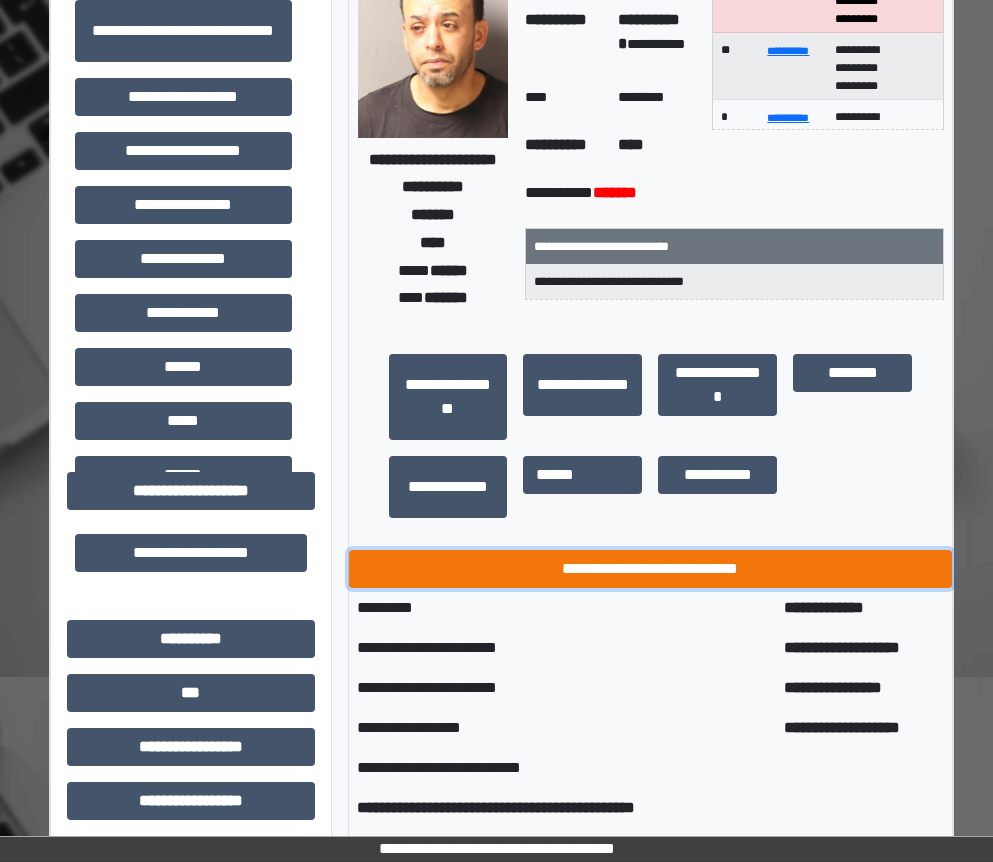 click on "**********" at bounding box center (651, 569) 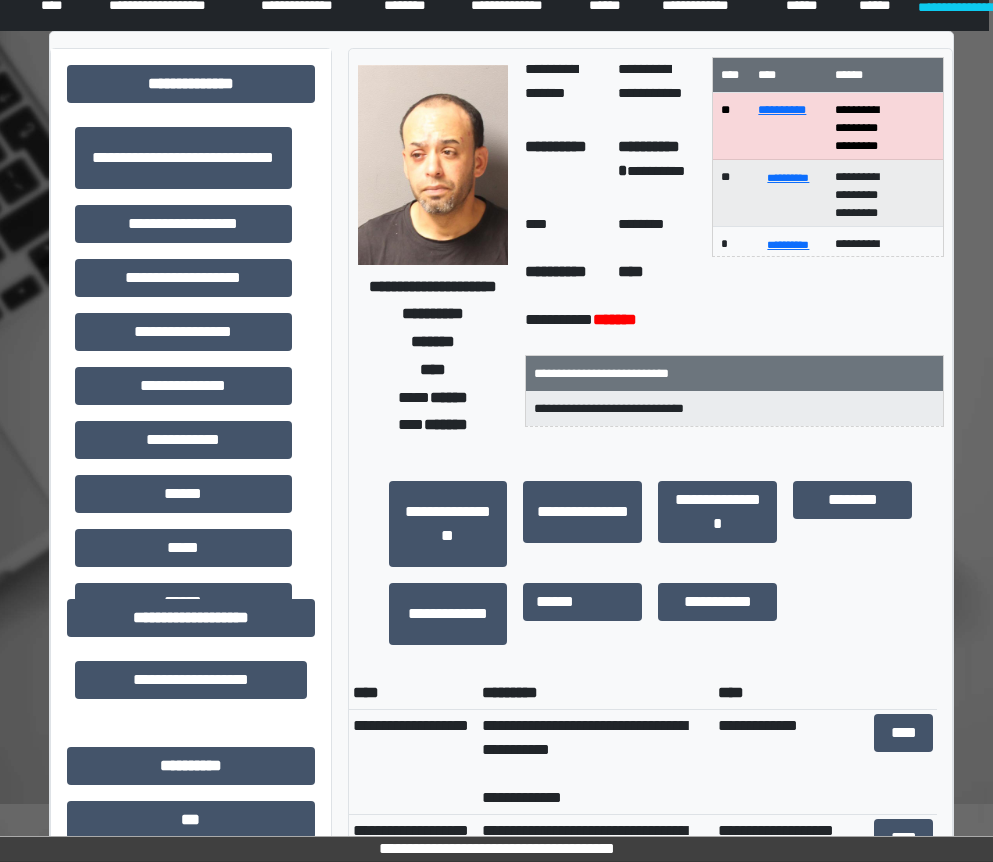 scroll, scrollTop: 0, scrollLeft: 4, axis: horizontal 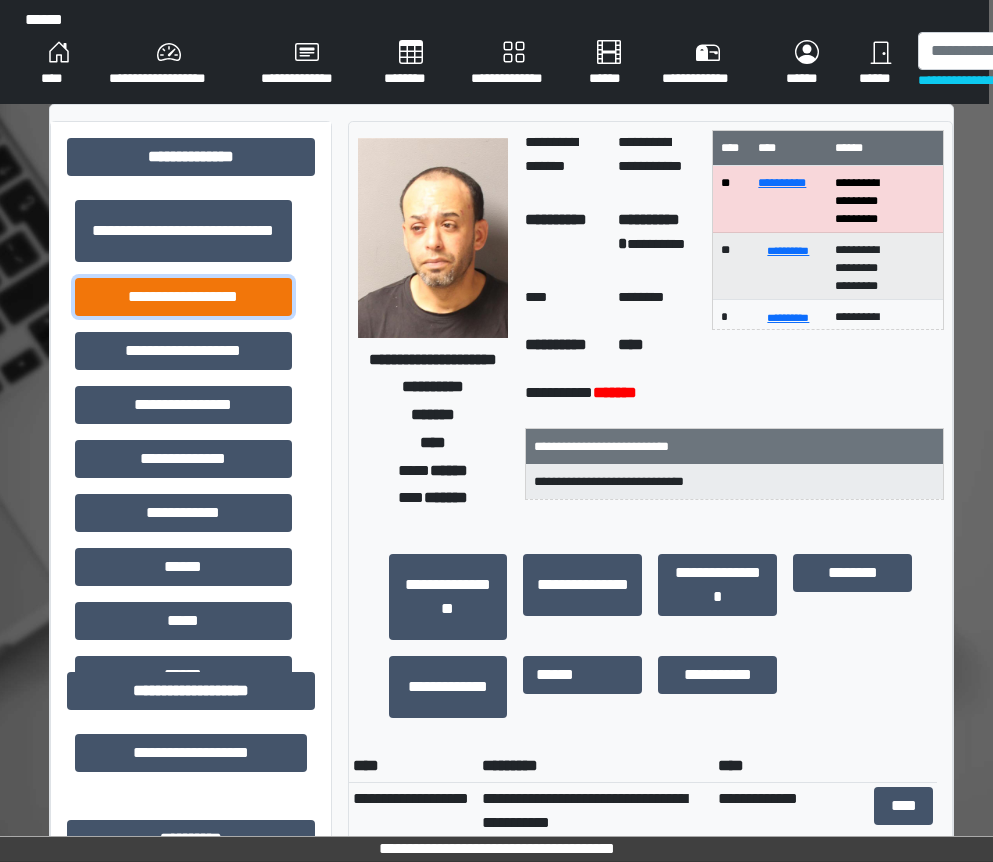 click on "**********" at bounding box center (183, 297) 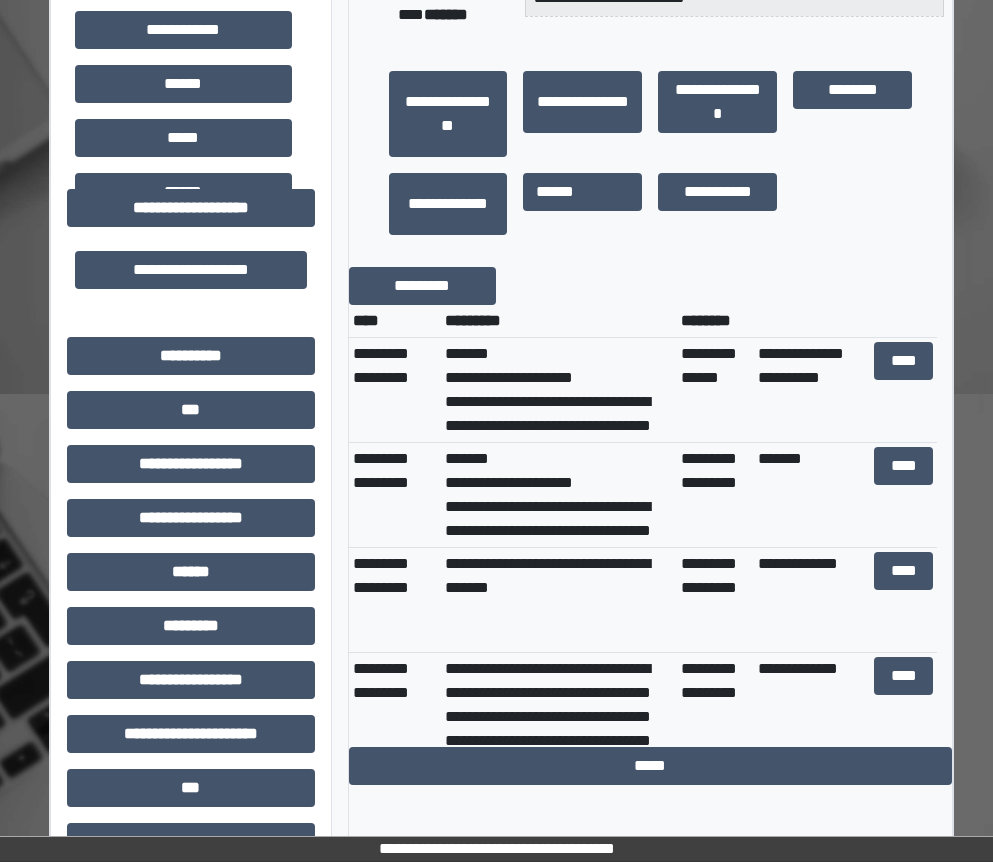scroll, scrollTop: 500, scrollLeft: 4, axis: both 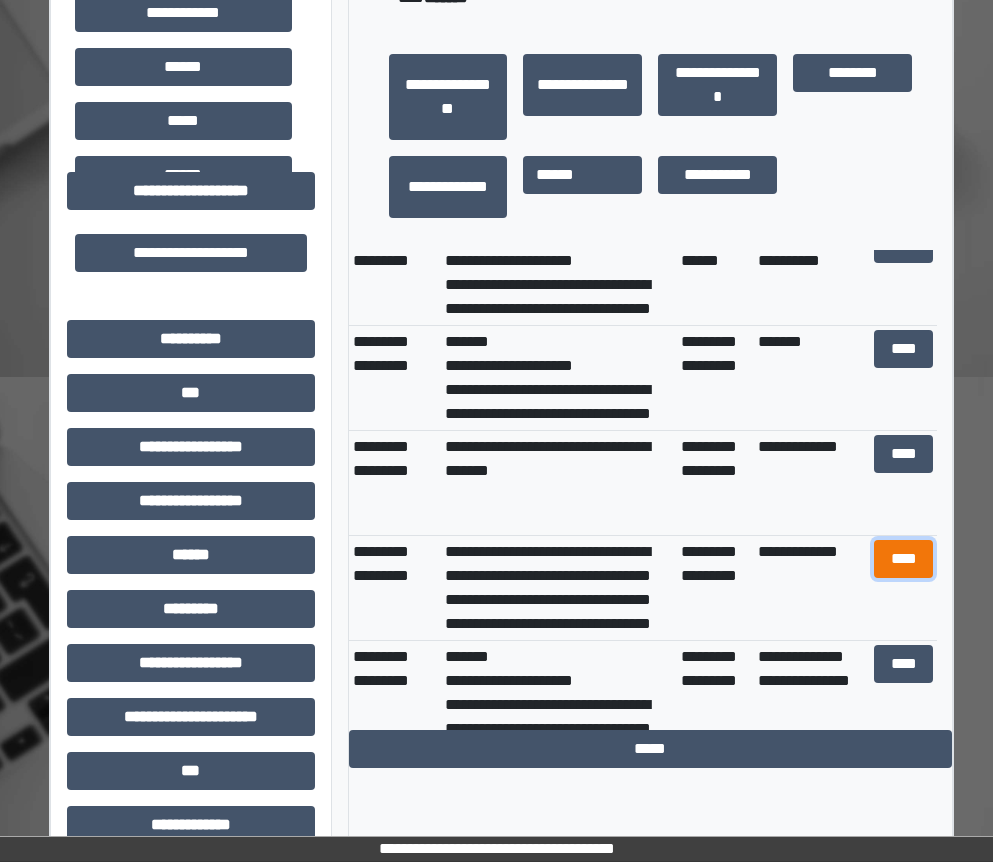 click on "****" at bounding box center (904, 559) 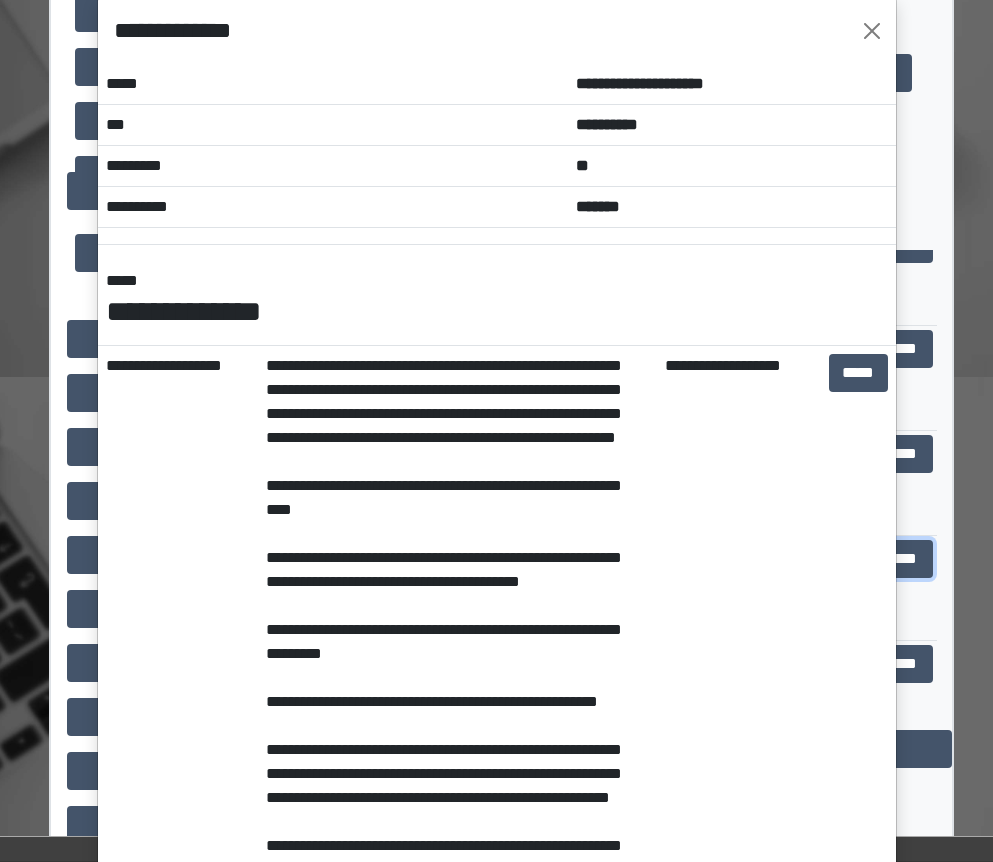 scroll, scrollTop: 0, scrollLeft: 0, axis: both 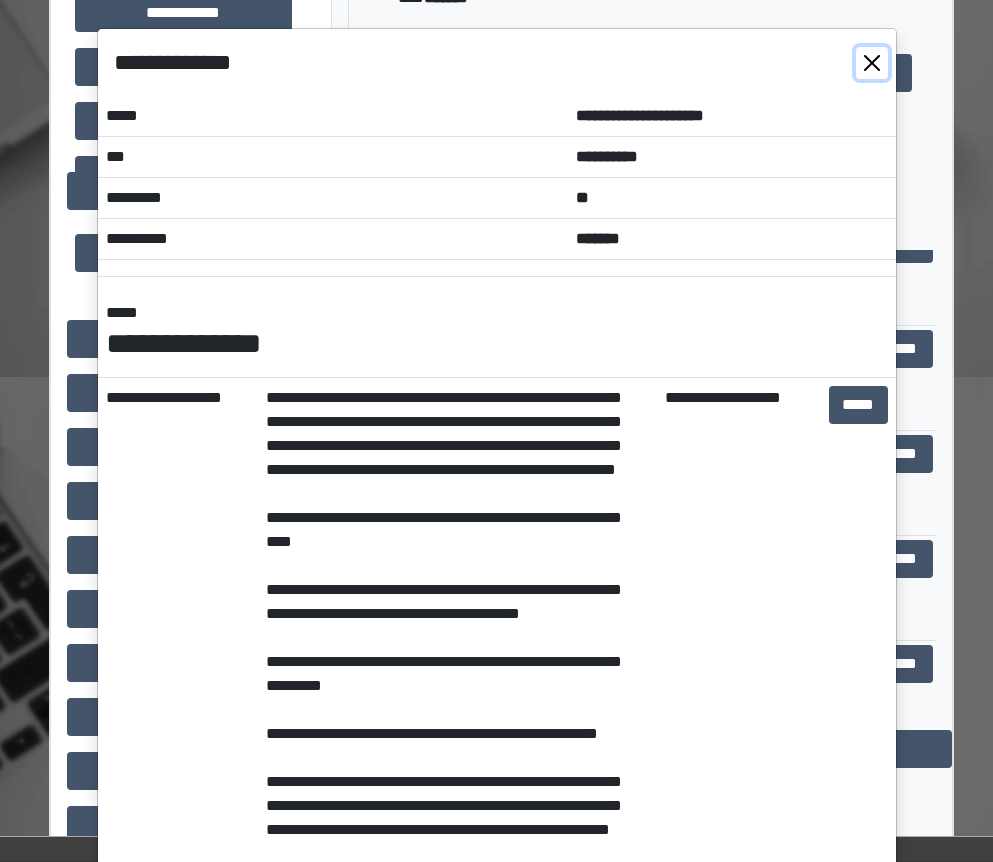 click at bounding box center (872, 63) 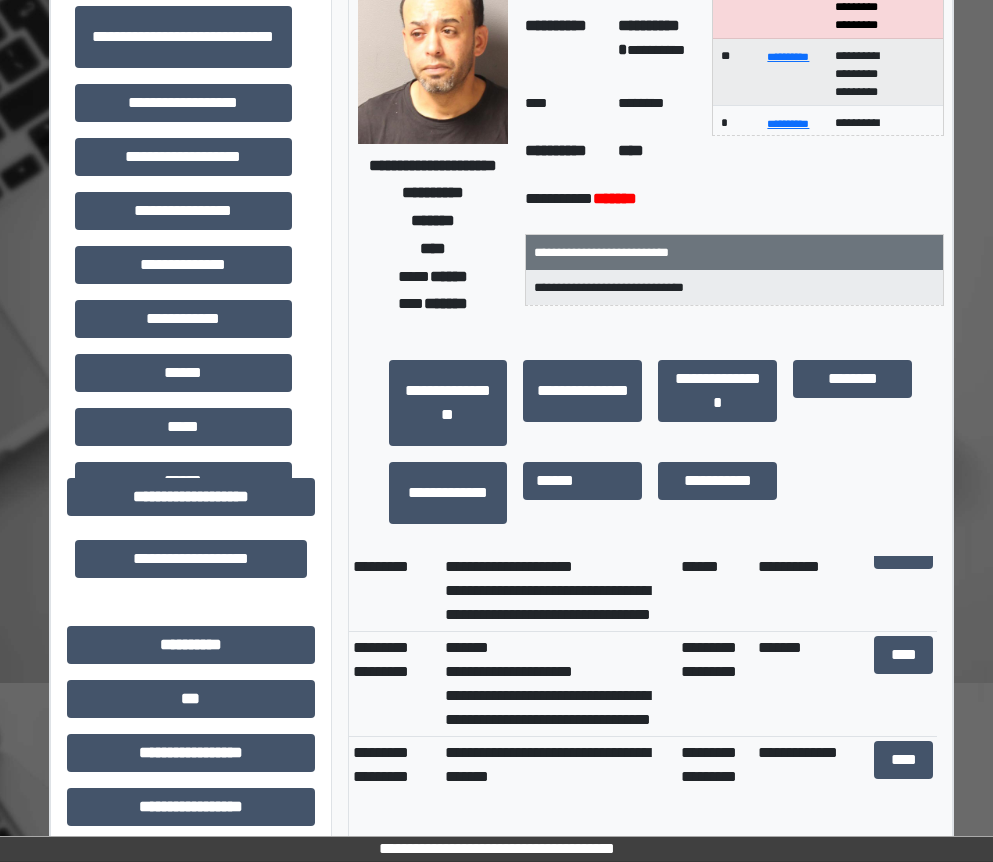 scroll, scrollTop: 0, scrollLeft: 4, axis: horizontal 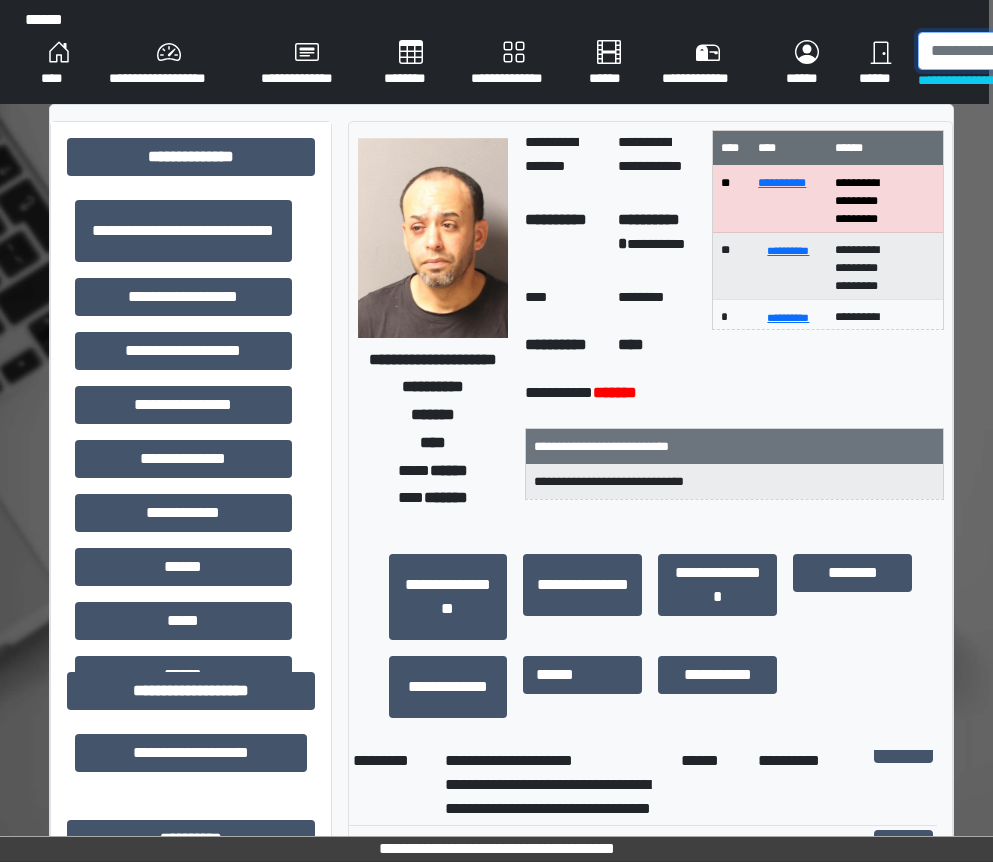 click at bounding box center [1021, 51] 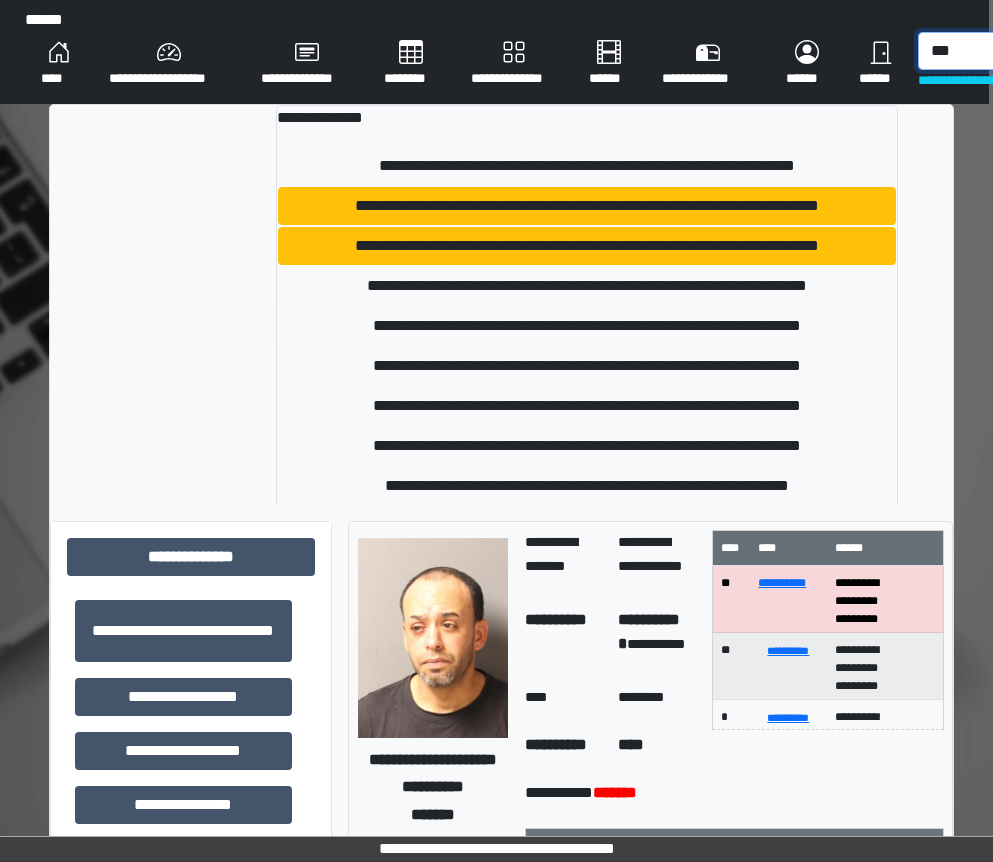type on "***" 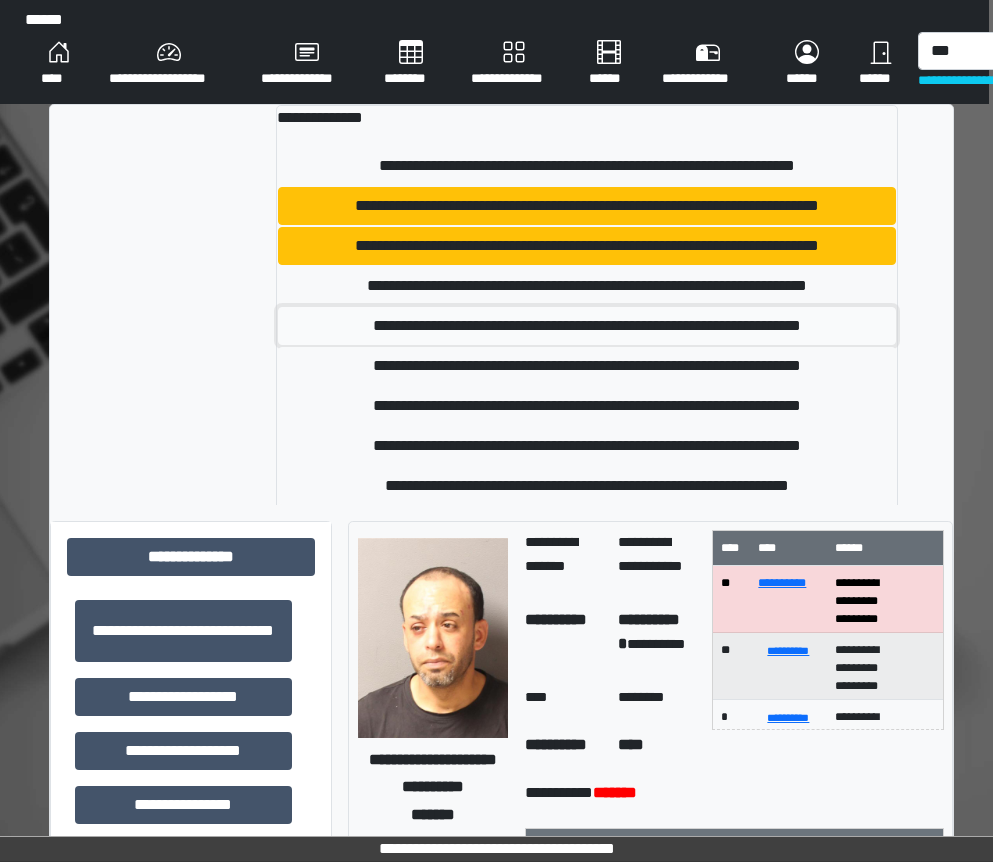 click on "**********" at bounding box center [587, 326] 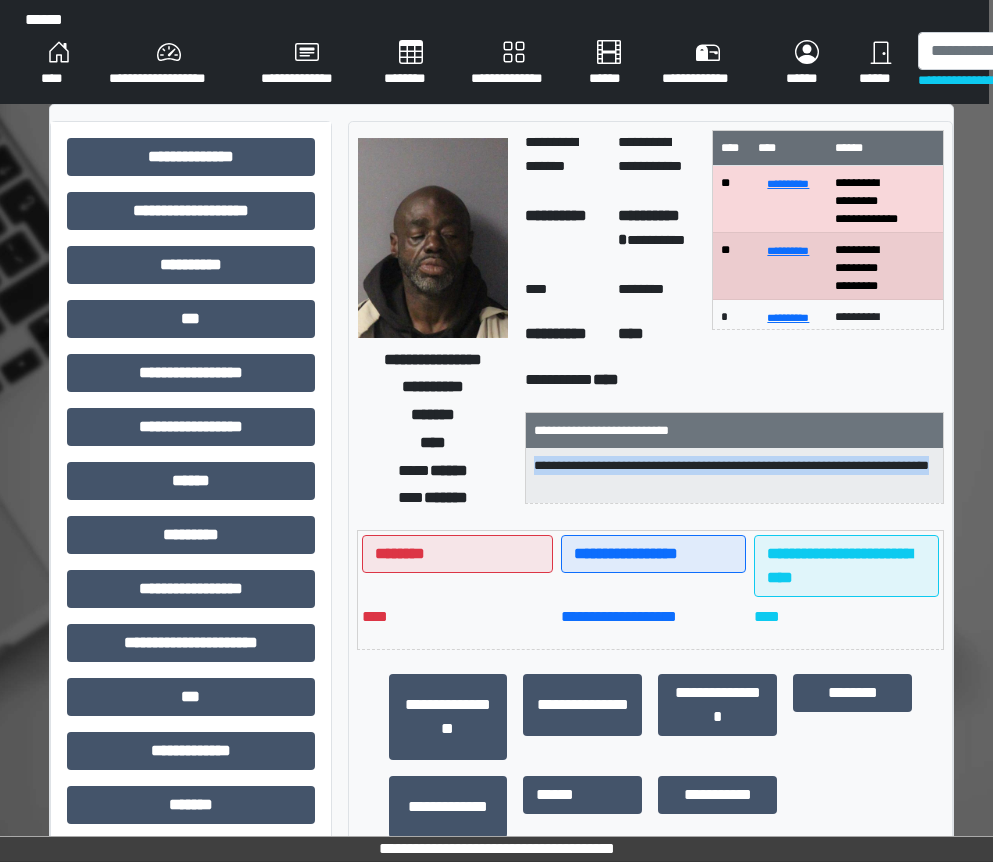 drag, startPoint x: 598, startPoint y: 483, endPoint x: 525, endPoint y: 461, distance: 76.243034 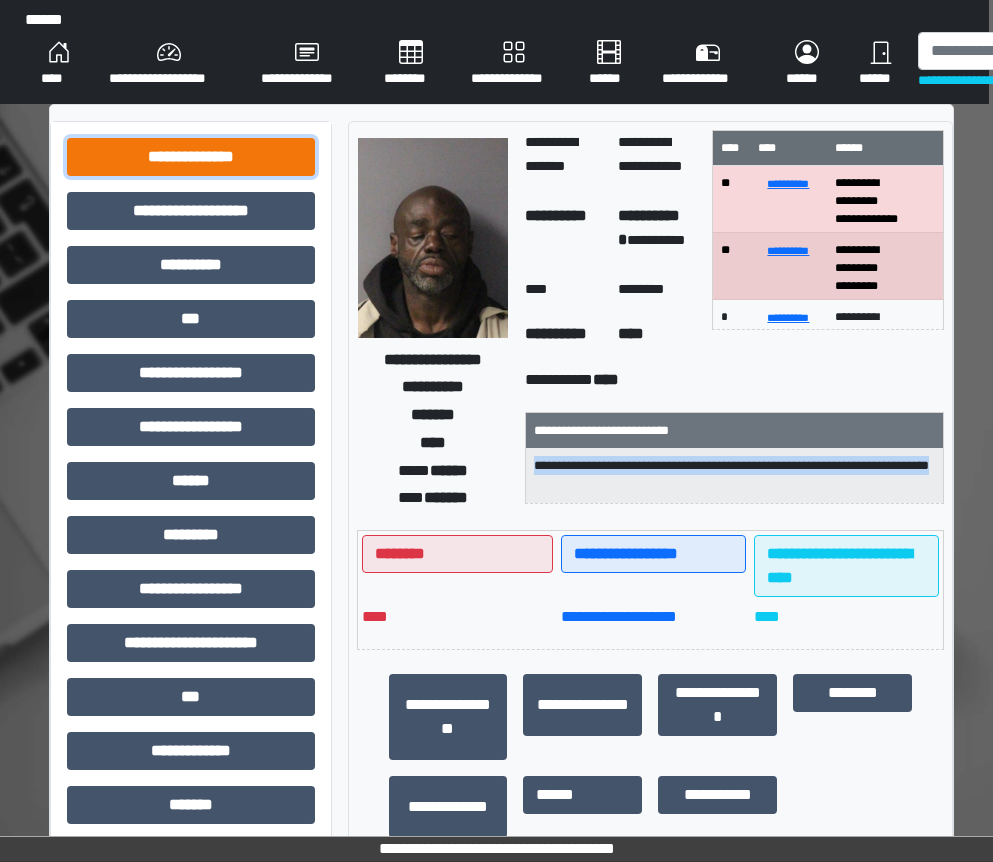 click on "**********" at bounding box center (191, 157) 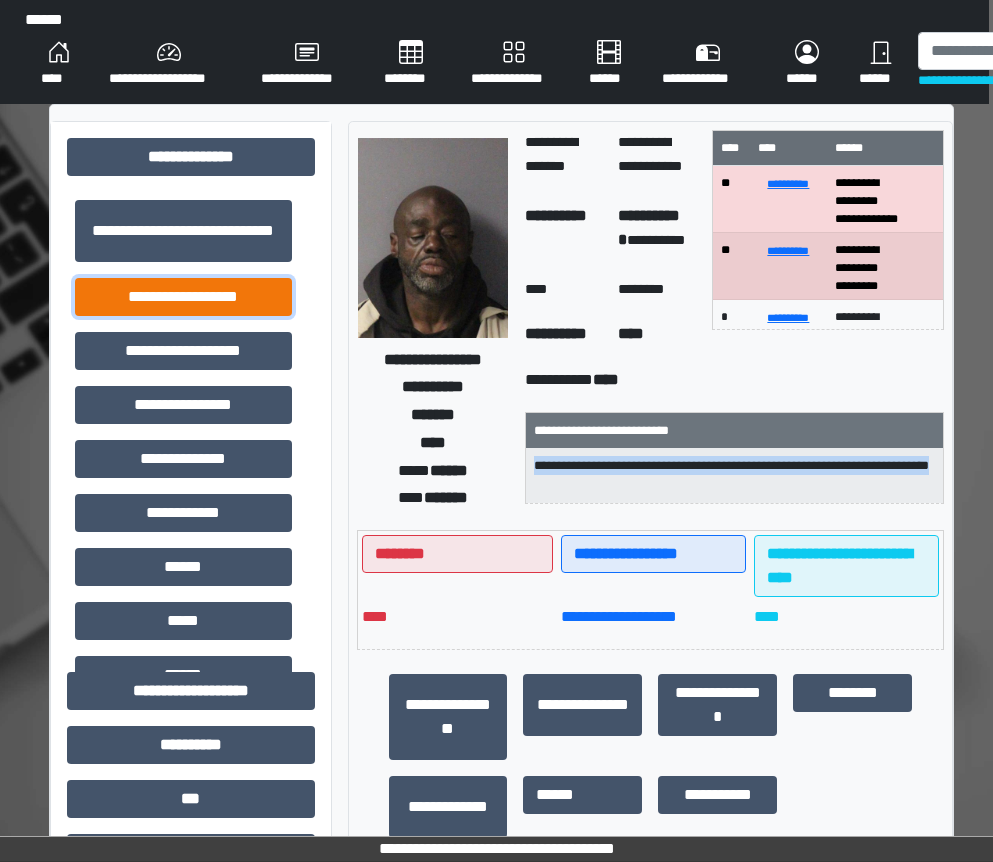 click on "**********" at bounding box center (183, 297) 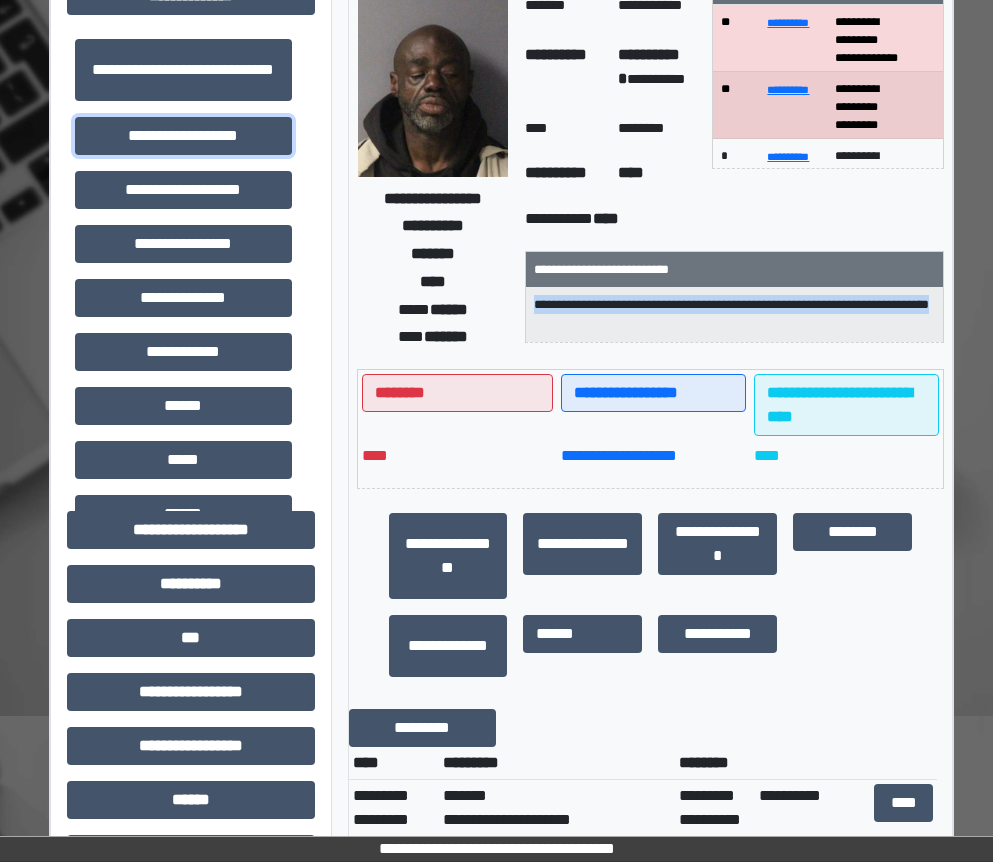 scroll, scrollTop: 200, scrollLeft: 4, axis: both 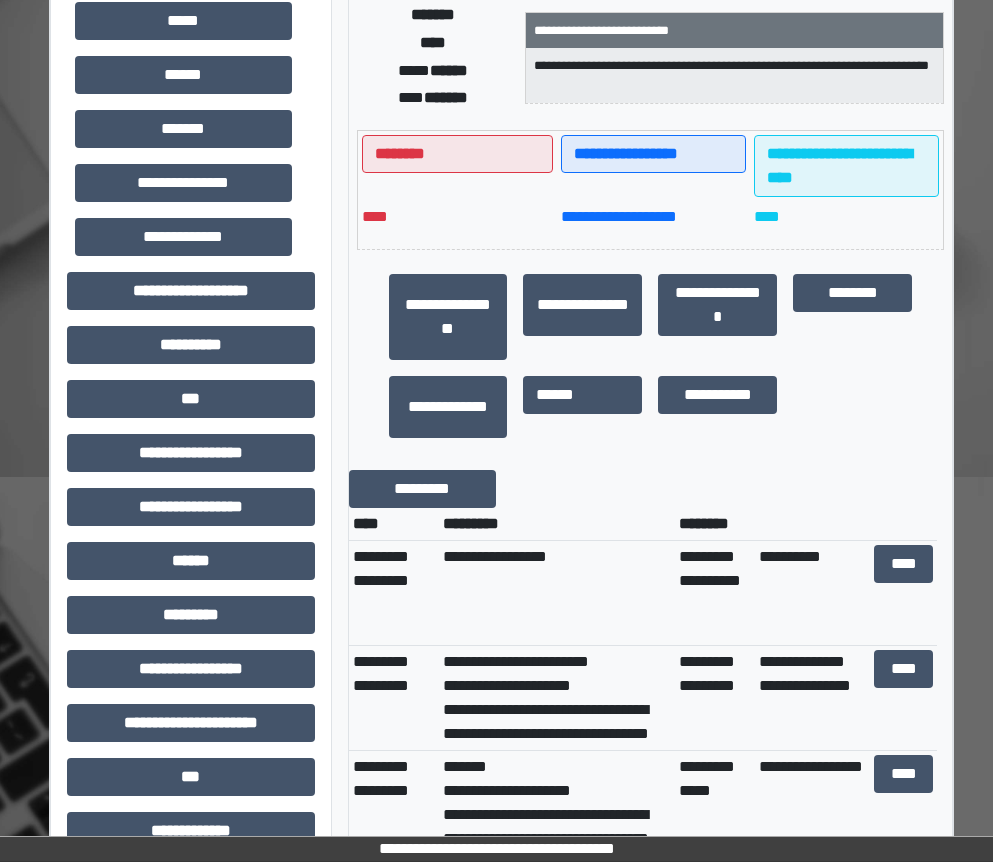 click on "**********" at bounding box center [557, 698] 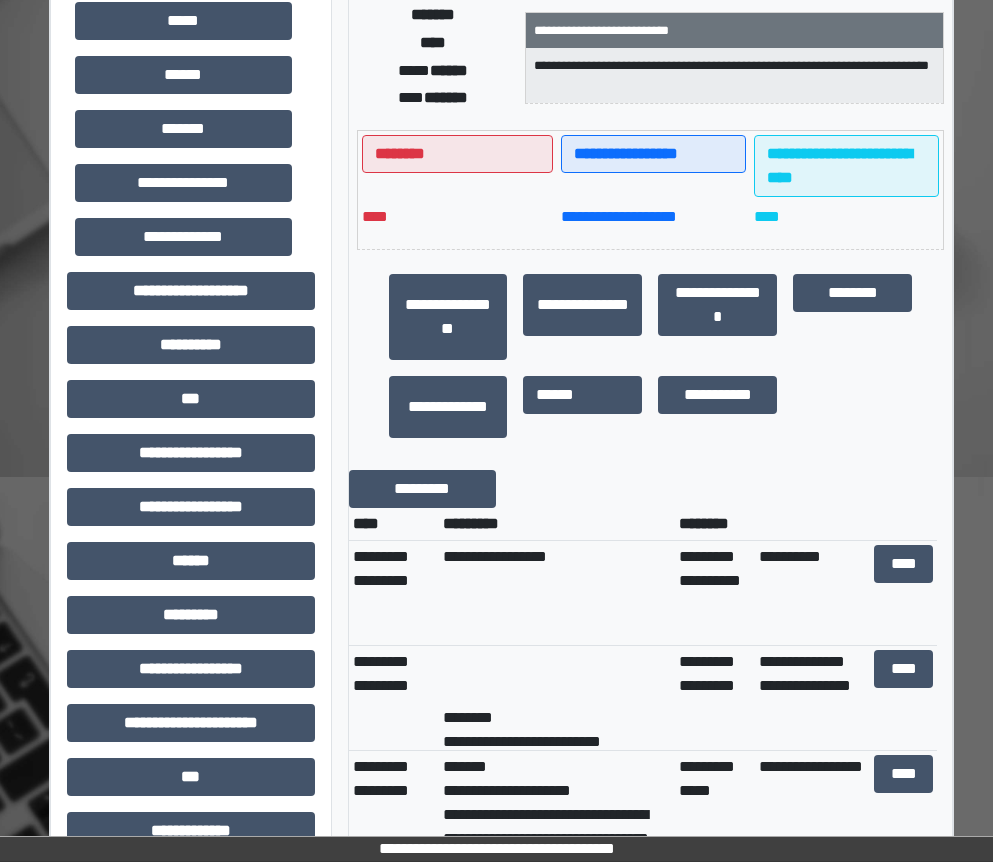 scroll, scrollTop: 168, scrollLeft: 0, axis: vertical 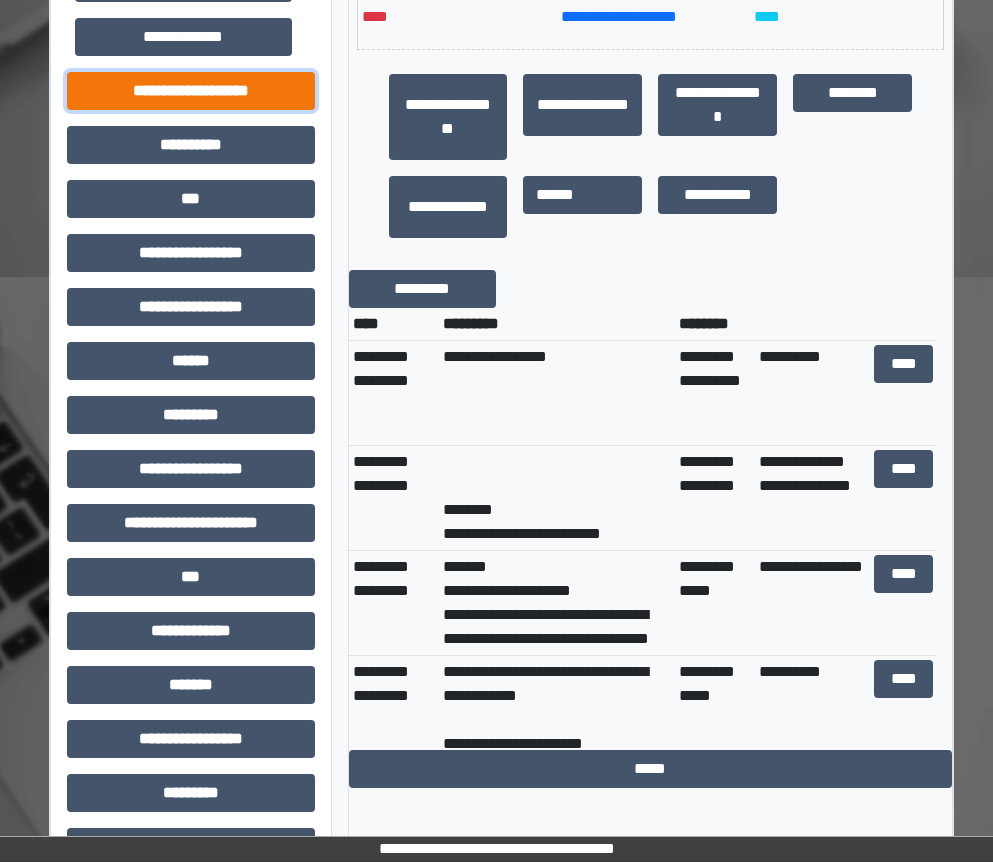 click on "**********" at bounding box center [191, 91] 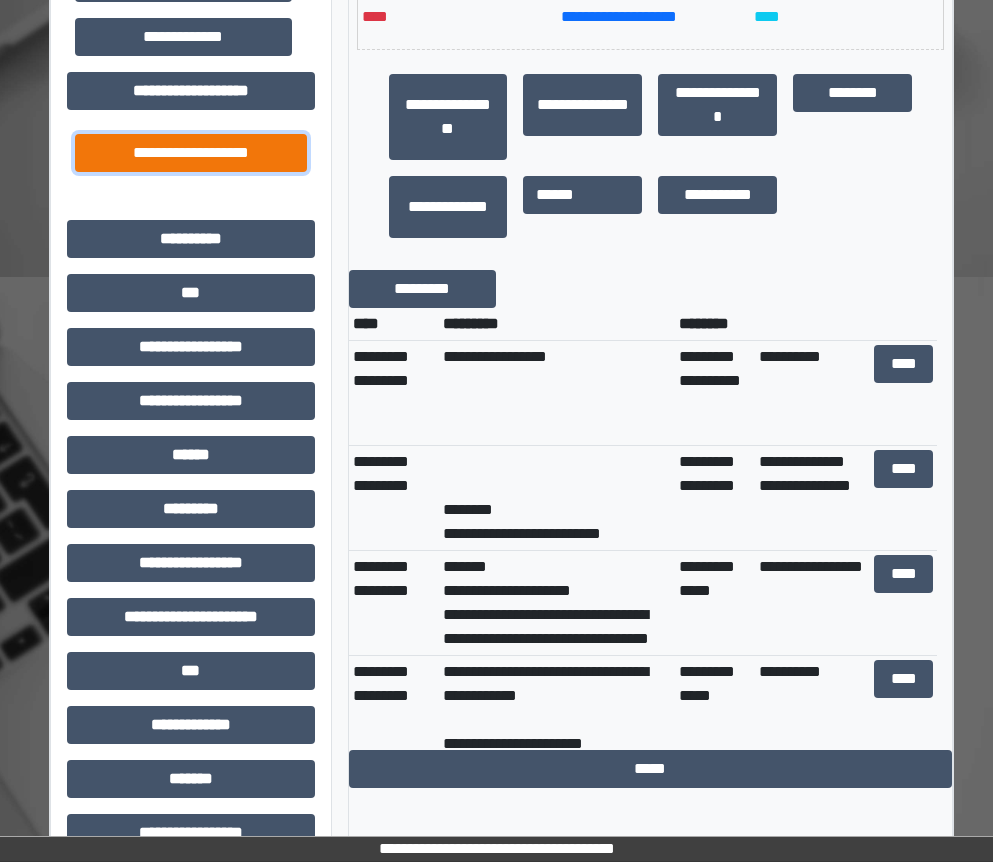 click on "**********" at bounding box center (191, 153) 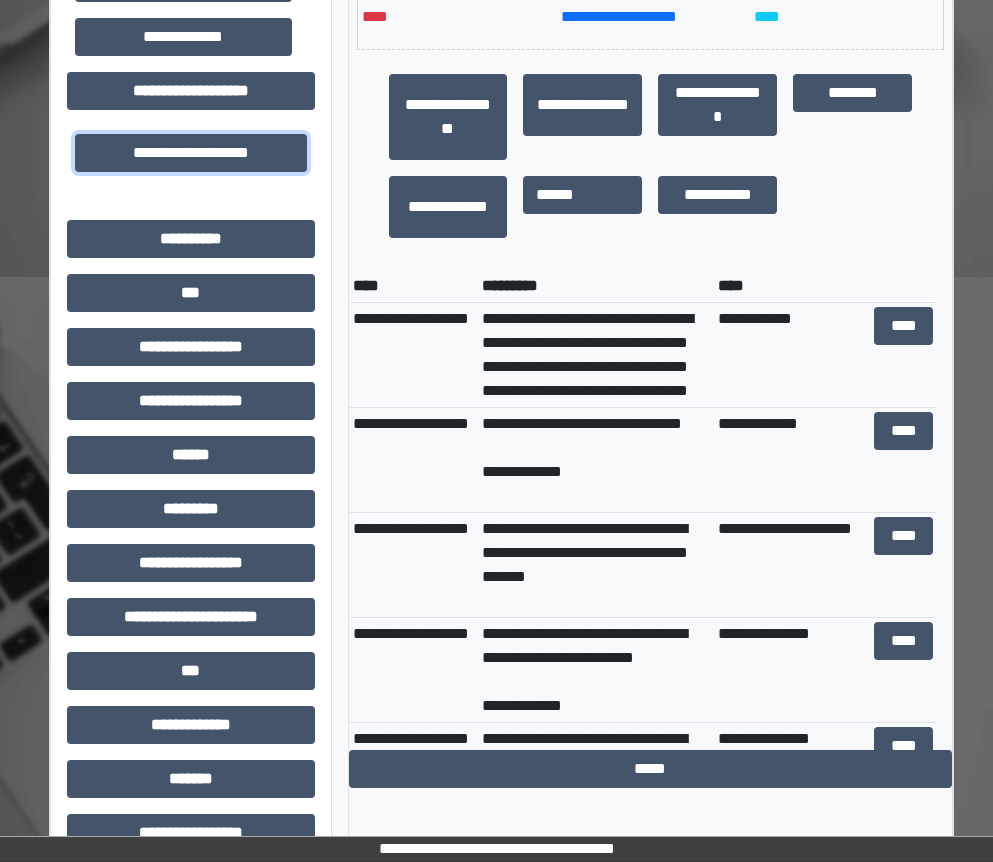 scroll, scrollTop: 100, scrollLeft: 0, axis: vertical 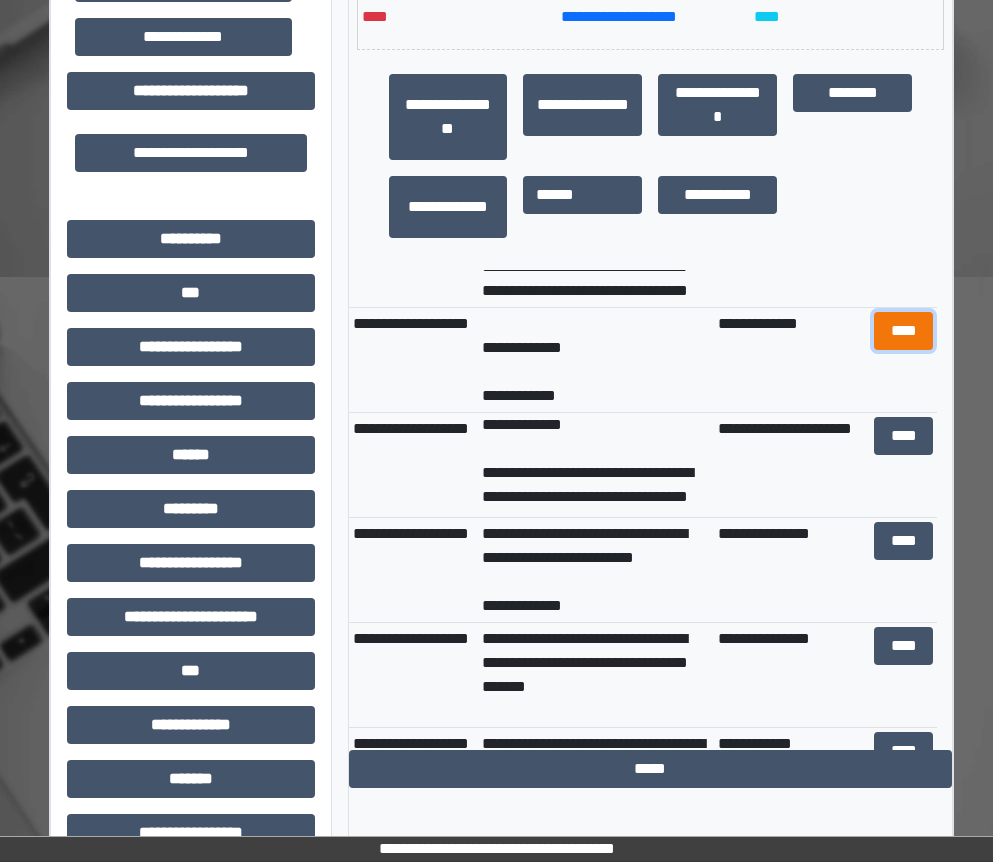 click on "****" at bounding box center (904, 331) 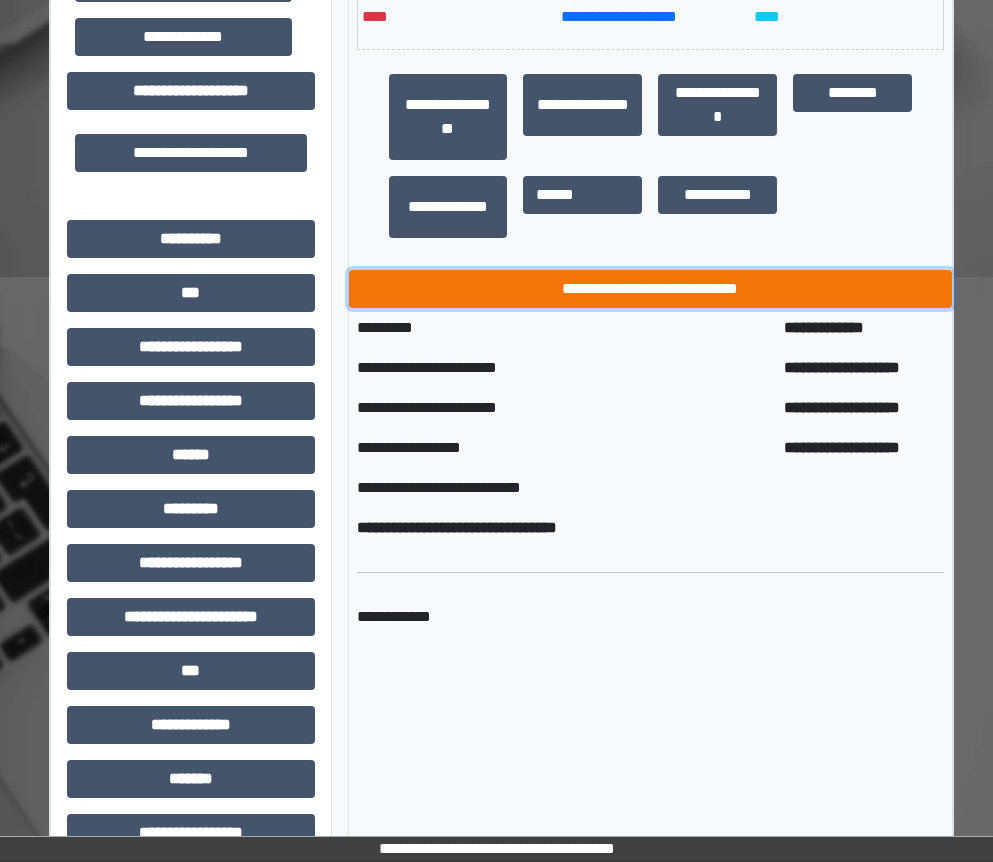 click on "**********" at bounding box center [651, 289] 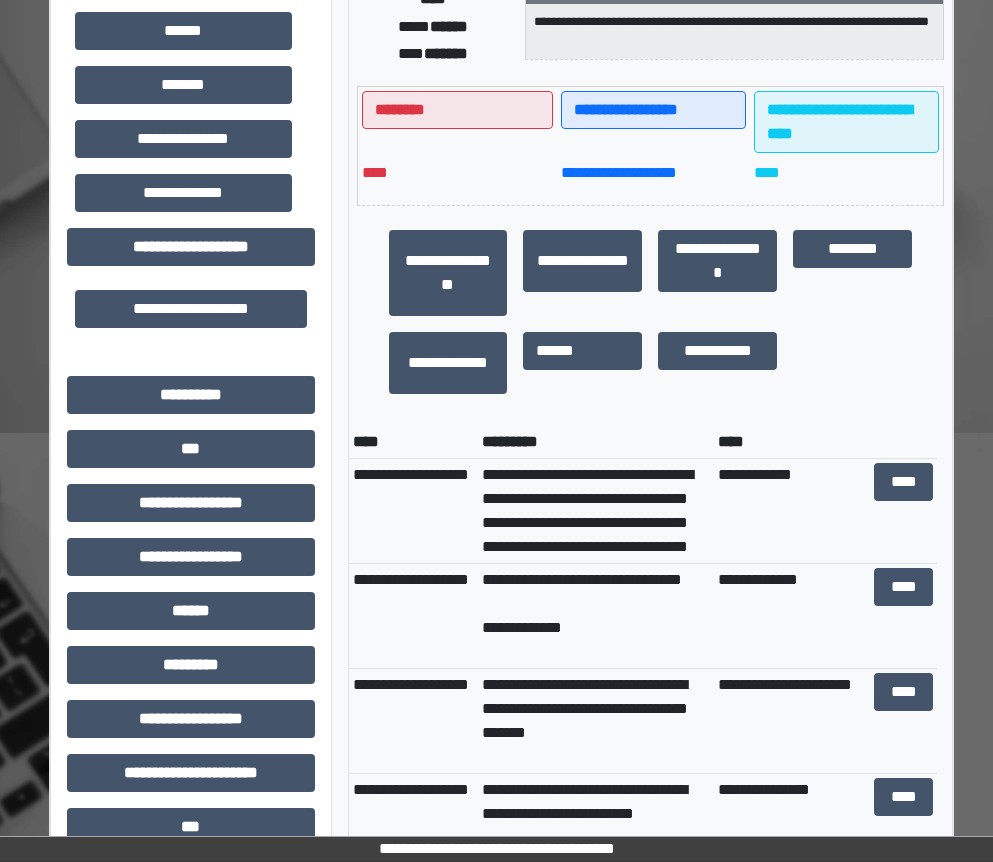 scroll, scrollTop: 200, scrollLeft: 4, axis: both 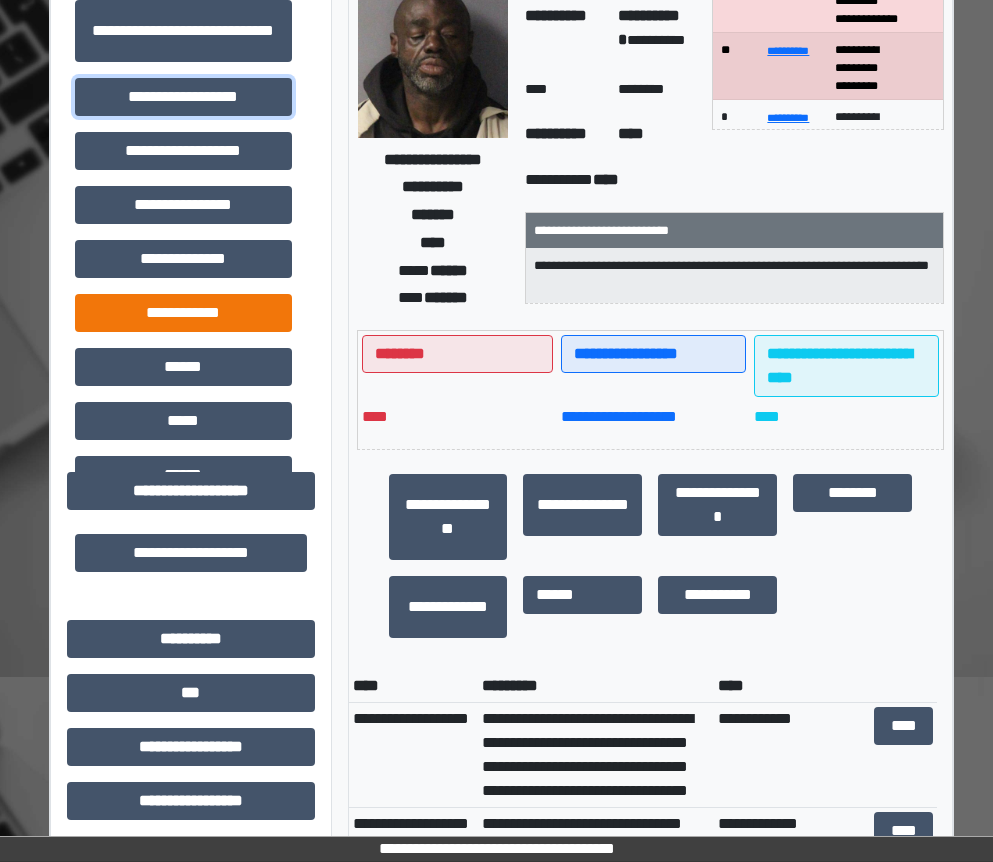 click on "**********" at bounding box center [183, 97] 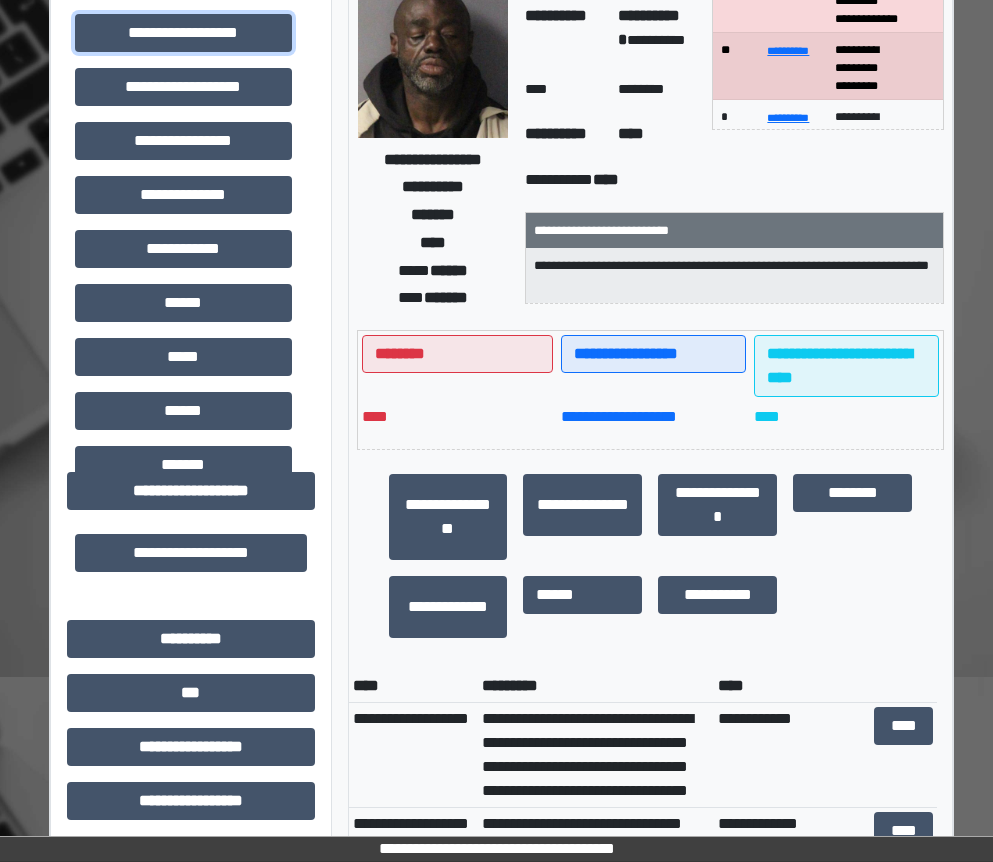 scroll, scrollTop: 100, scrollLeft: 0, axis: vertical 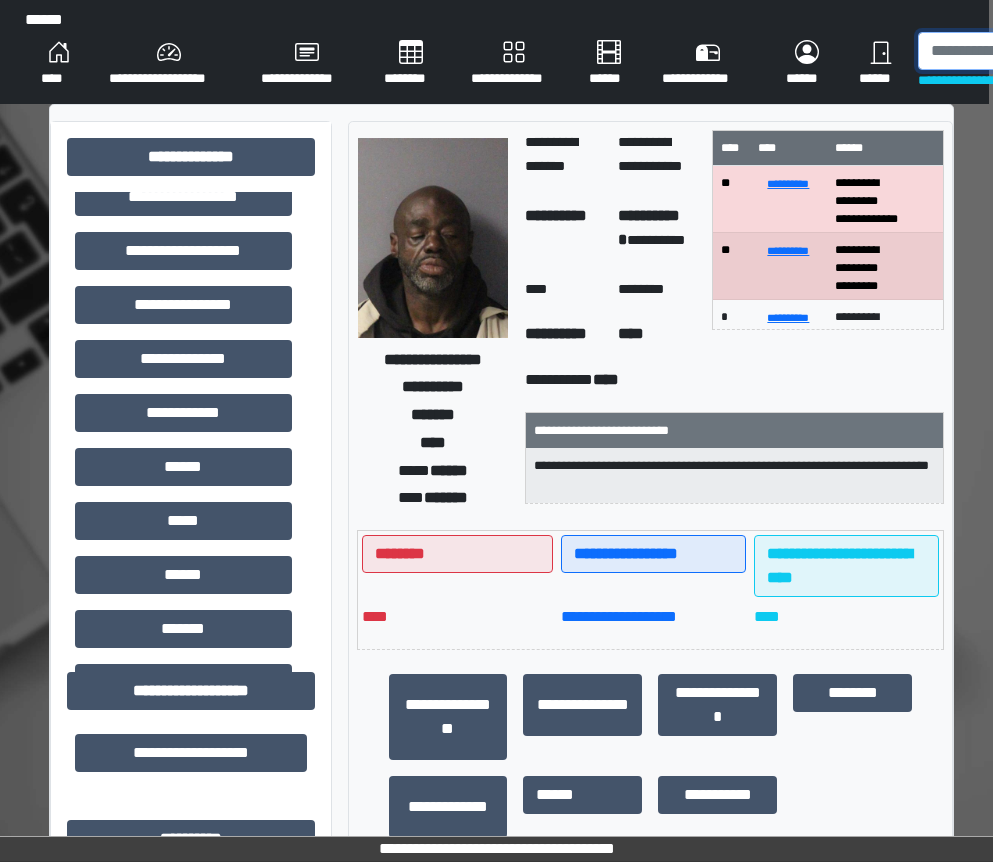 click at bounding box center (1021, 51) 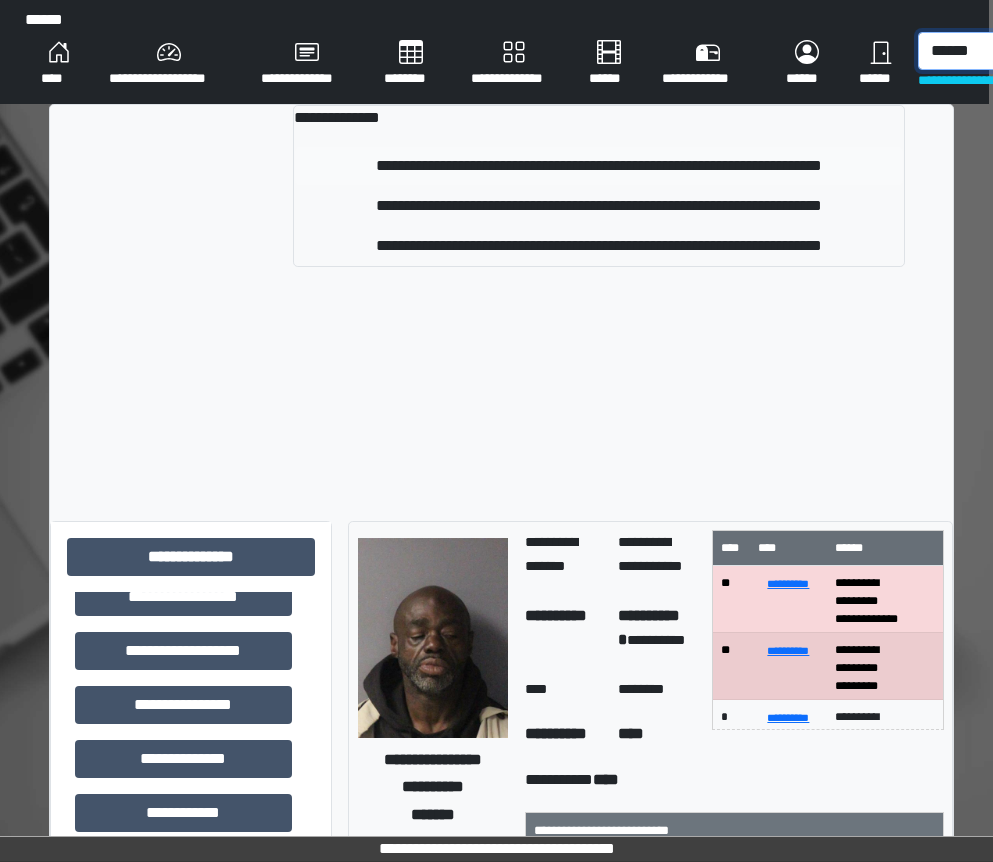 type on "******" 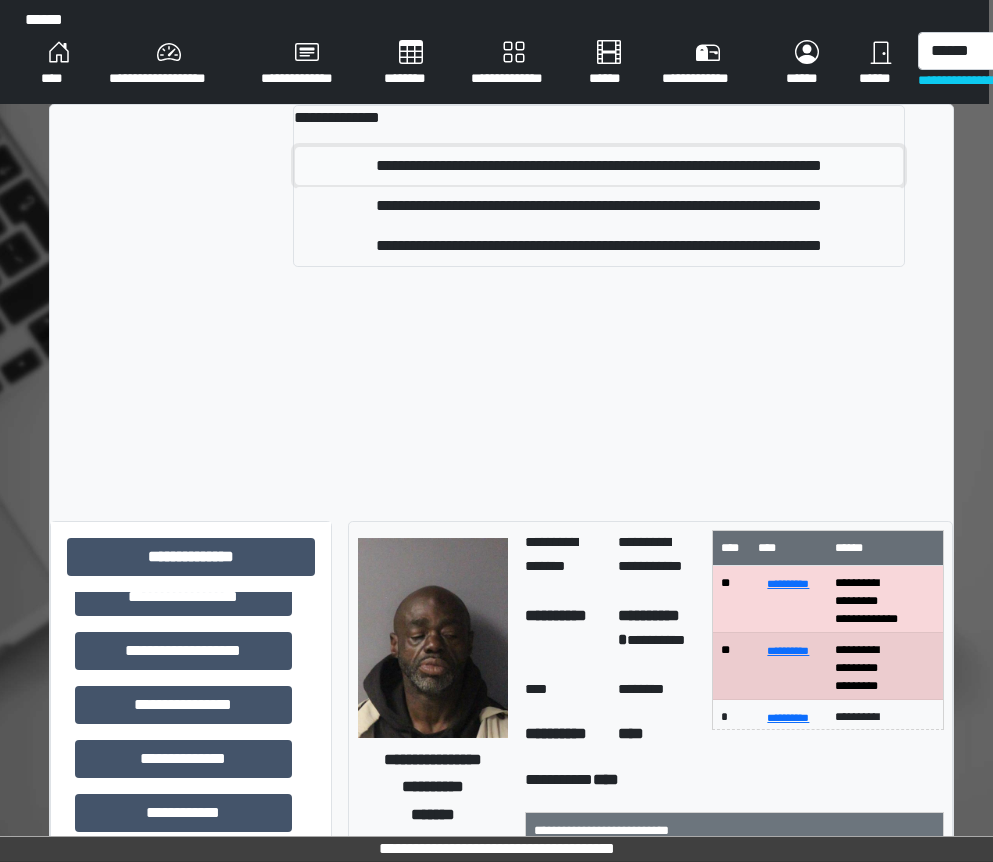 click on "**********" at bounding box center [599, 166] 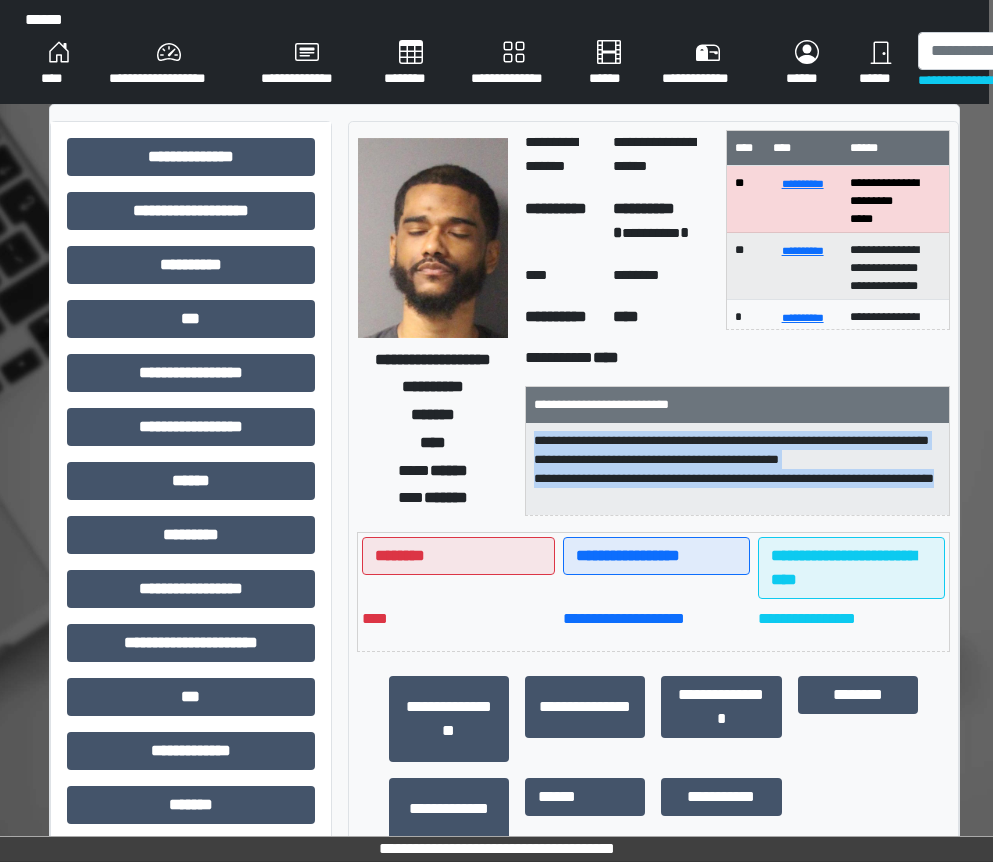 drag, startPoint x: 613, startPoint y: 502, endPoint x: 531, endPoint y: 438, distance: 104.019226 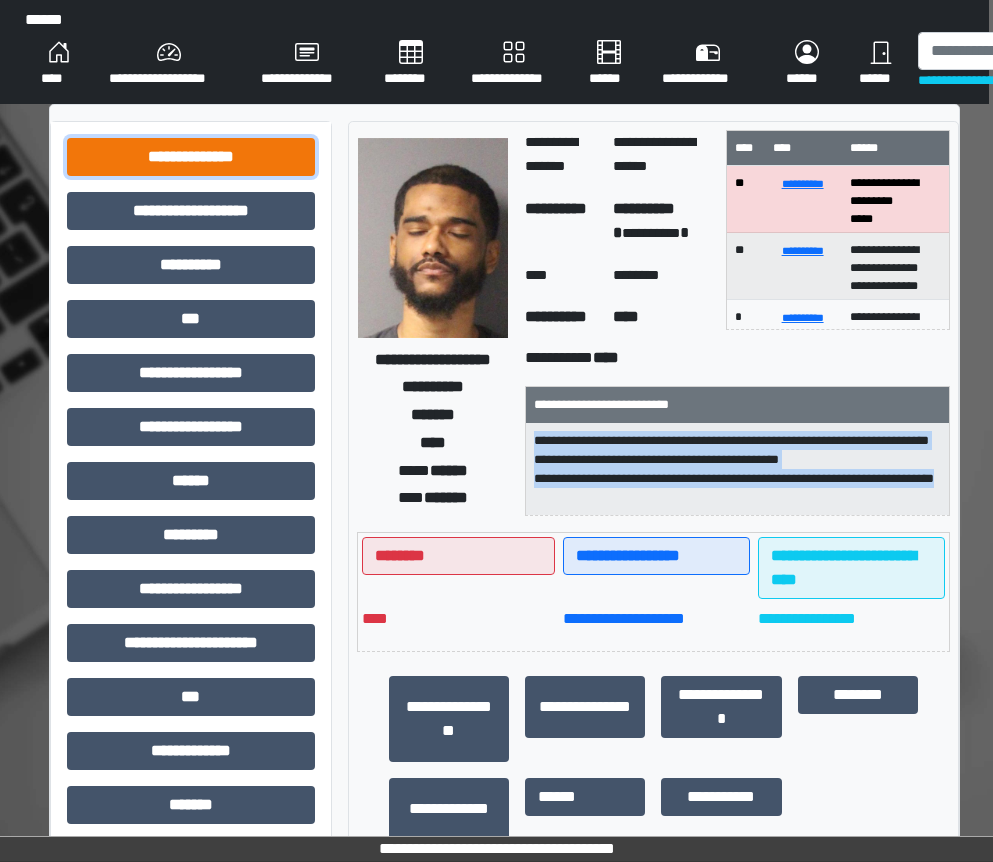 click on "**********" at bounding box center (191, 157) 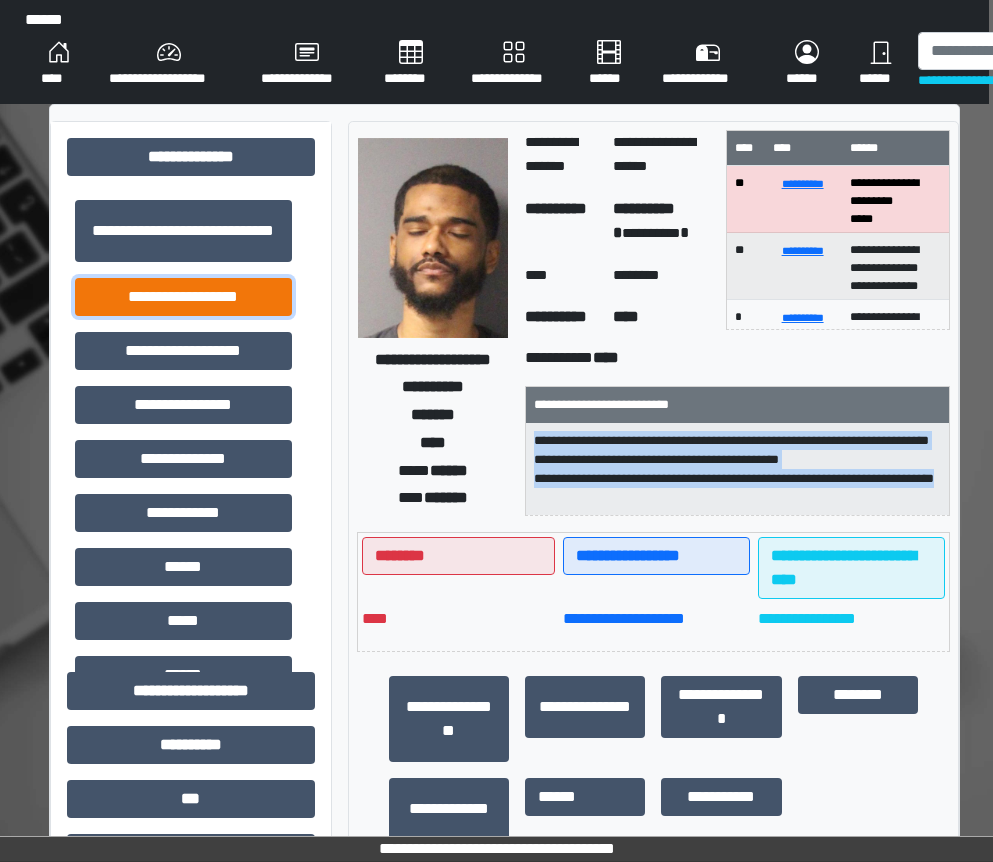 click on "**********" at bounding box center [183, 297] 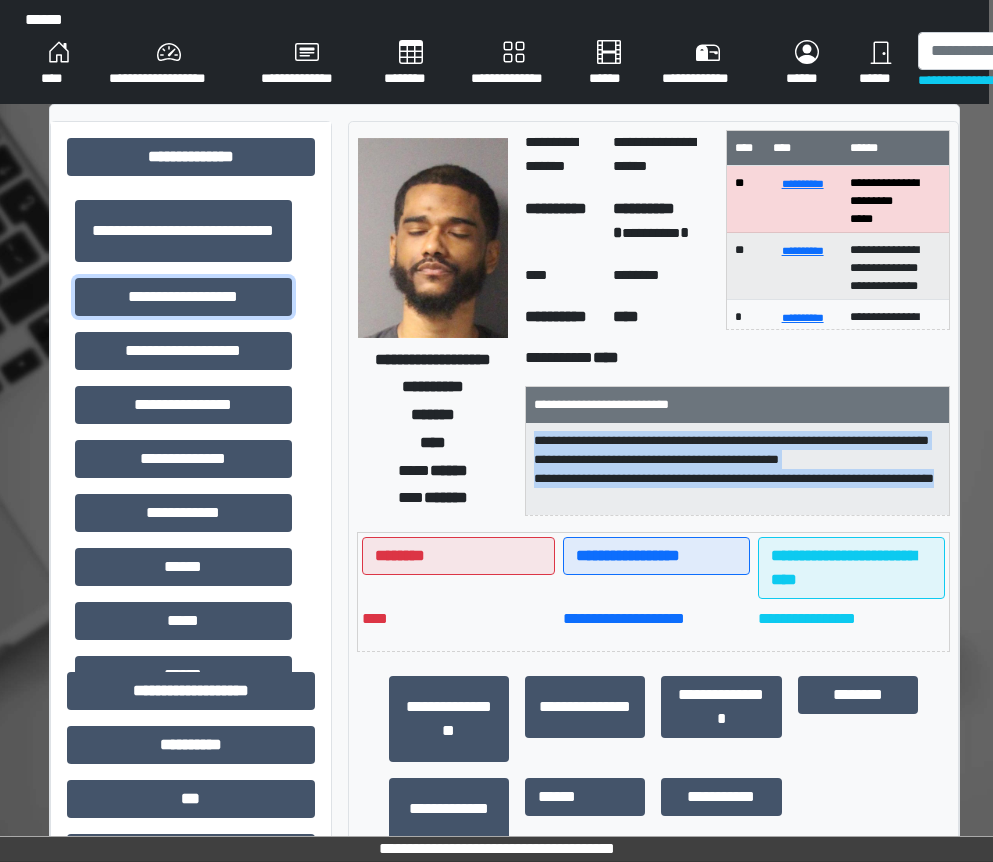 scroll, scrollTop: 40, scrollLeft: 0, axis: vertical 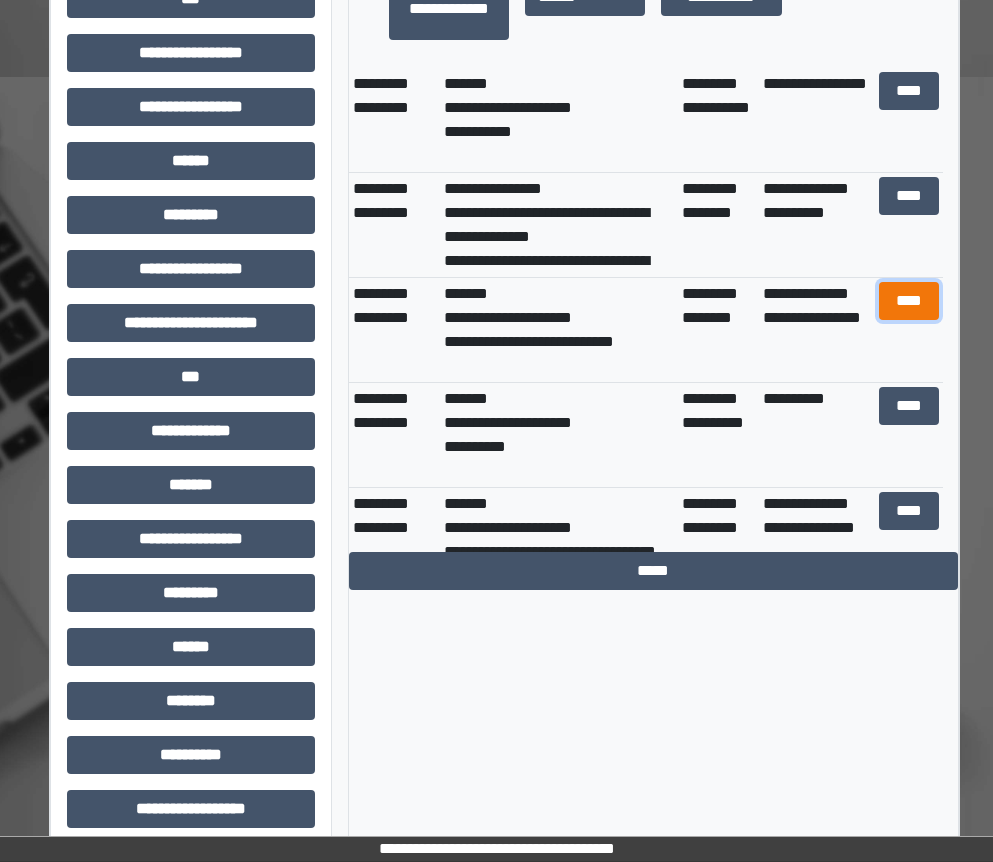 click on "****" at bounding box center [909, 301] 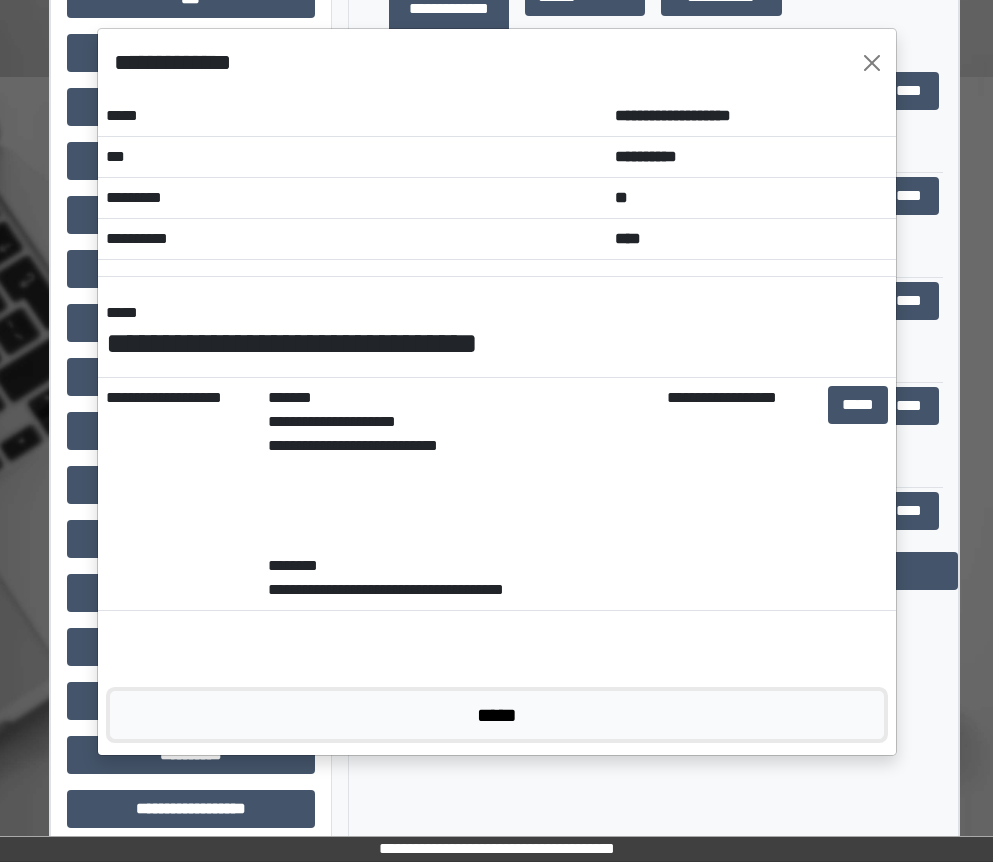 click on "*****" at bounding box center (497, 715) 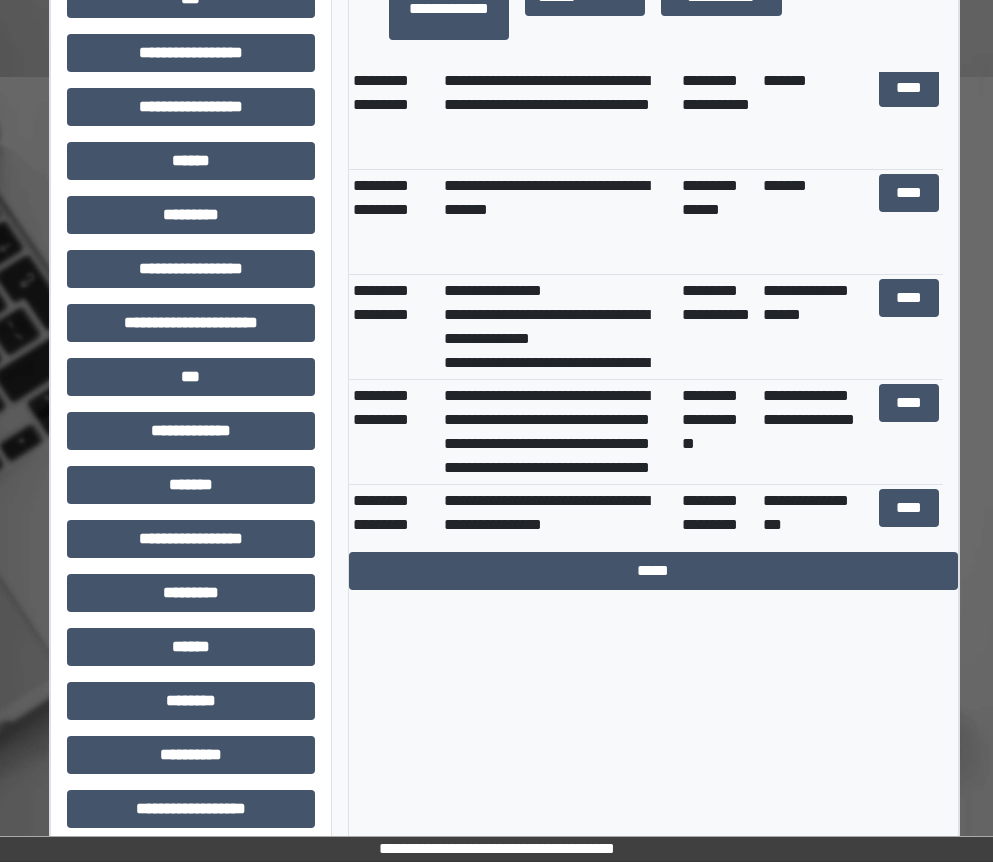 scroll, scrollTop: 2600, scrollLeft: 0, axis: vertical 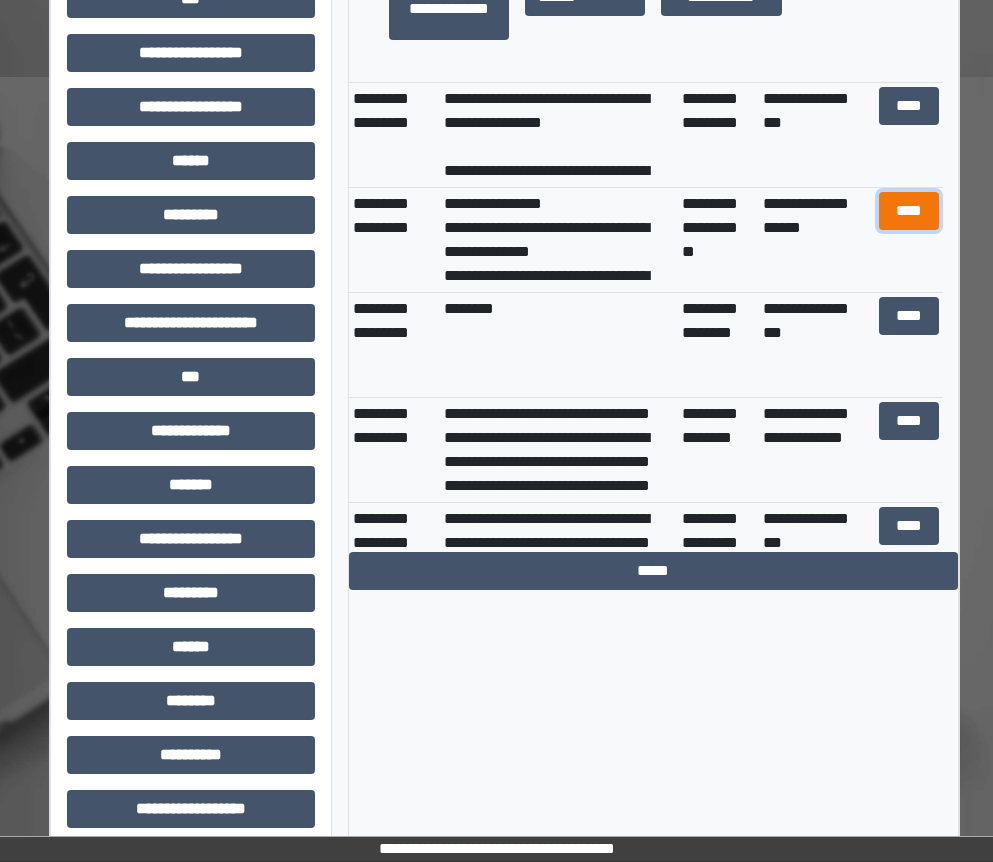 click on "****" at bounding box center (909, 211) 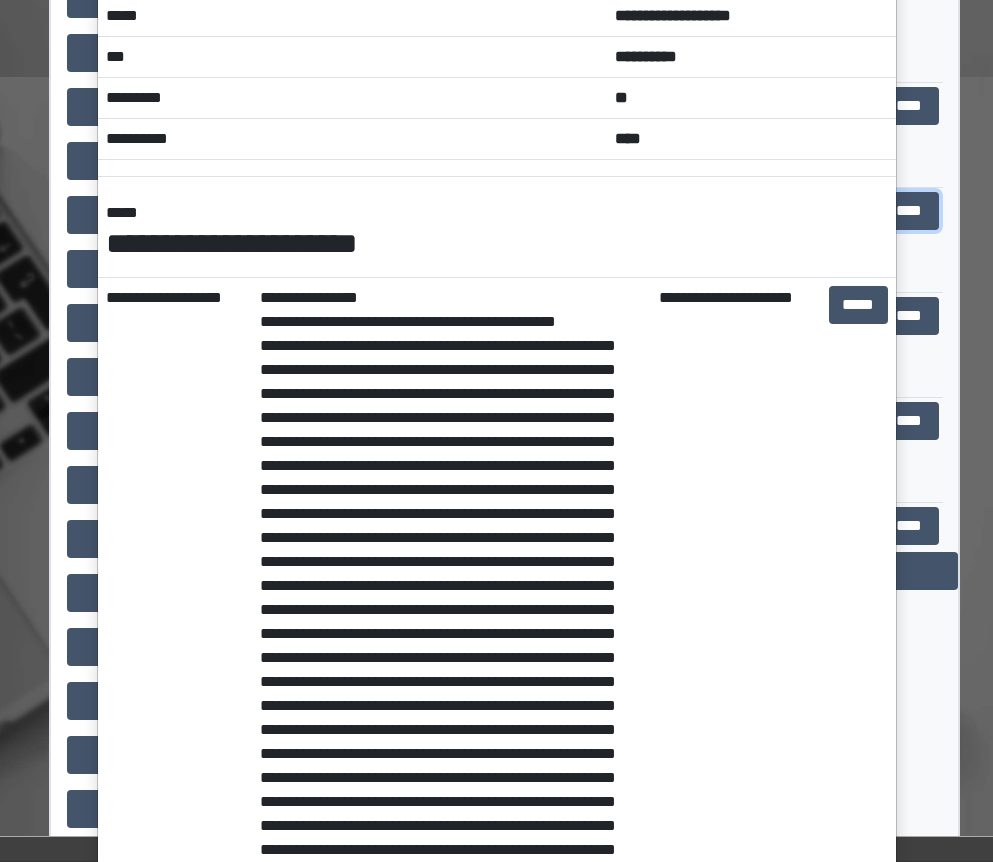 scroll, scrollTop: 0, scrollLeft: 0, axis: both 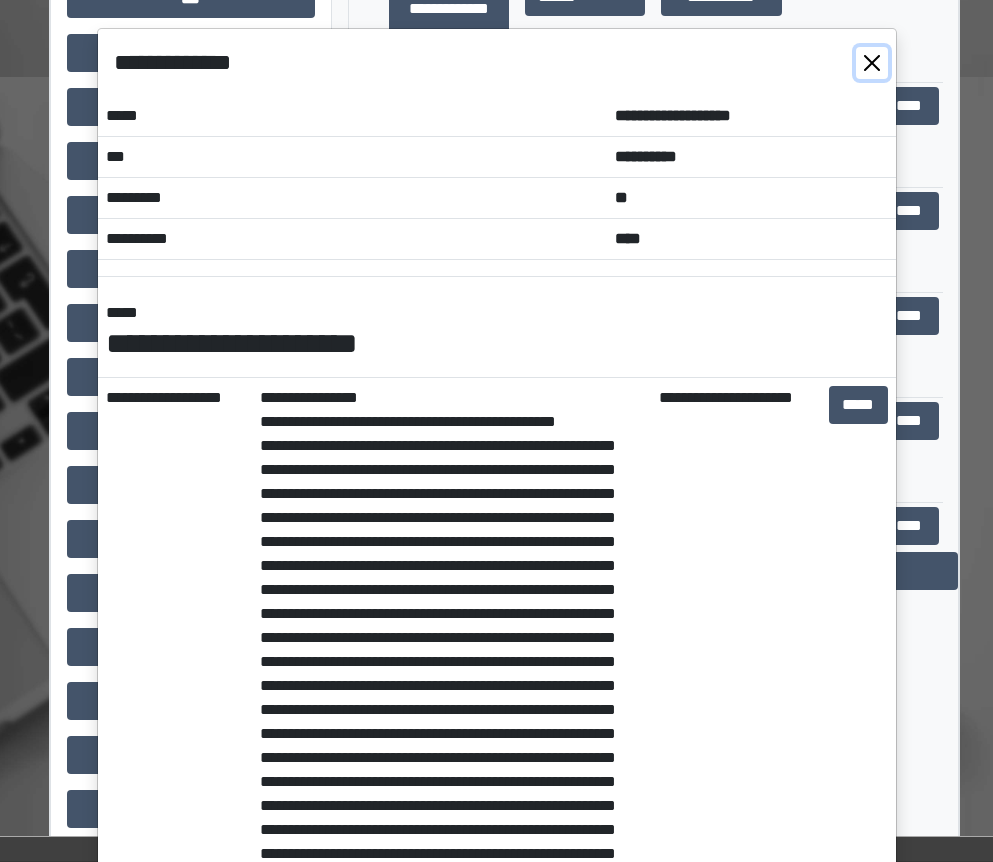click at bounding box center (872, 63) 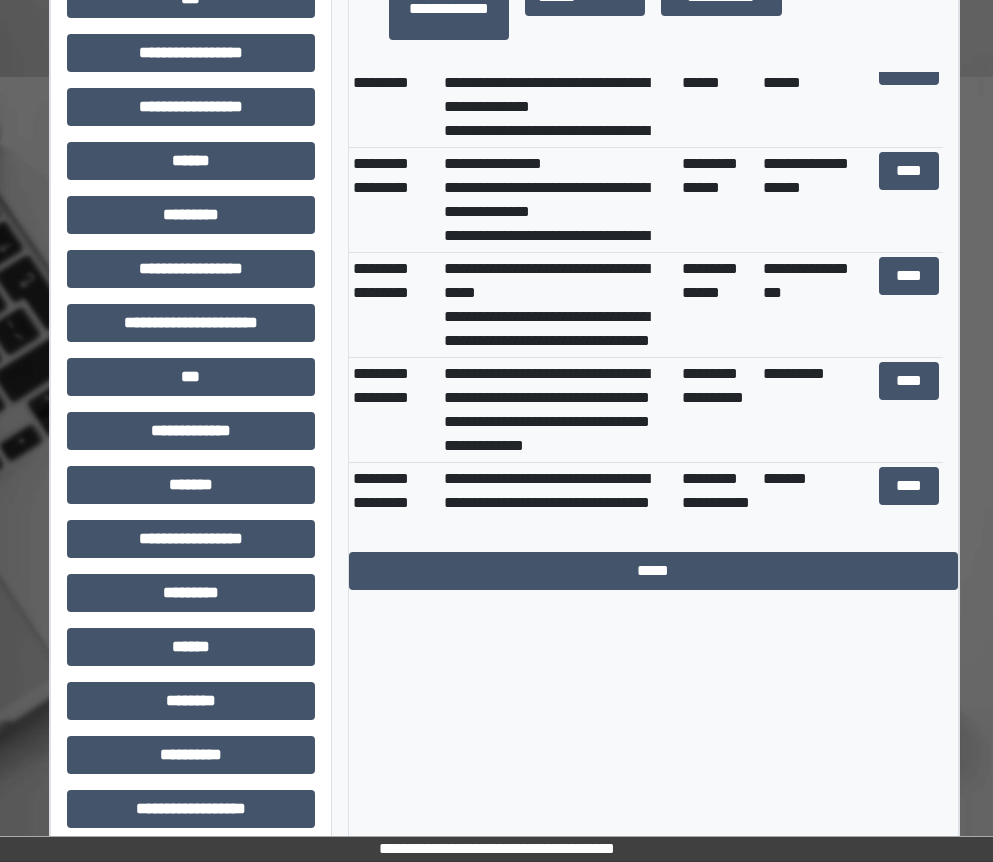 scroll, scrollTop: 1800, scrollLeft: 0, axis: vertical 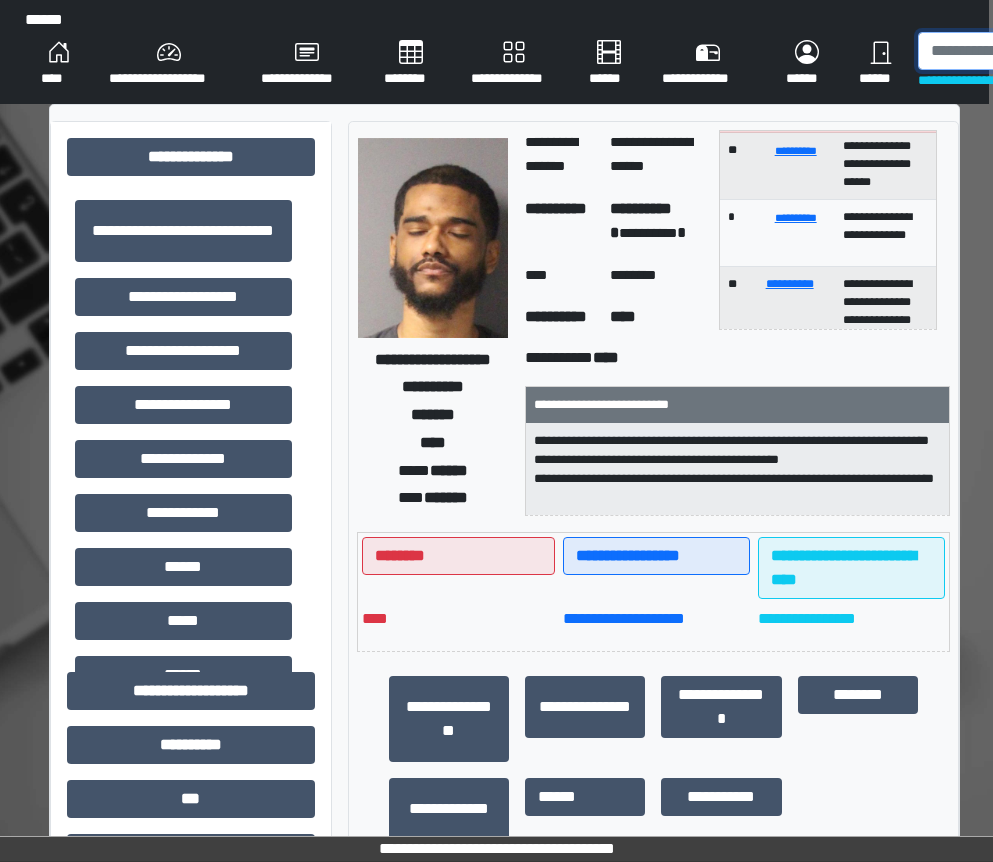 click at bounding box center (1021, 51) 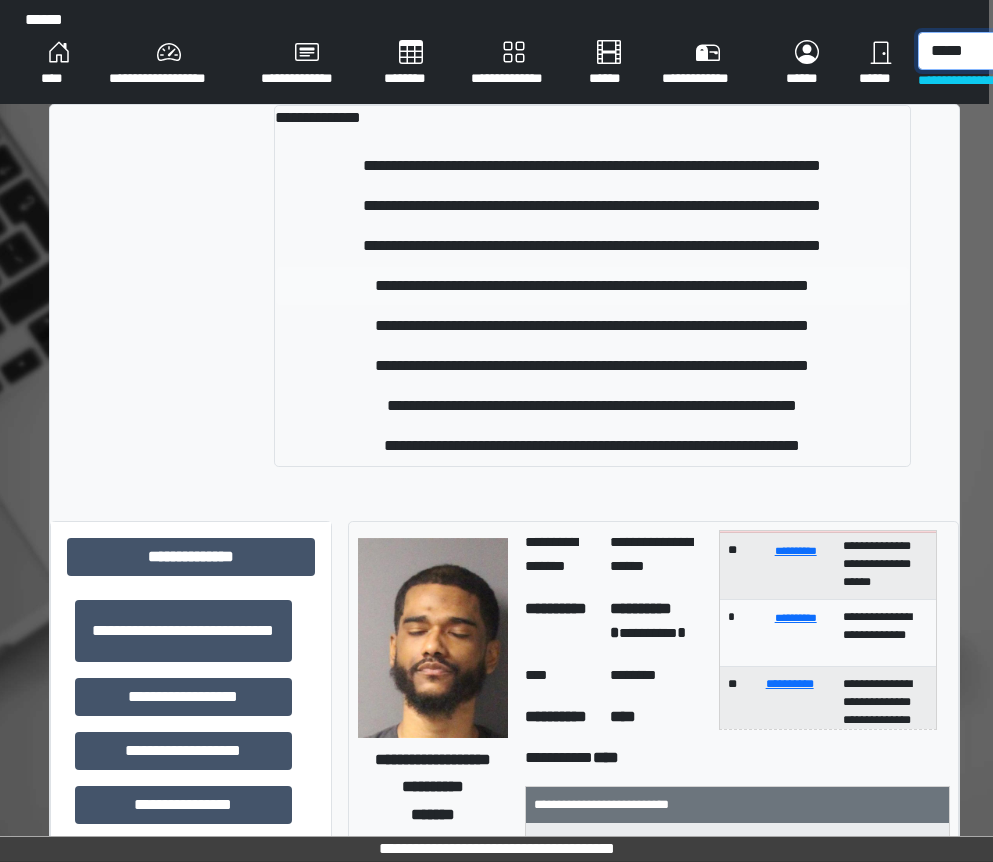 type on "*****" 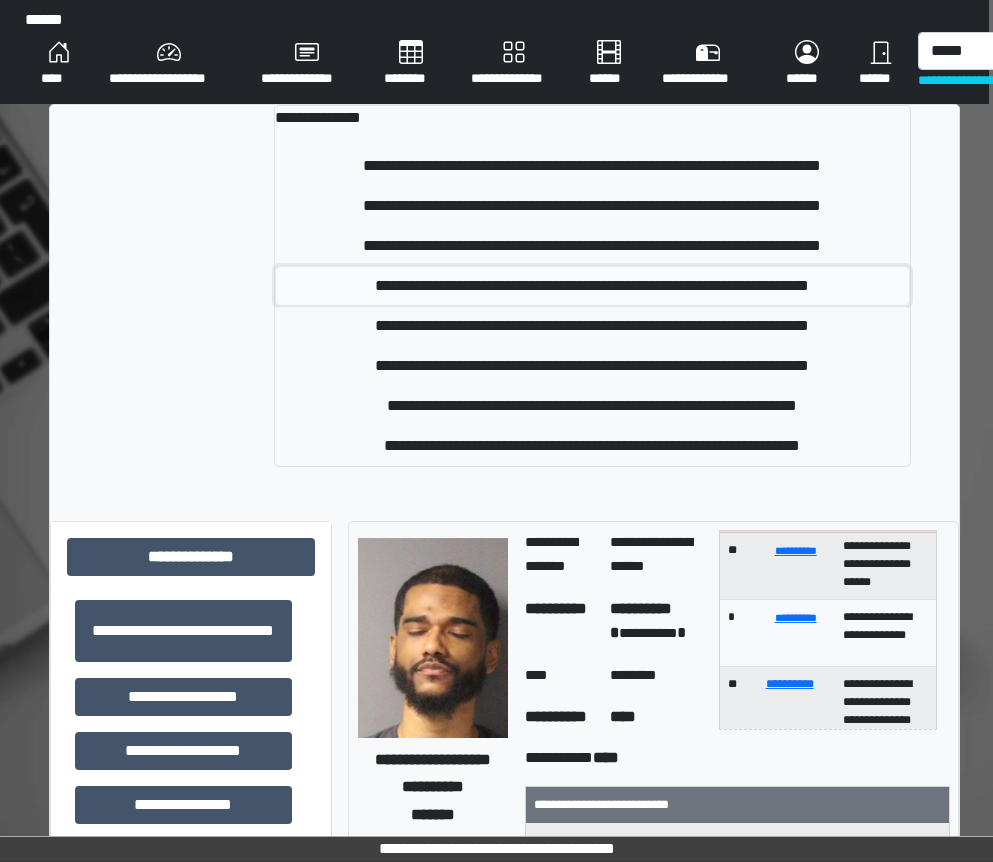 click on "**********" at bounding box center [592, 286] 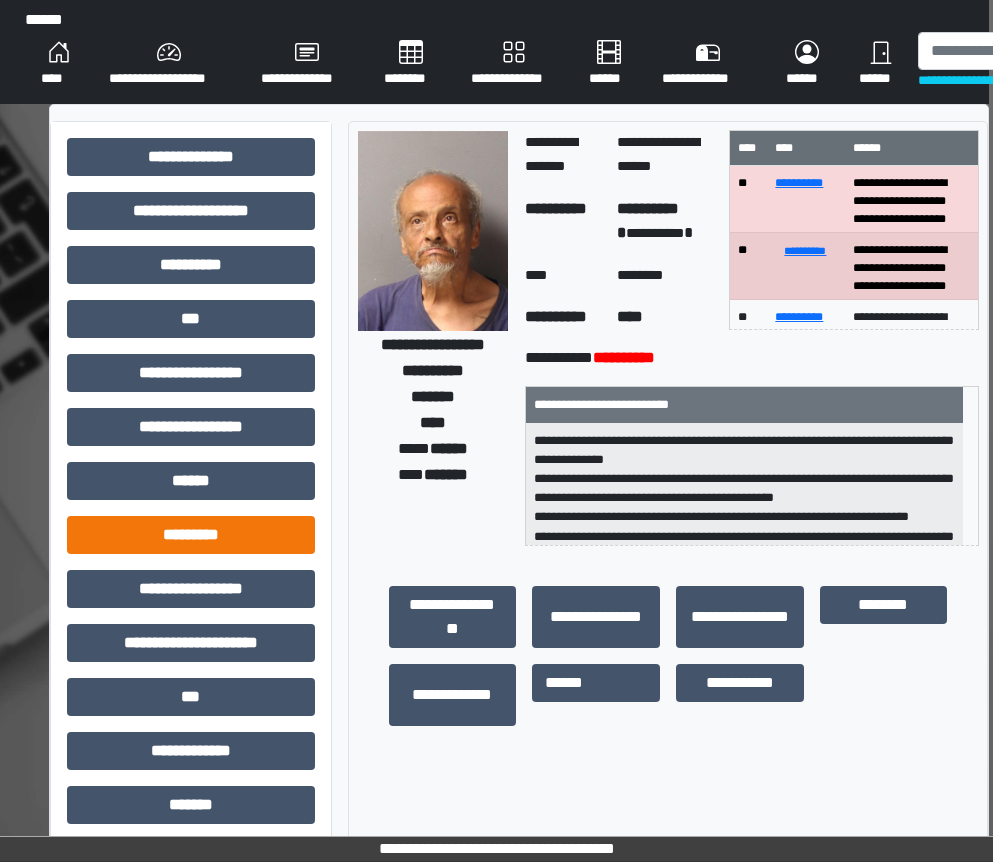 scroll, scrollTop: 100, scrollLeft: 4, axis: both 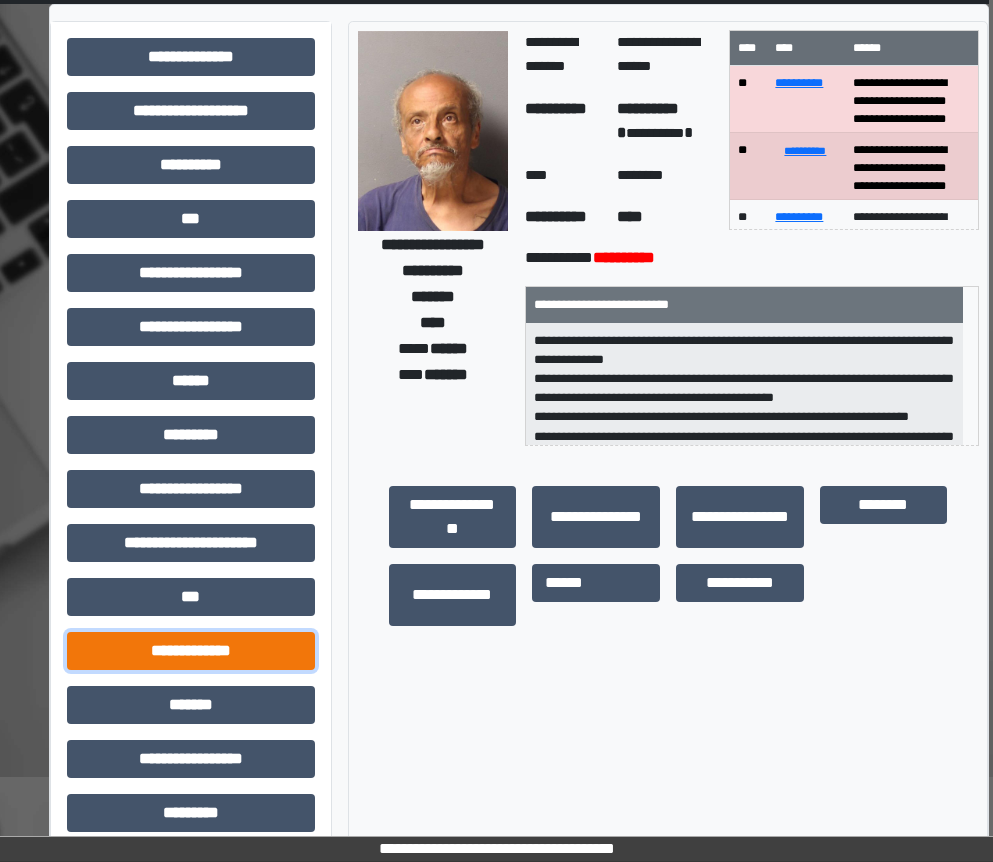 click on "**********" at bounding box center [191, 651] 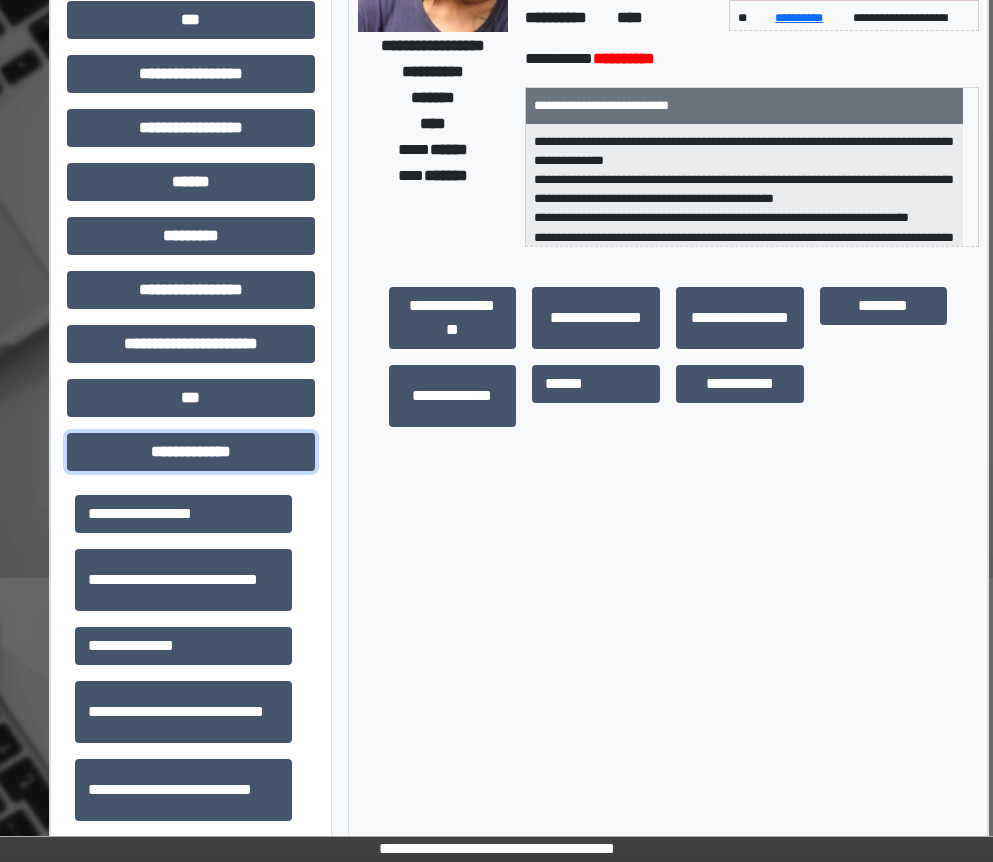 scroll, scrollTop: 300, scrollLeft: 4, axis: both 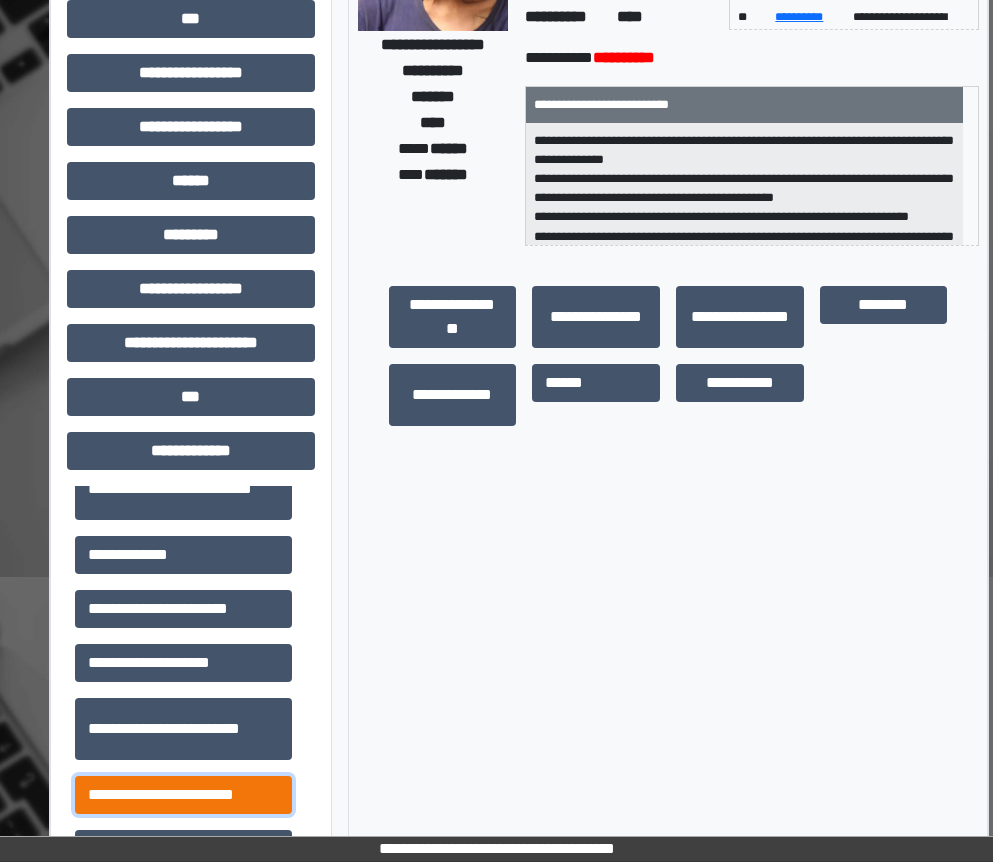 click on "**********" at bounding box center (183, 795) 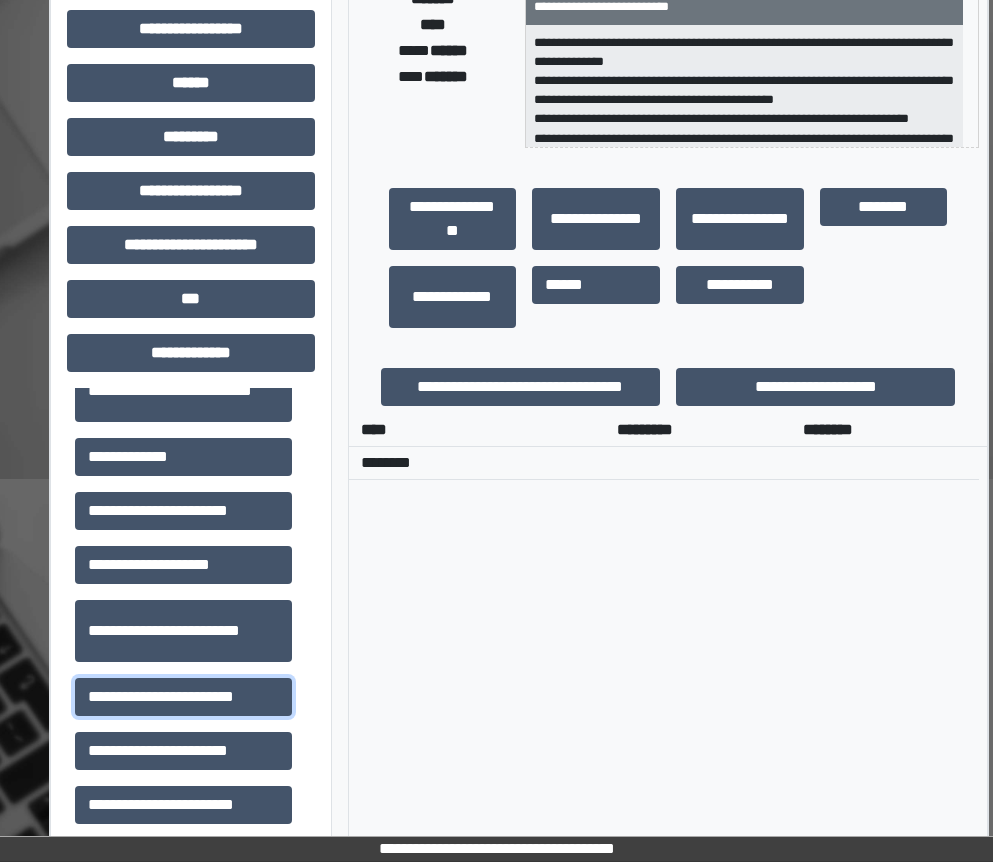 scroll, scrollTop: 0, scrollLeft: 4, axis: horizontal 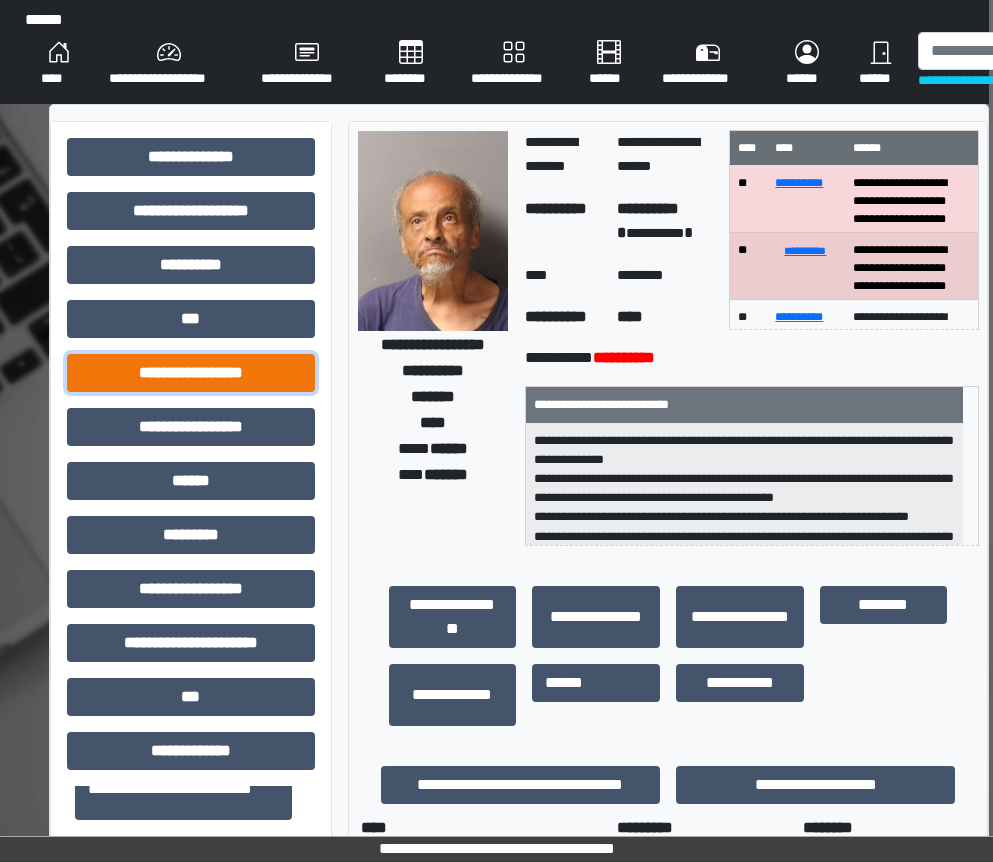 click on "**********" at bounding box center (191, 373) 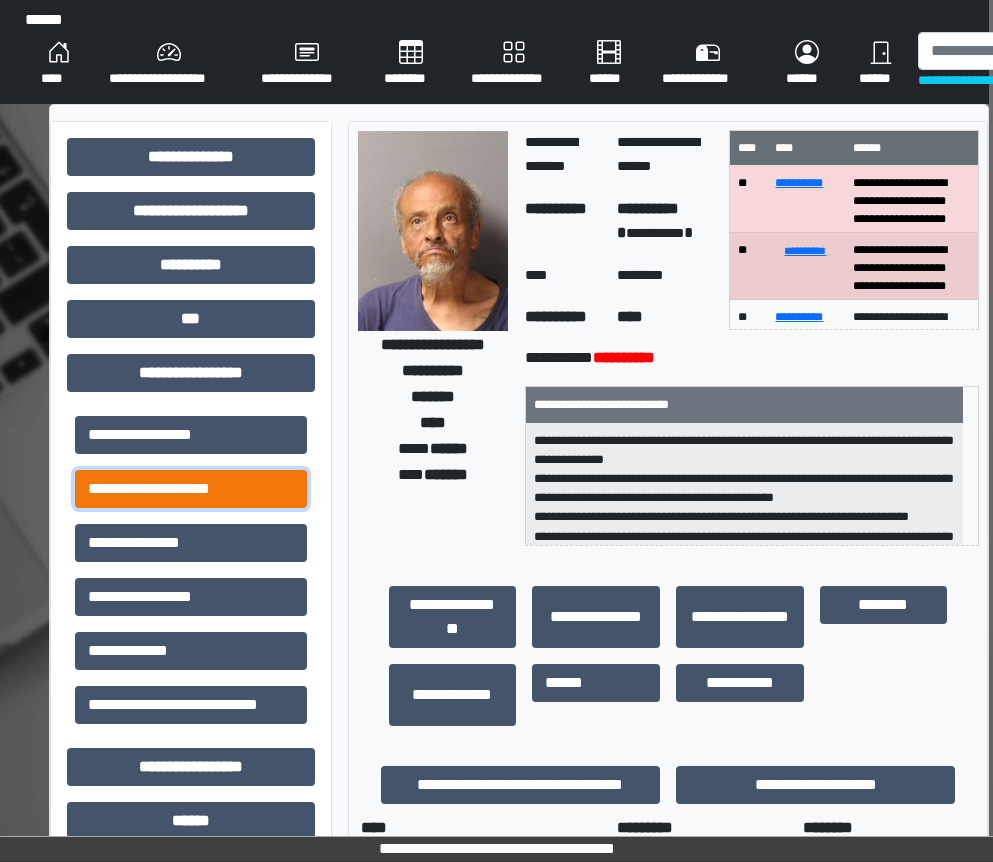 click on "**********" at bounding box center [191, 489] 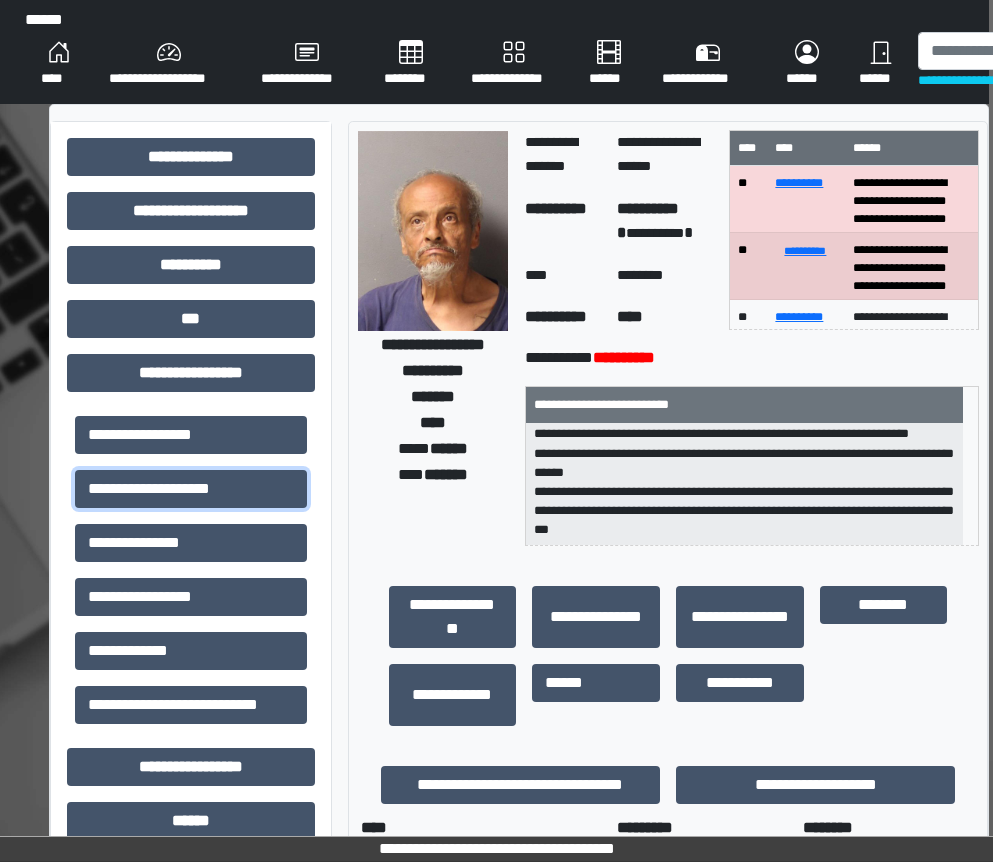 scroll, scrollTop: 121, scrollLeft: 0, axis: vertical 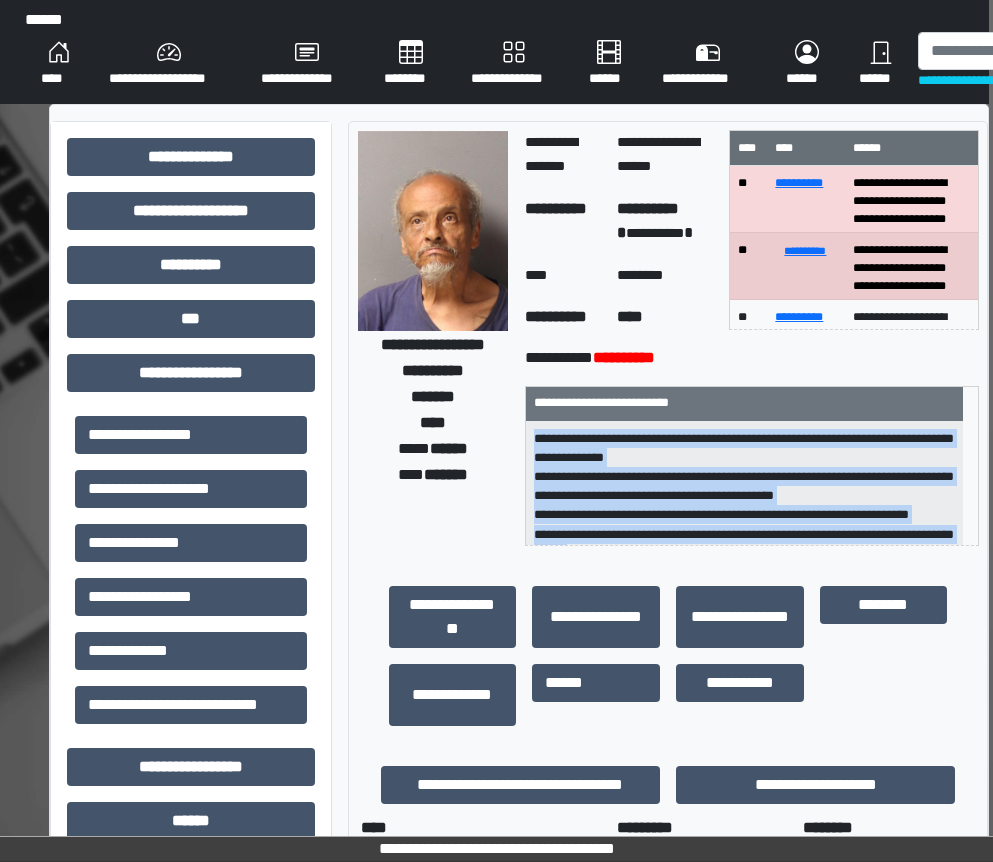 drag, startPoint x: 737, startPoint y: 525, endPoint x: 534, endPoint y: 443, distance: 218.93607 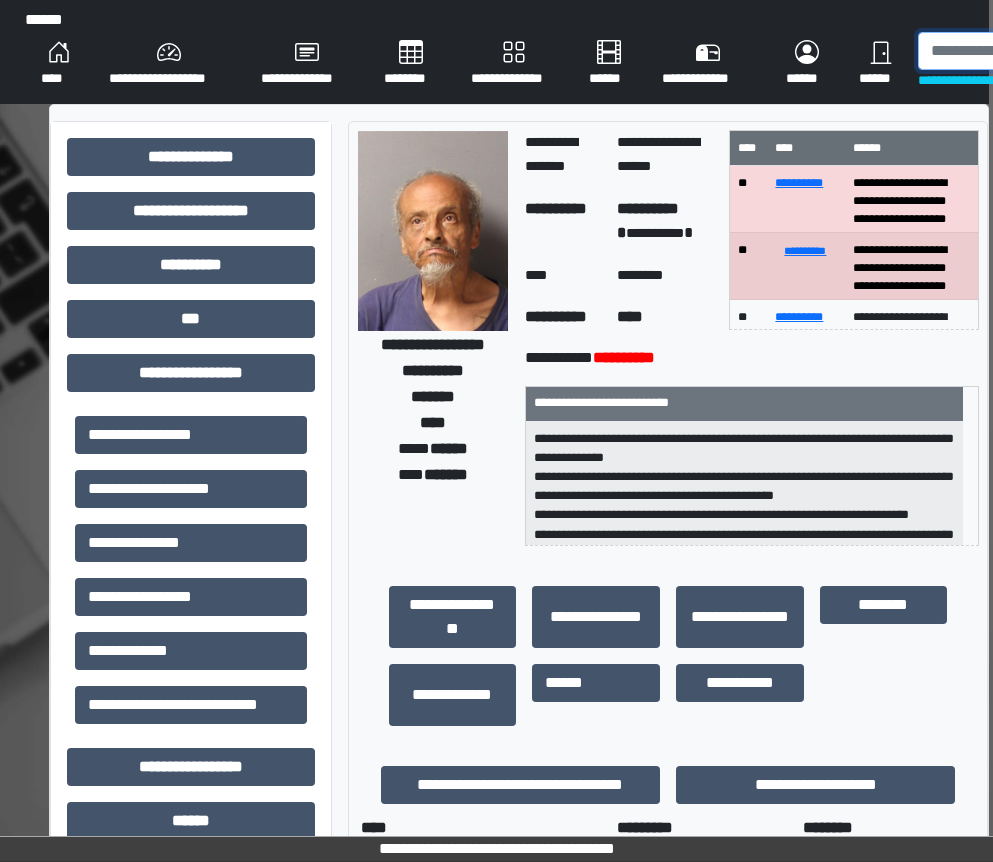 click at bounding box center [1021, 51] 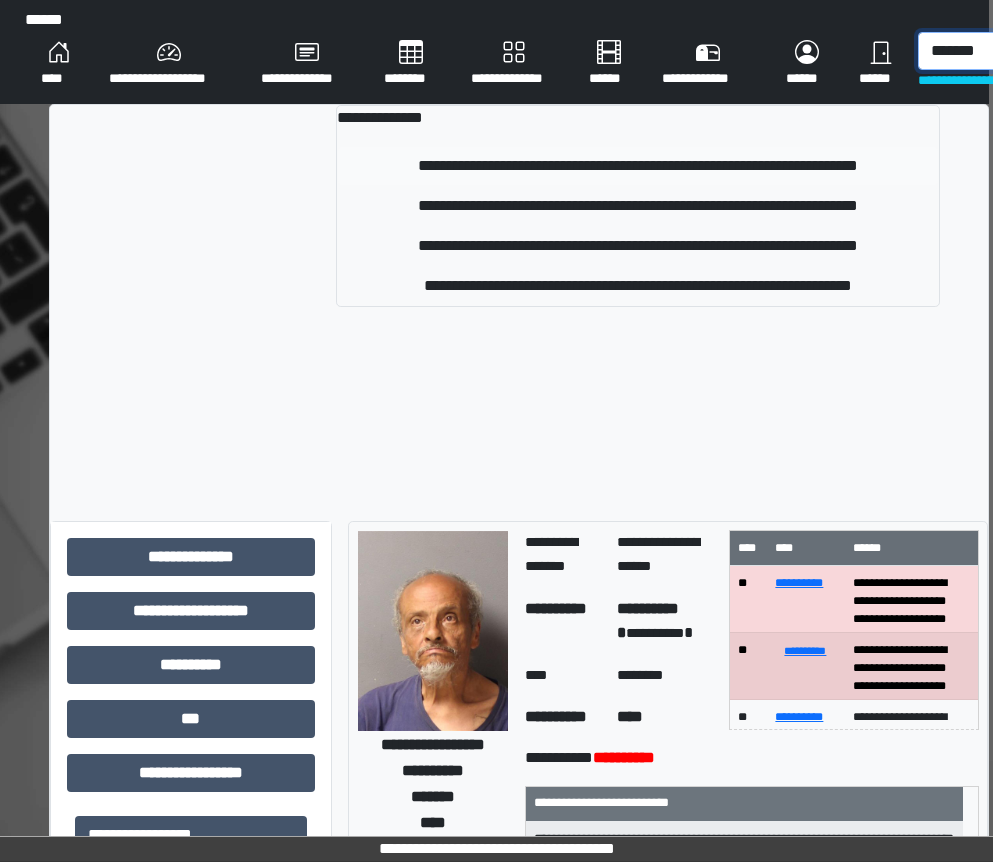 type on "*******" 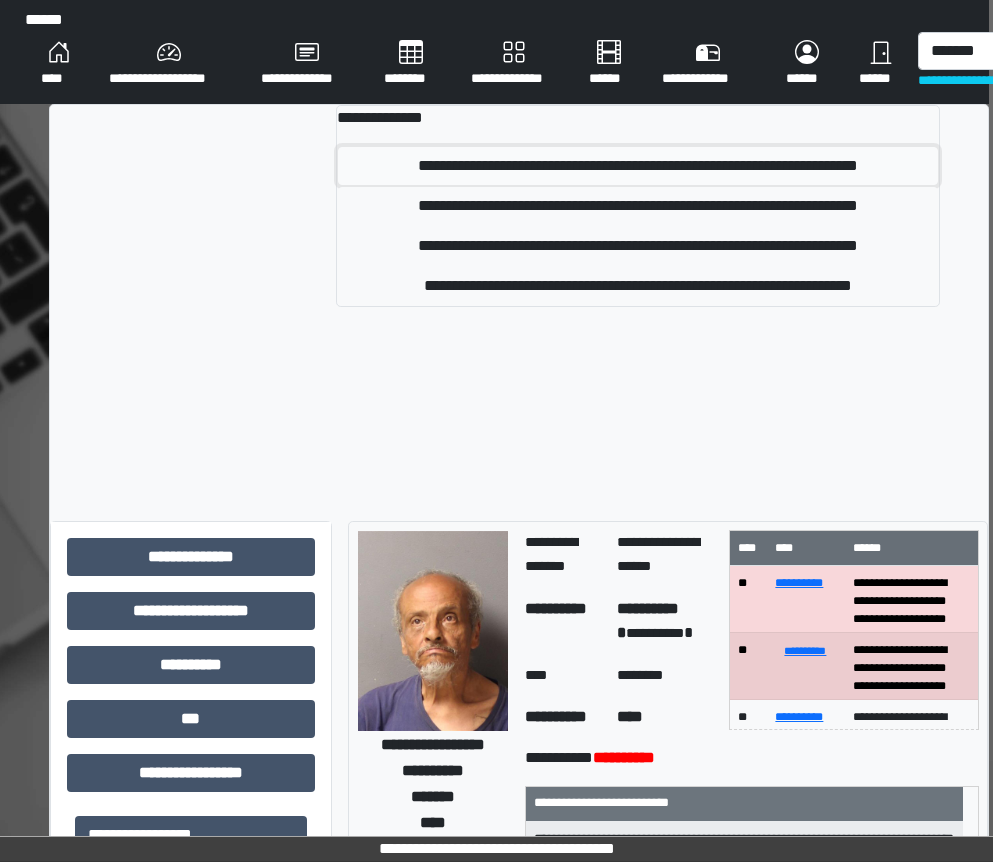 click on "**********" at bounding box center [638, 166] 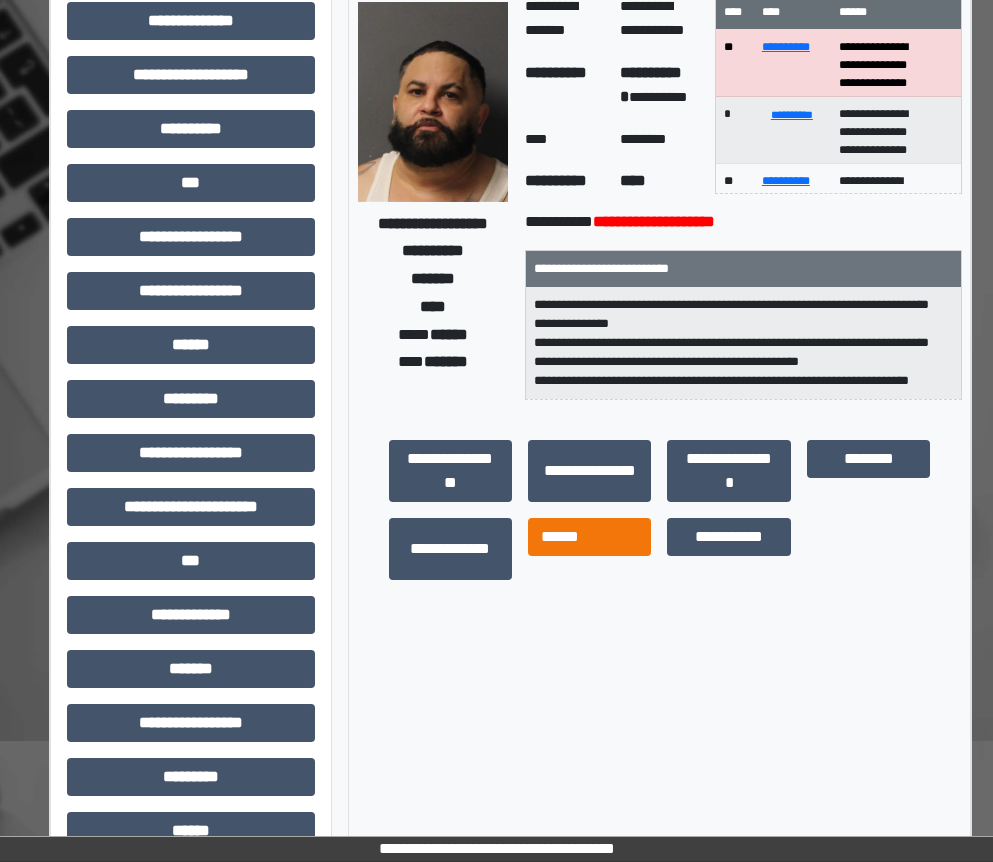 scroll, scrollTop: 100, scrollLeft: 4, axis: both 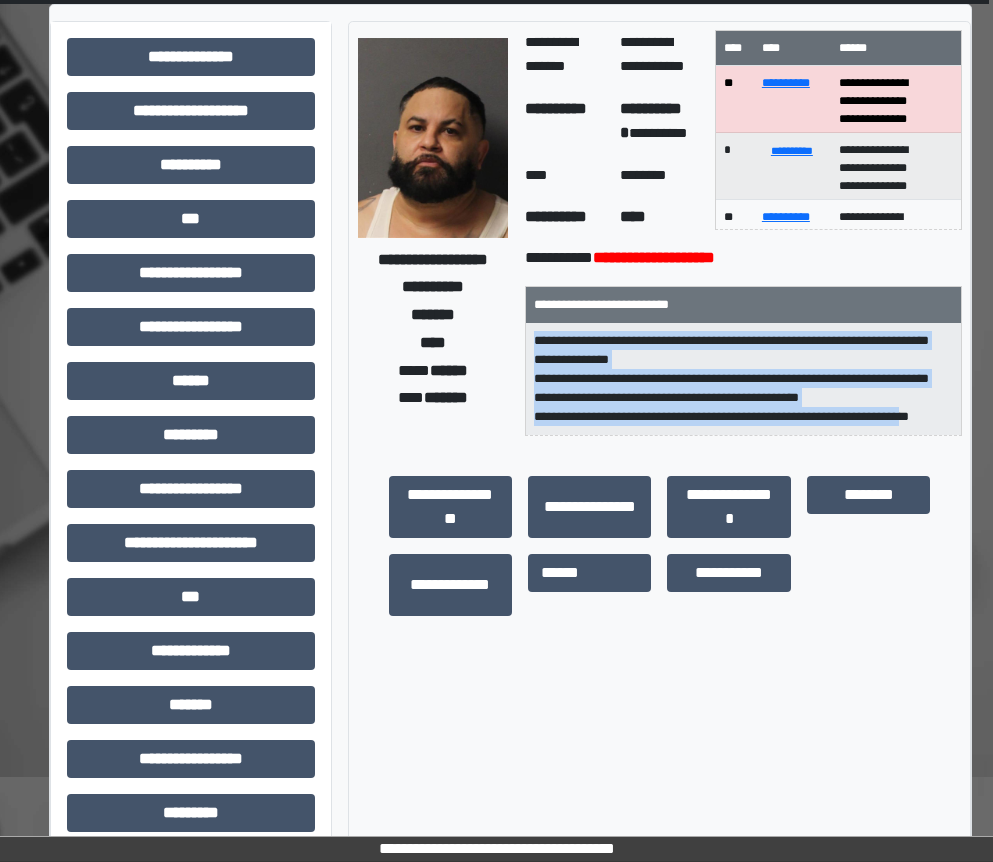 drag, startPoint x: 531, startPoint y: 339, endPoint x: 933, endPoint y: 419, distance: 409.8829 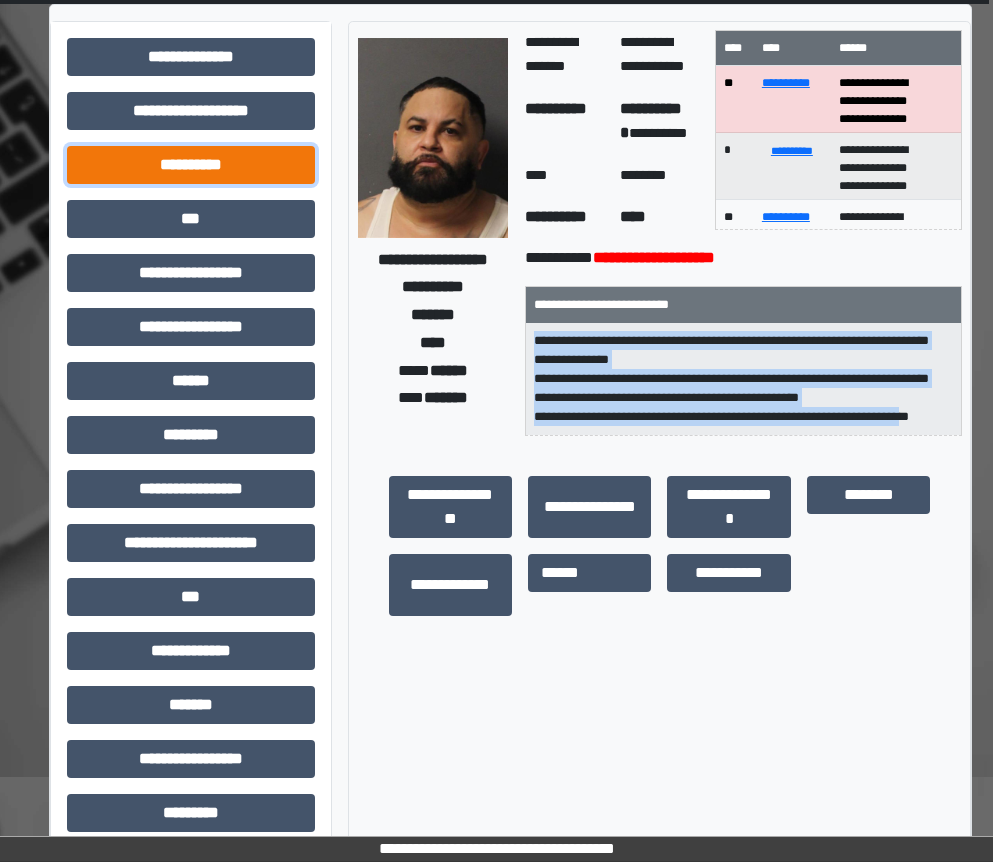 click on "**********" at bounding box center [191, 165] 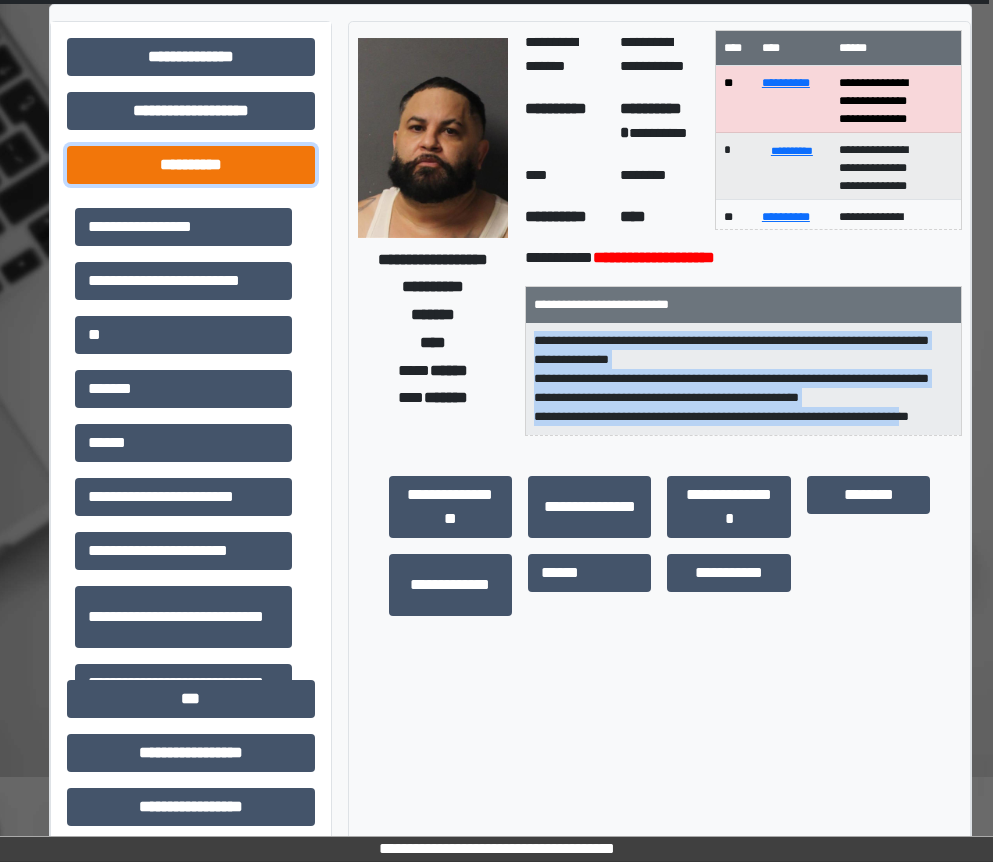 click on "**********" at bounding box center [191, 165] 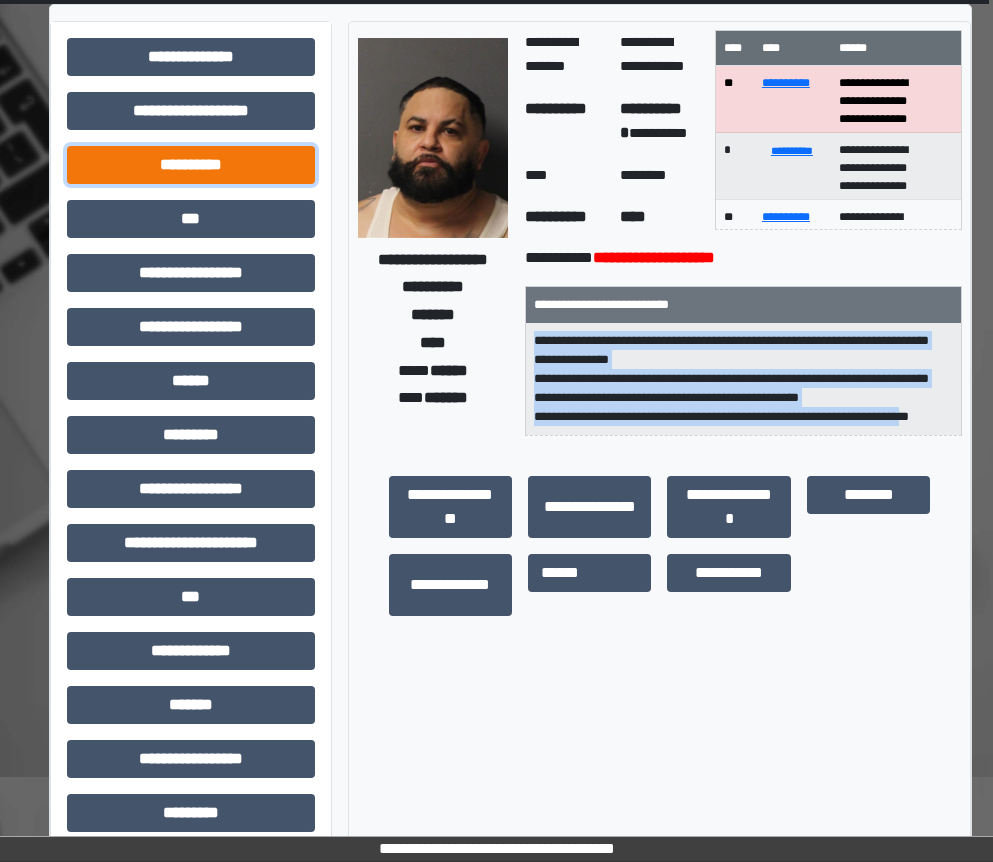 click on "**********" at bounding box center [191, 165] 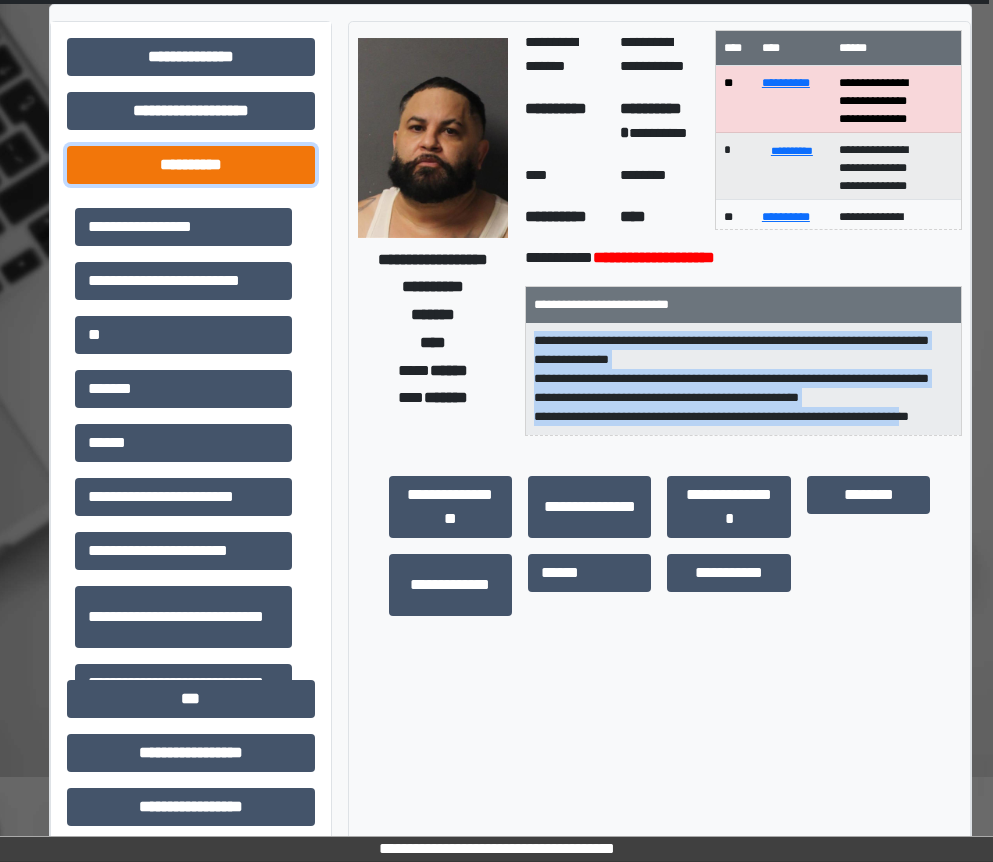 click on "**********" at bounding box center (191, 165) 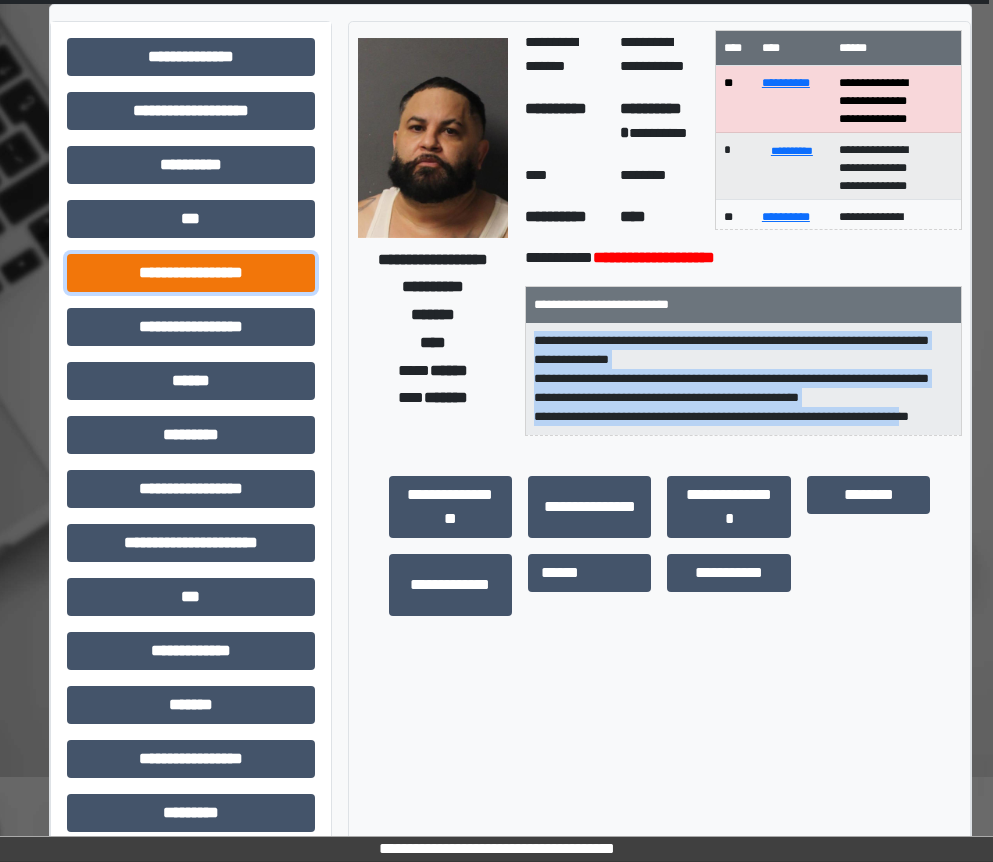 click on "**********" at bounding box center [191, 273] 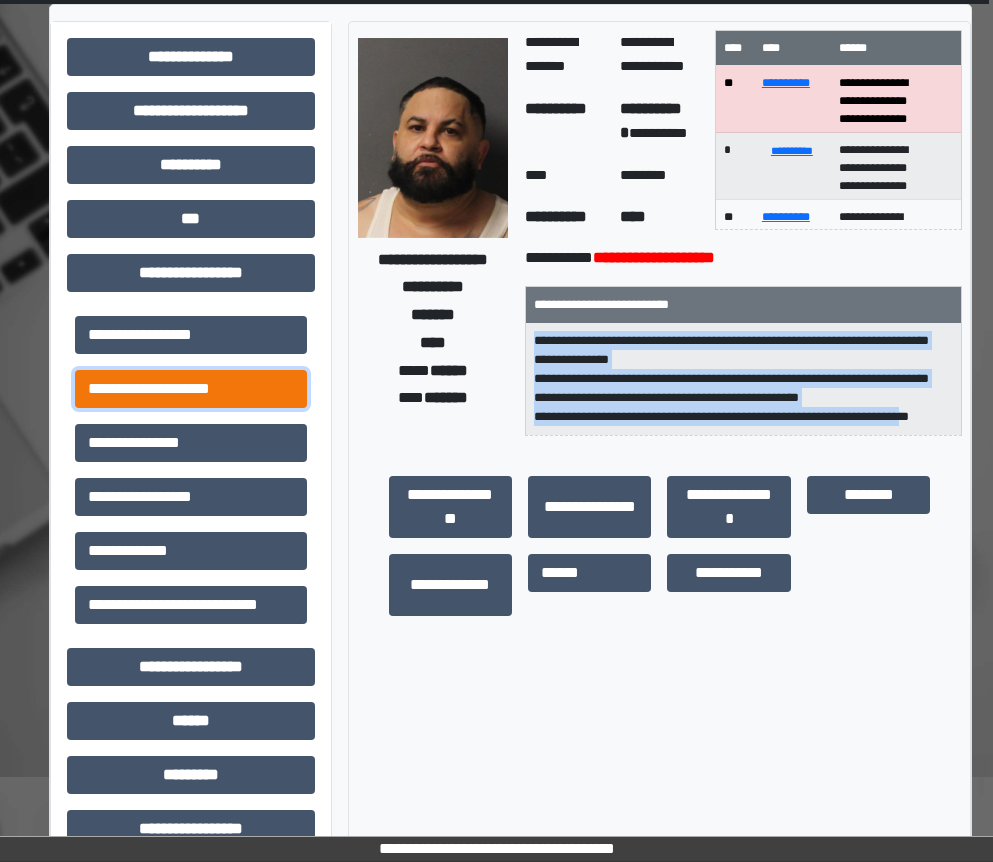 click on "**********" at bounding box center (191, 389) 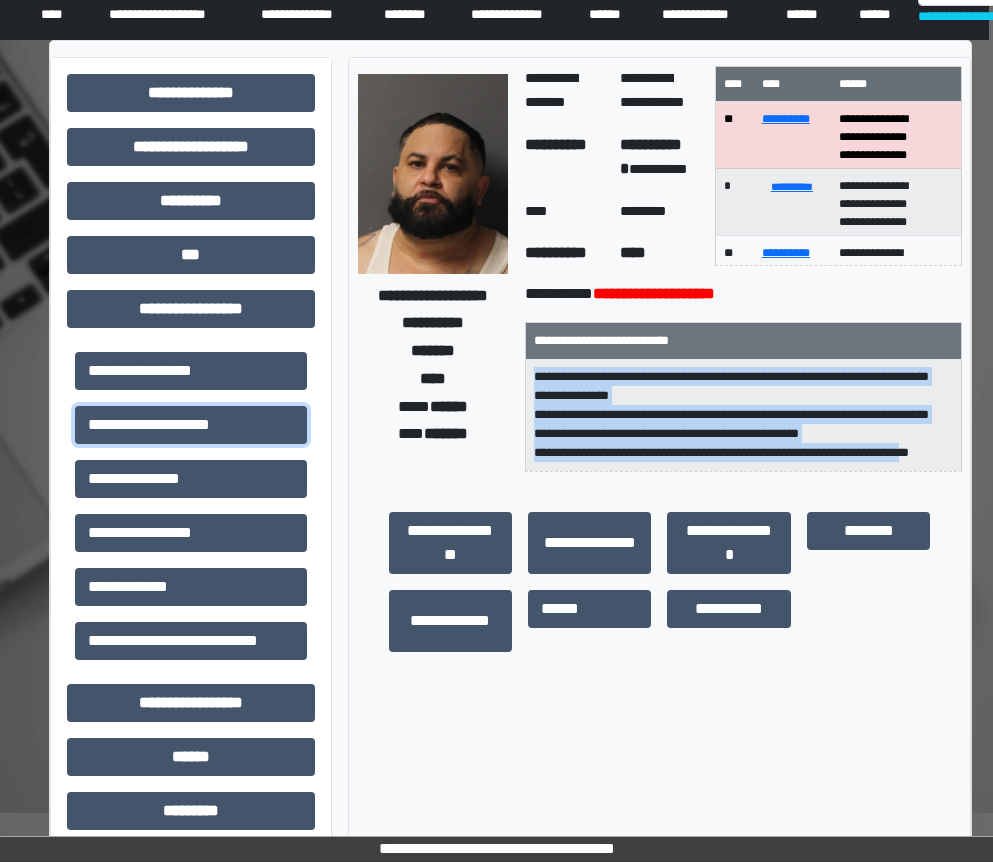 scroll, scrollTop: 0, scrollLeft: 4, axis: horizontal 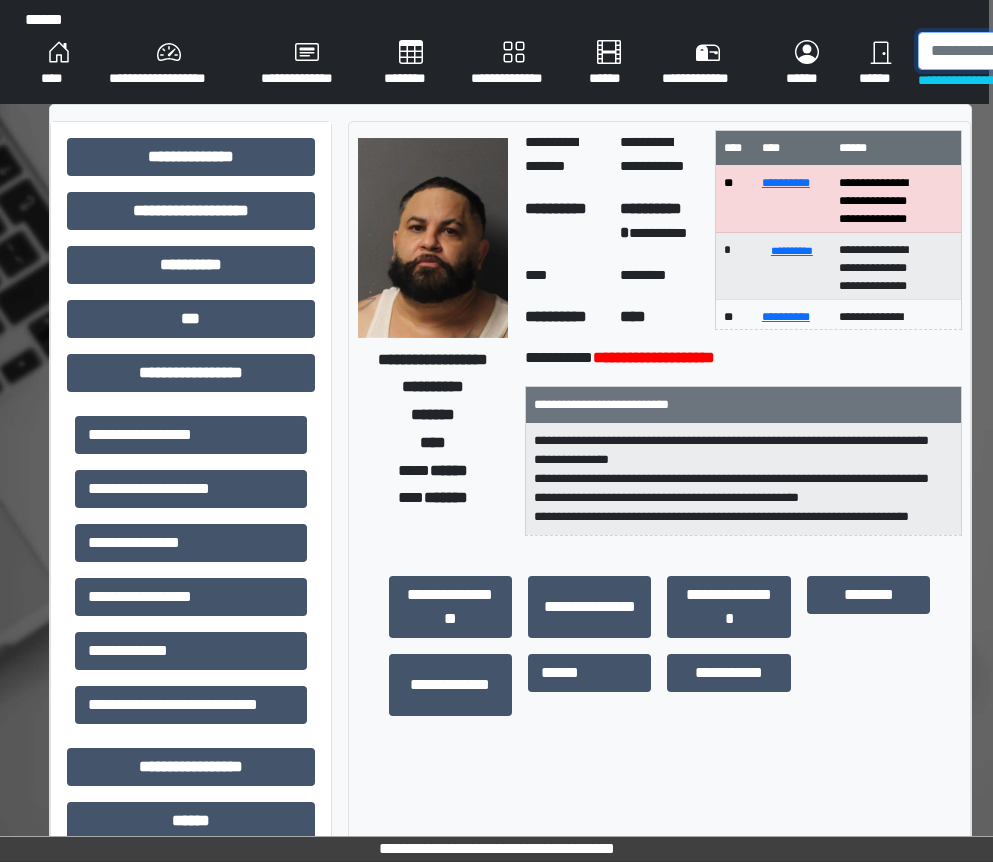 click at bounding box center [1021, 51] 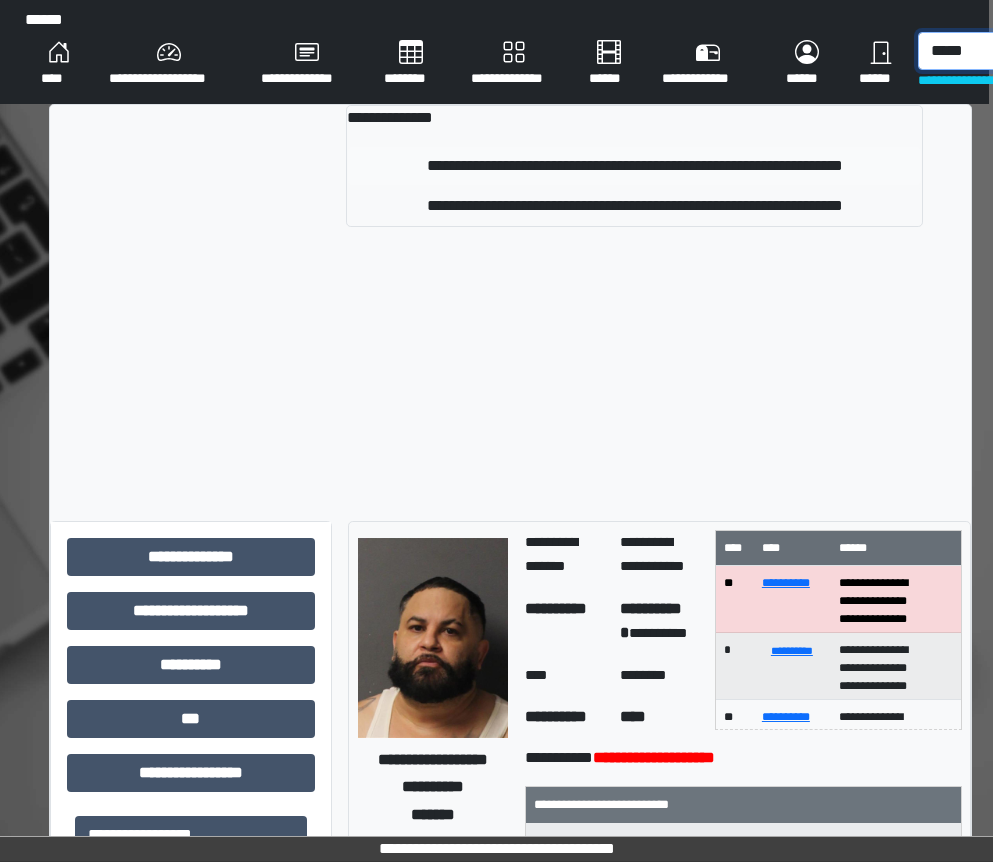 type on "*****" 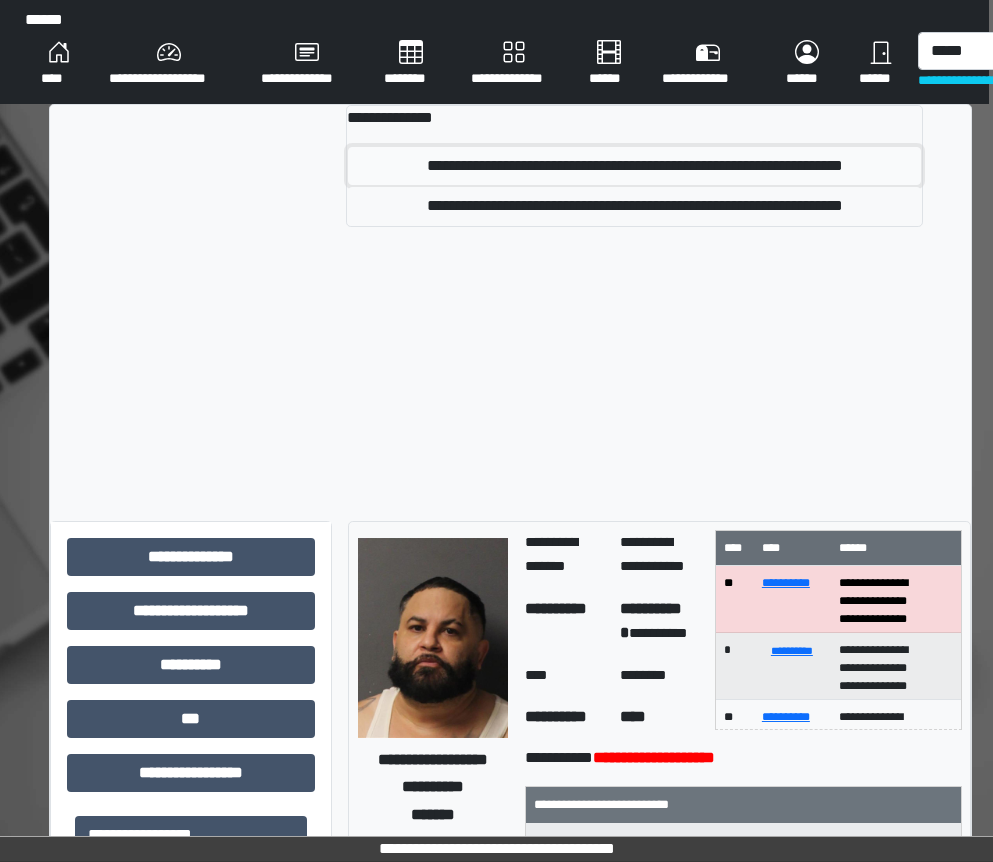 click on "**********" at bounding box center [634, 166] 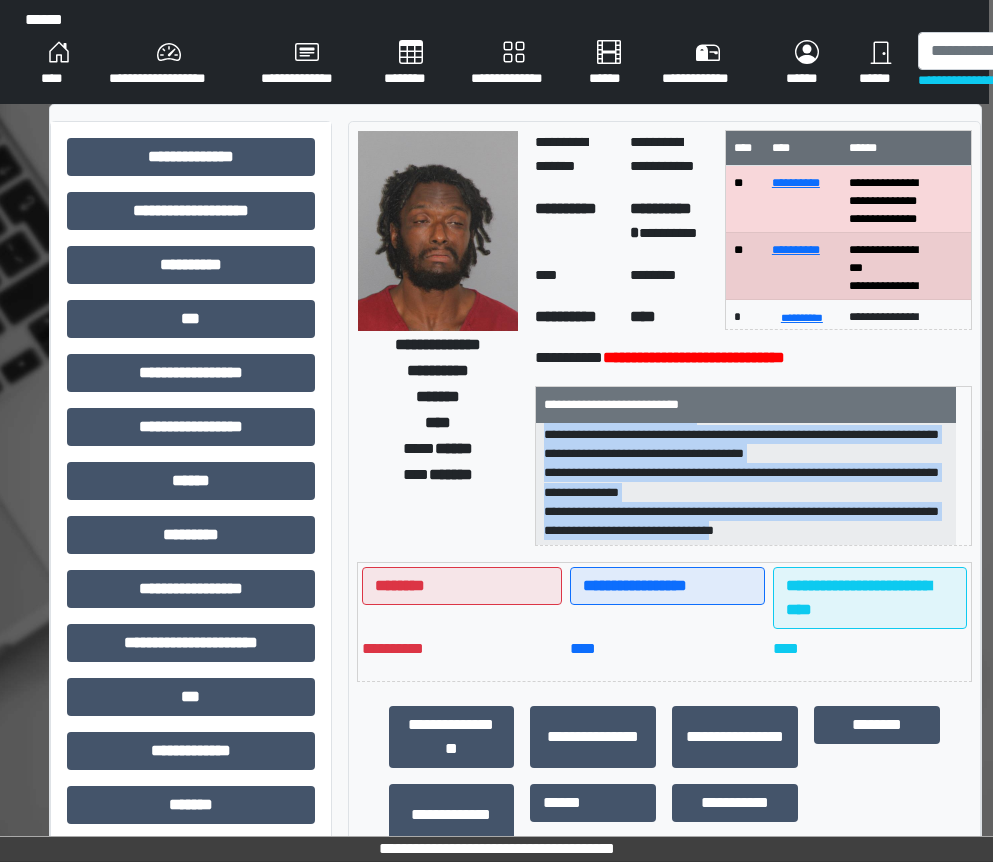 scroll, scrollTop: 45, scrollLeft: 0, axis: vertical 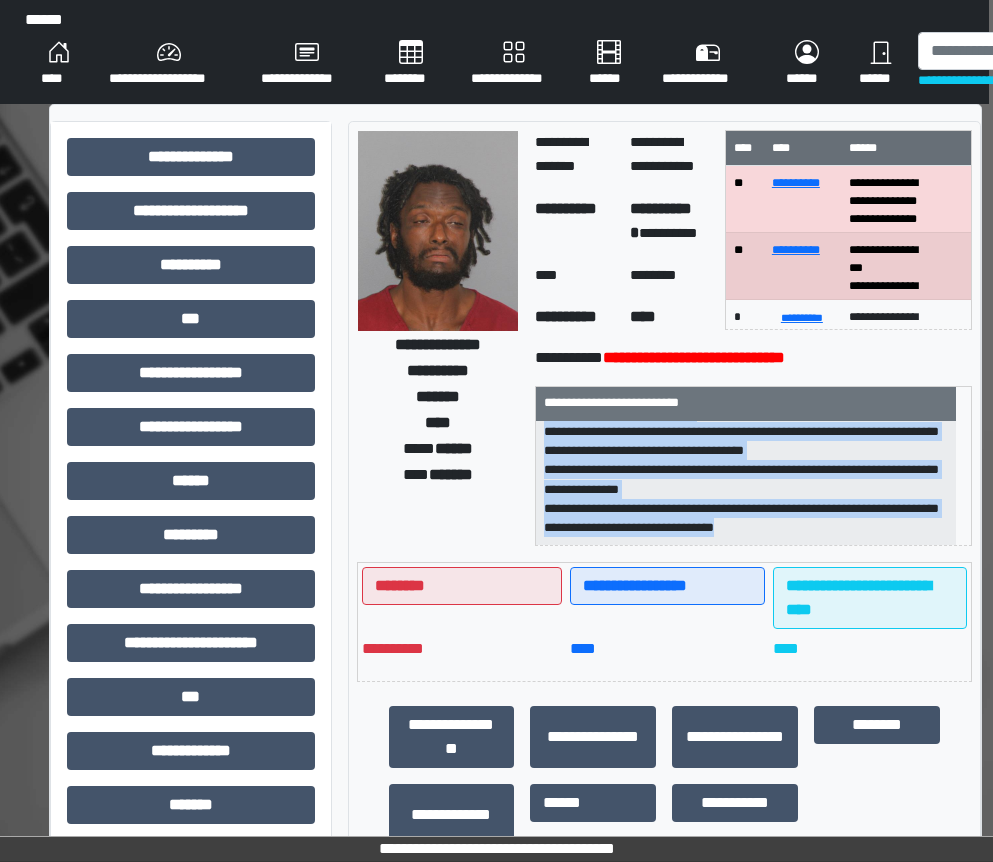 drag, startPoint x: 541, startPoint y: 438, endPoint x: 849, endPoint y: 538, distance: 323.82712 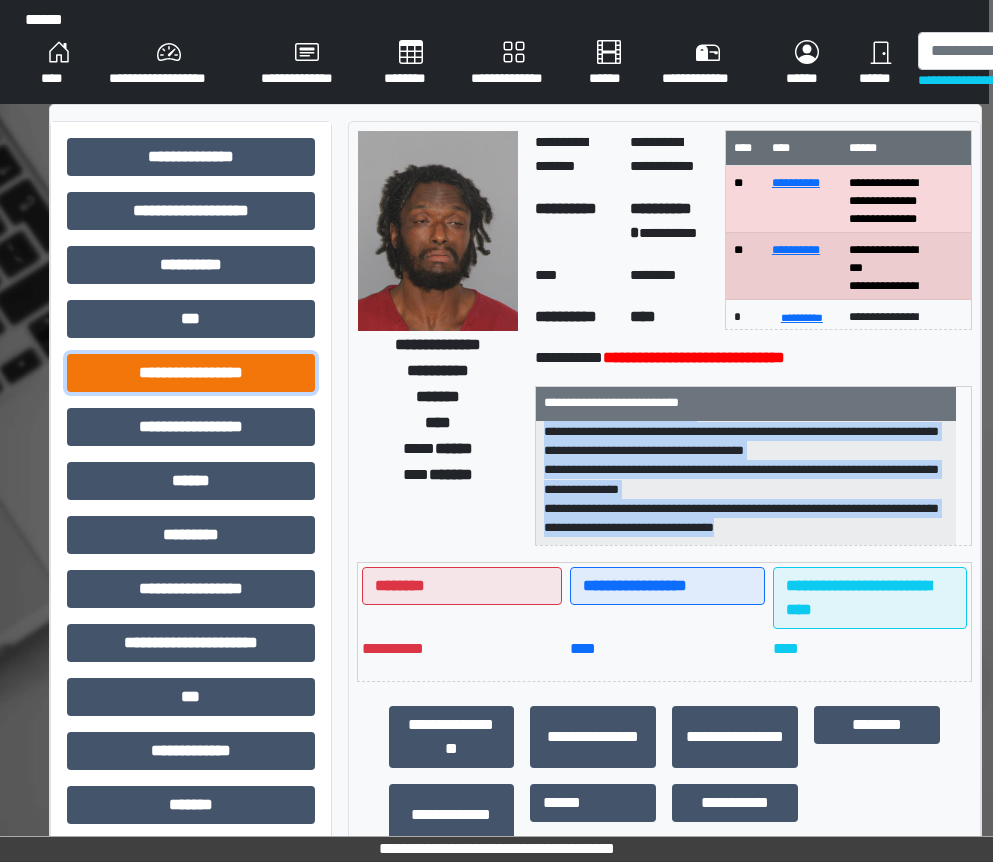 click on "**********" at bounding box center [191, 373] 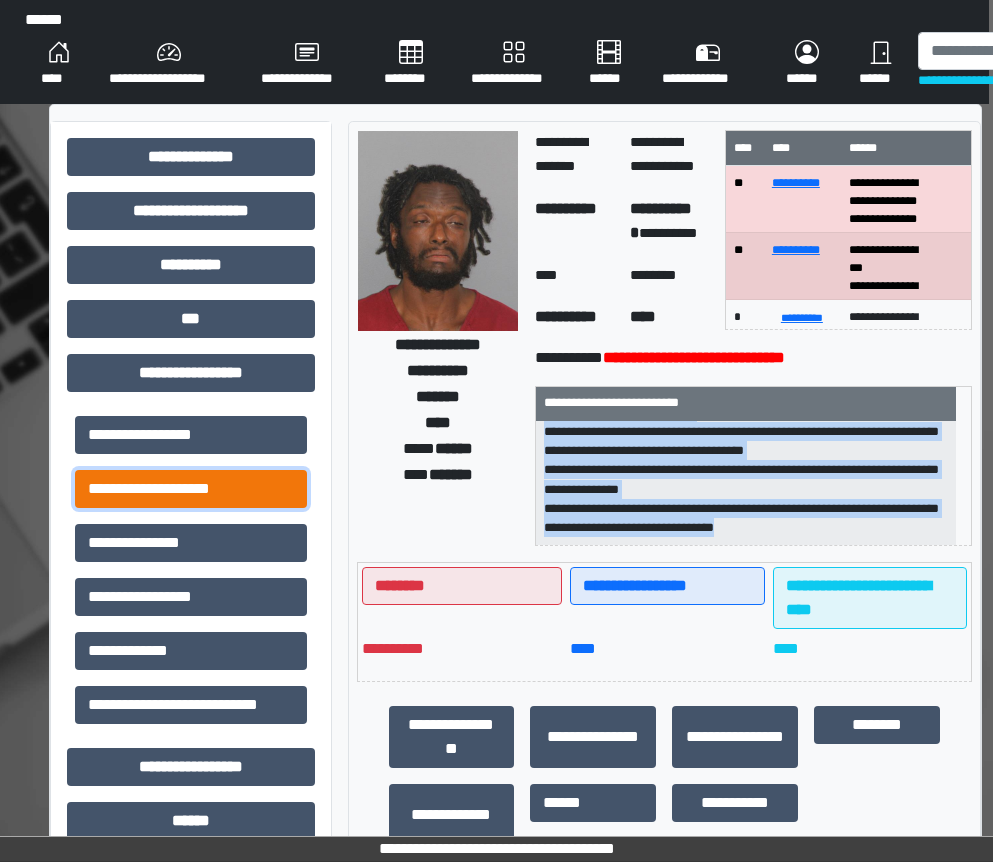 click on "**********" at bounding box center [191, 489] 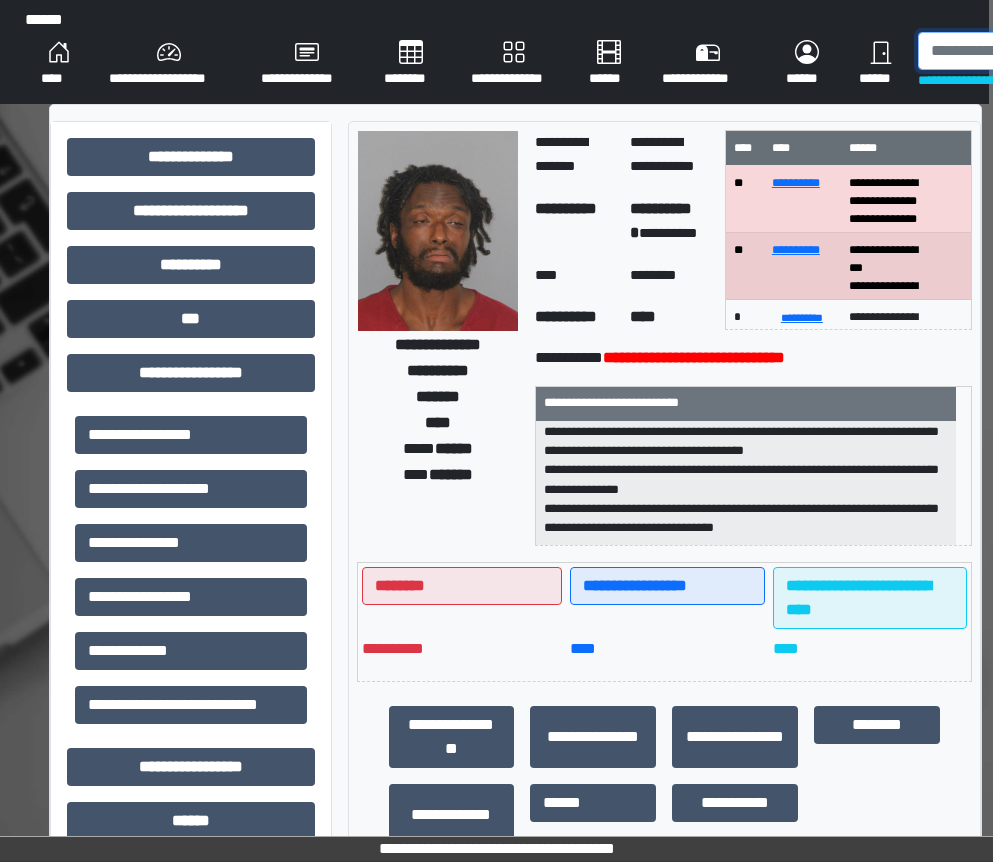 click at bounding box center (1021, 51) 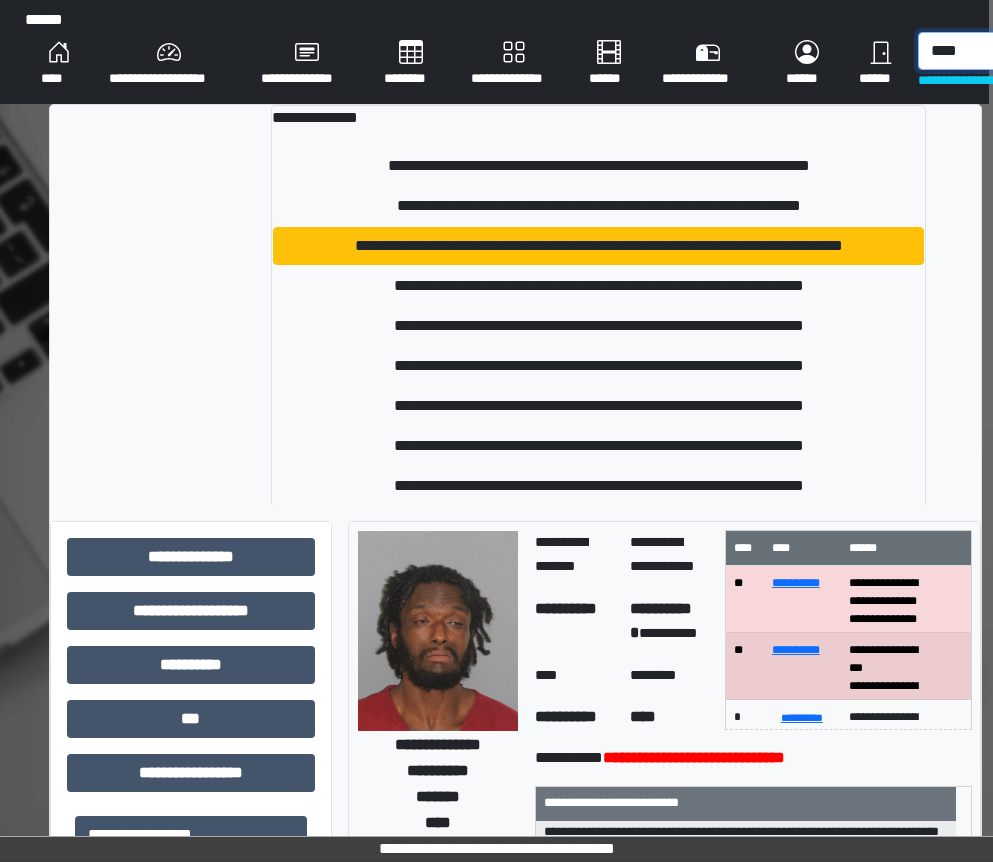 type on "****" 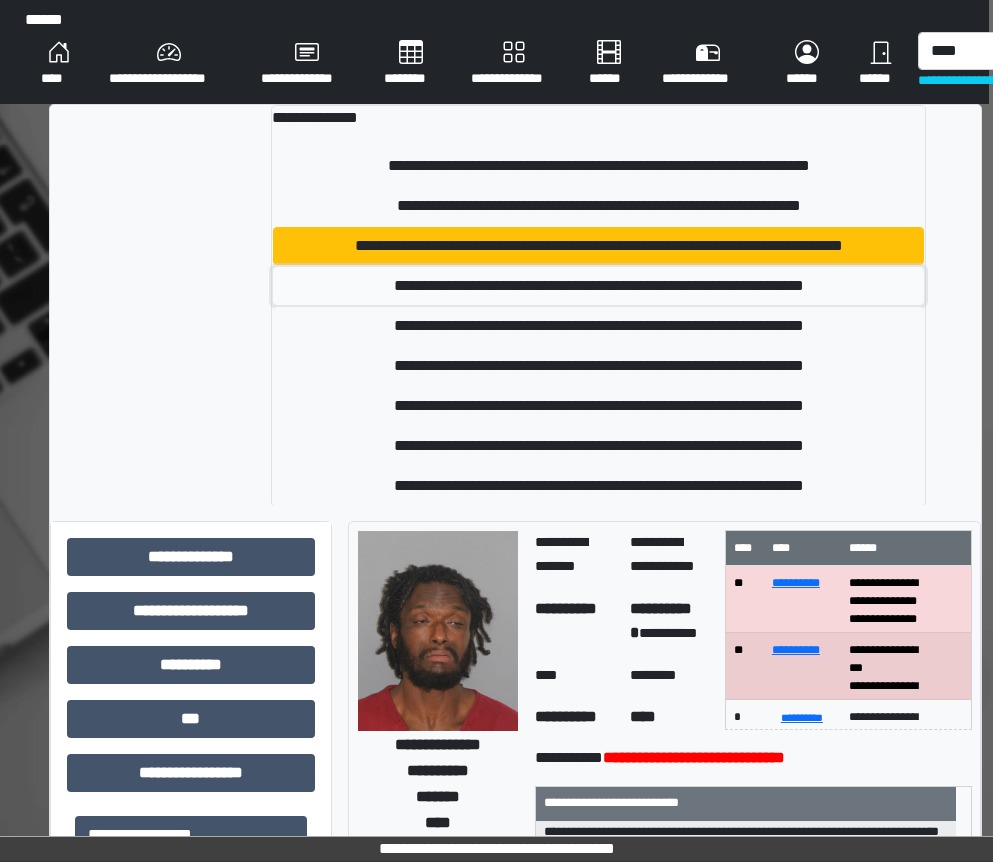 click on "**********" at bounding box center (598, 286) 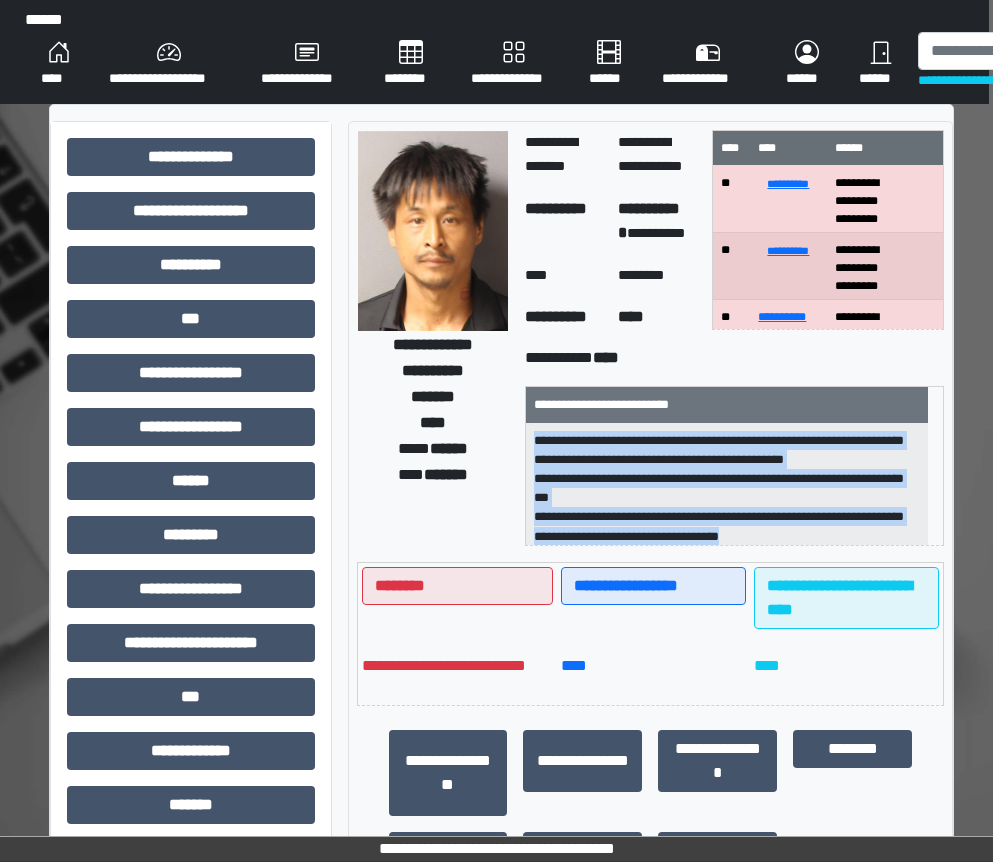 scroll, scrollTop: 40, scrollLeft: 0, axis: vertical 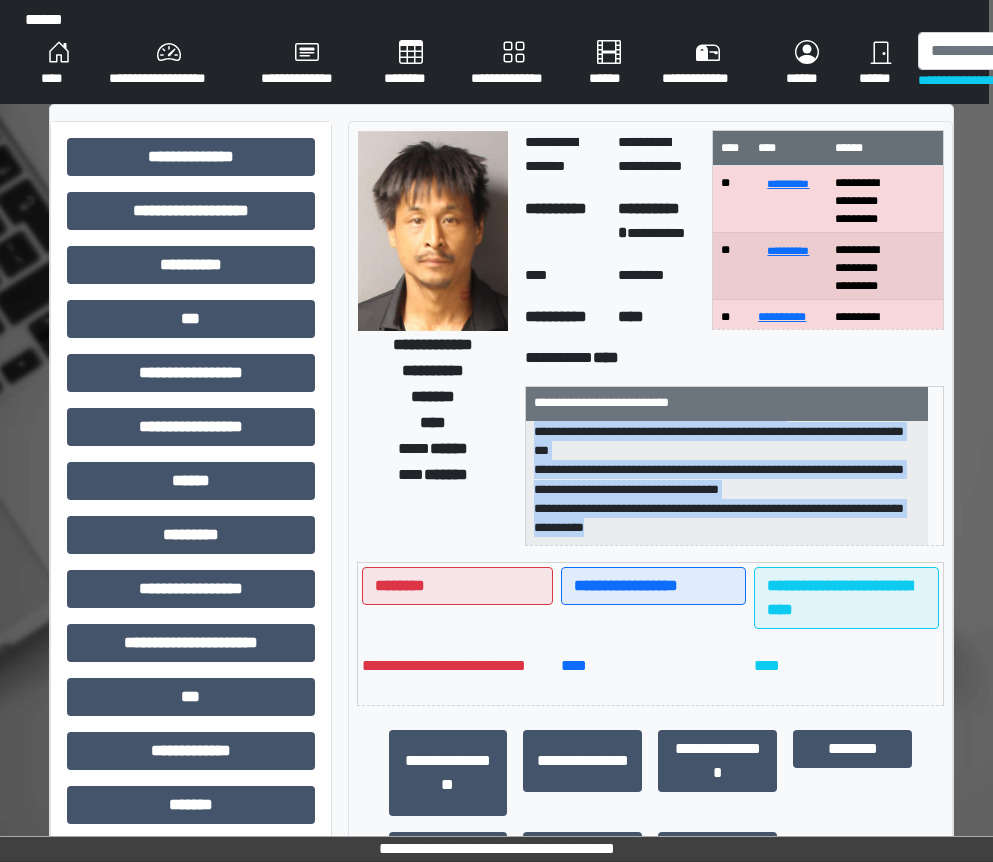 drag, startPoint x: 530, startPoint y: 439, endPoint x: 812, endPoint y: 531, distance: 296.62772 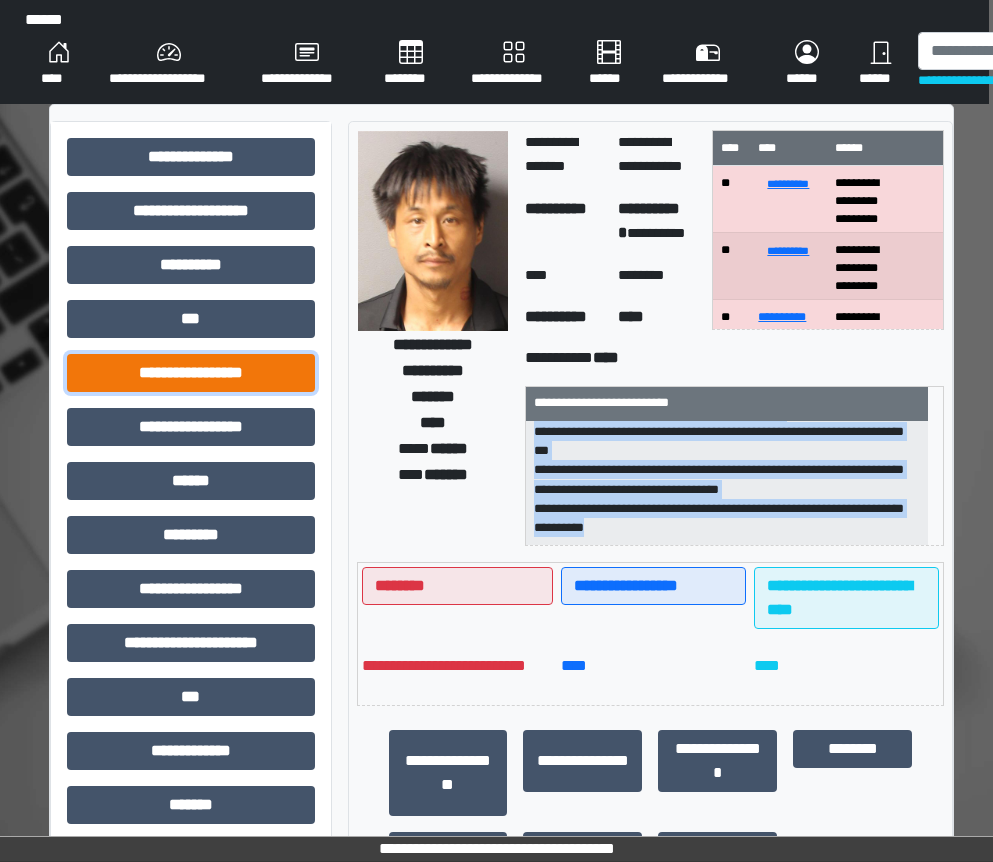 click on "**********" at bounding box center (191, 373) 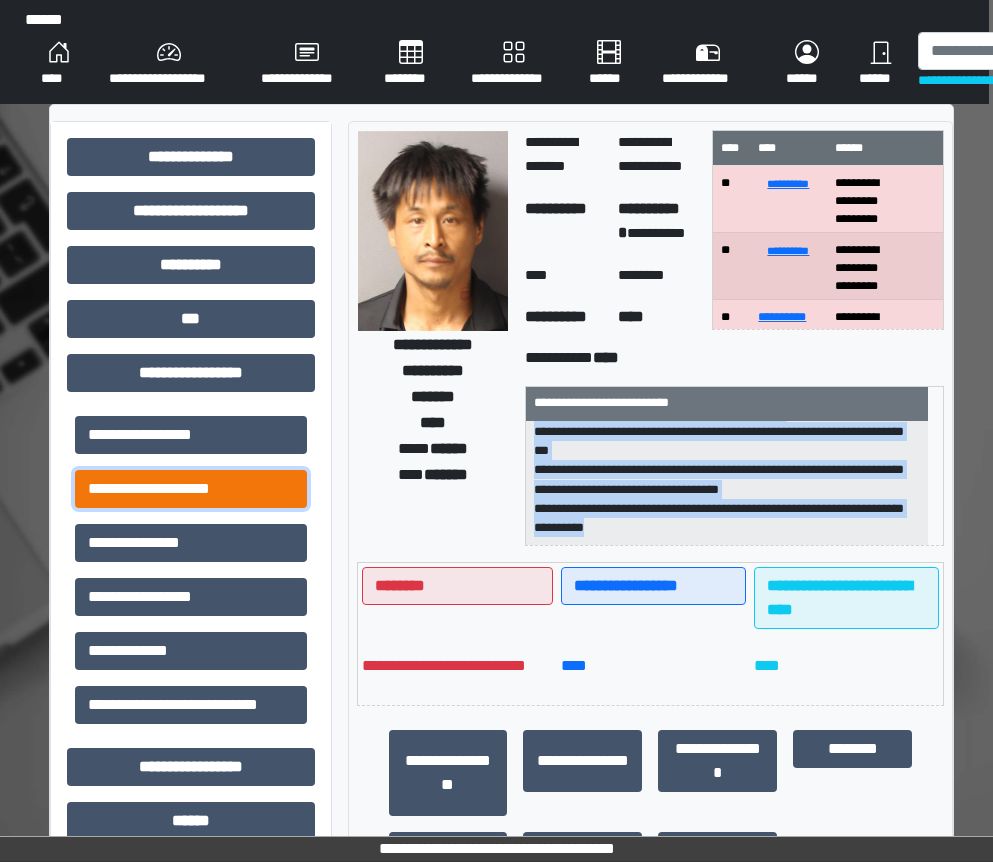 click on "**********" at bounding box center [191, 489] 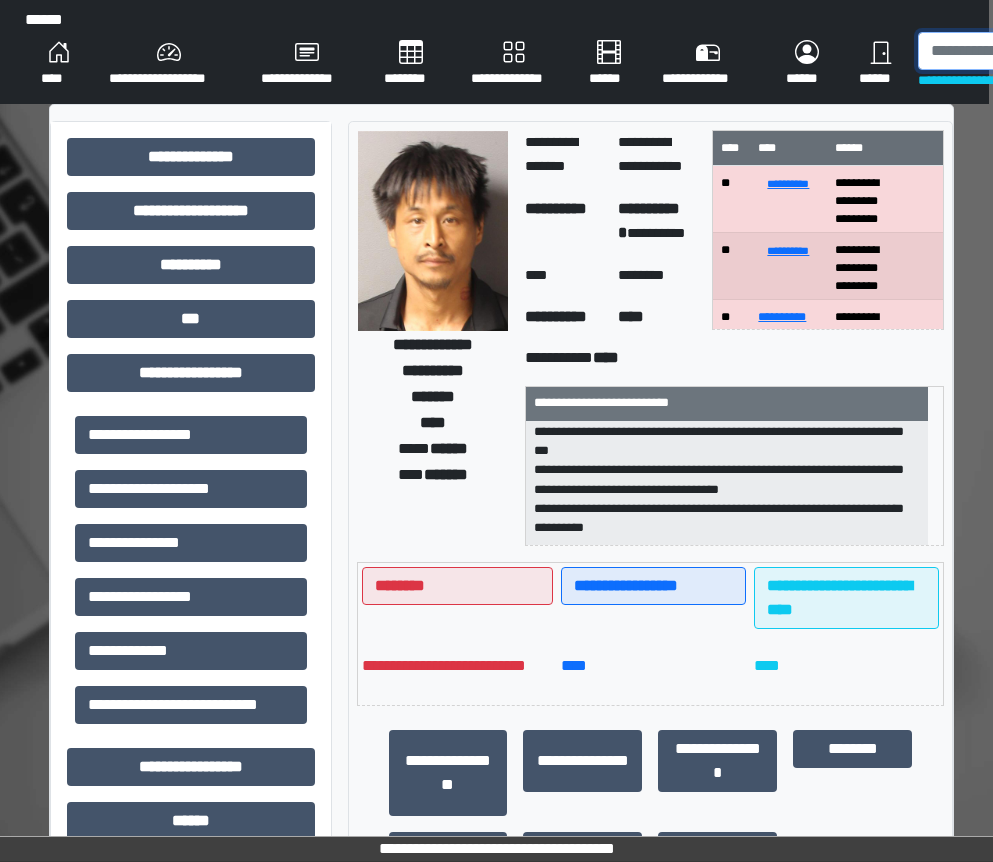 click at bounding box center [1021, 51] 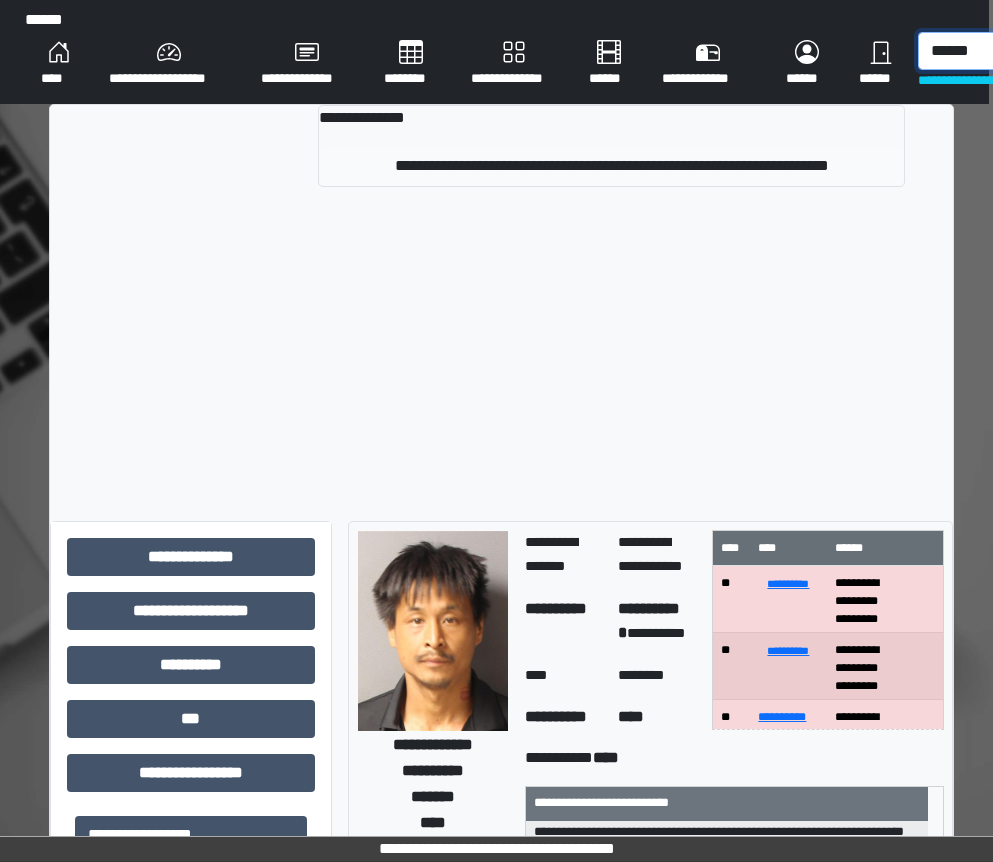 type on "******" 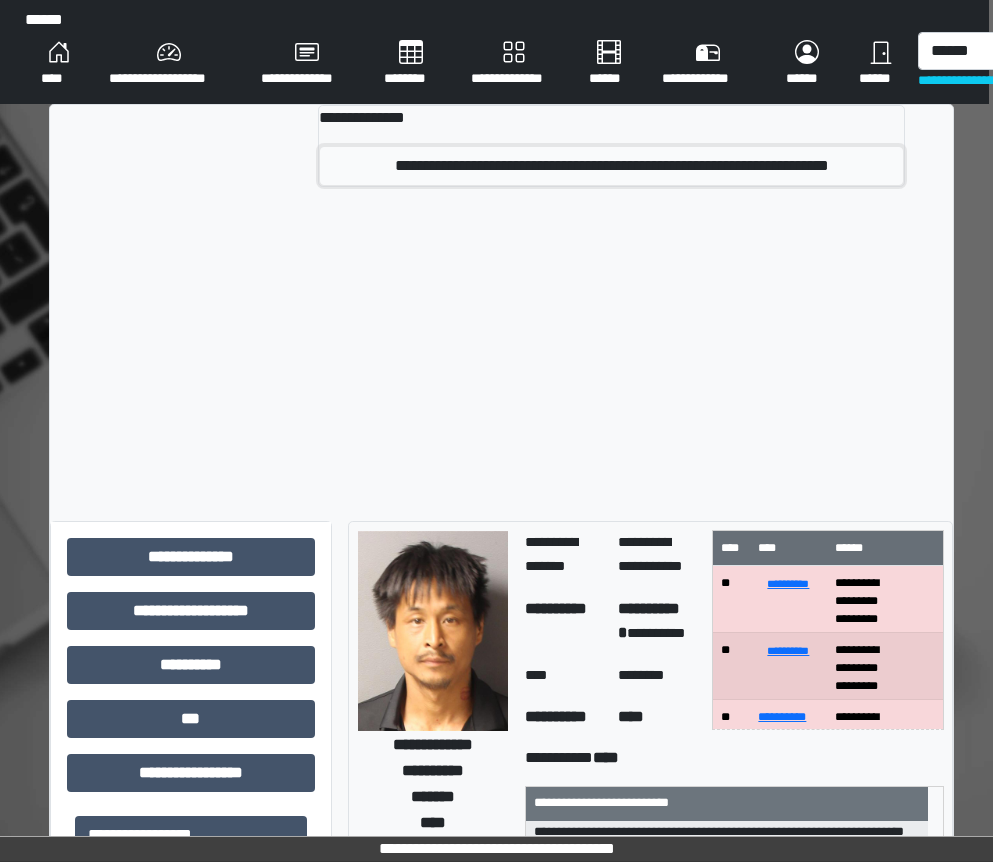 click on "**********" at bounding box center (612, 166) 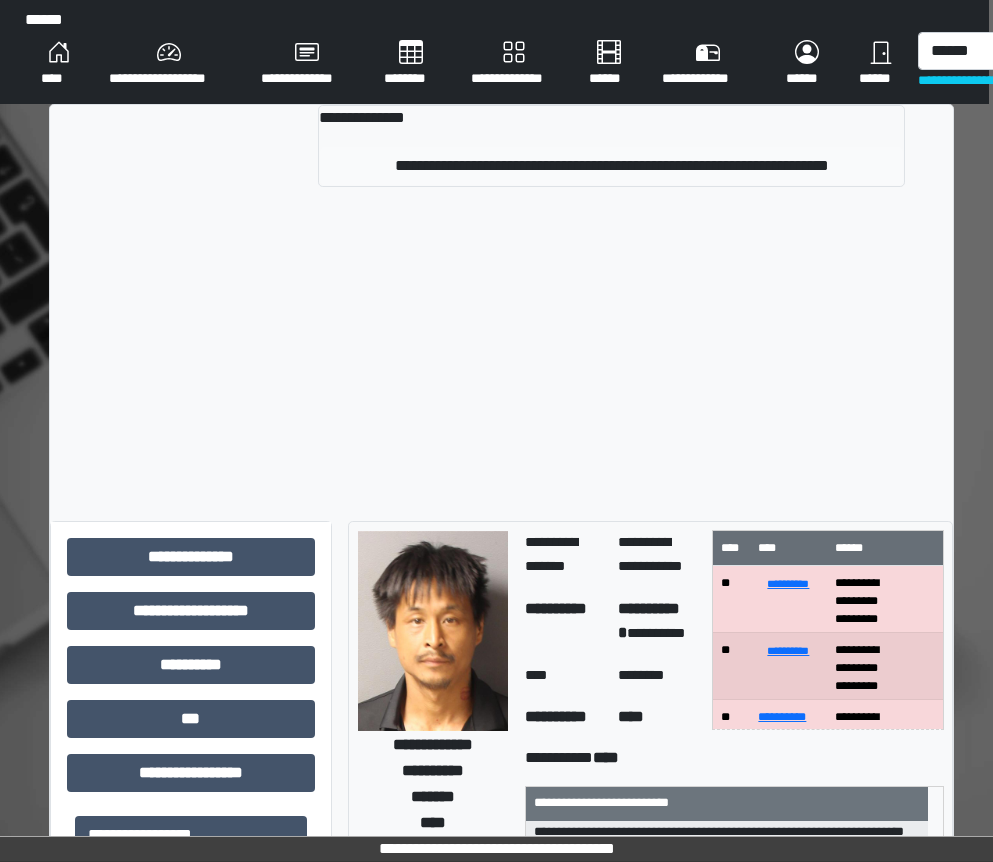 type 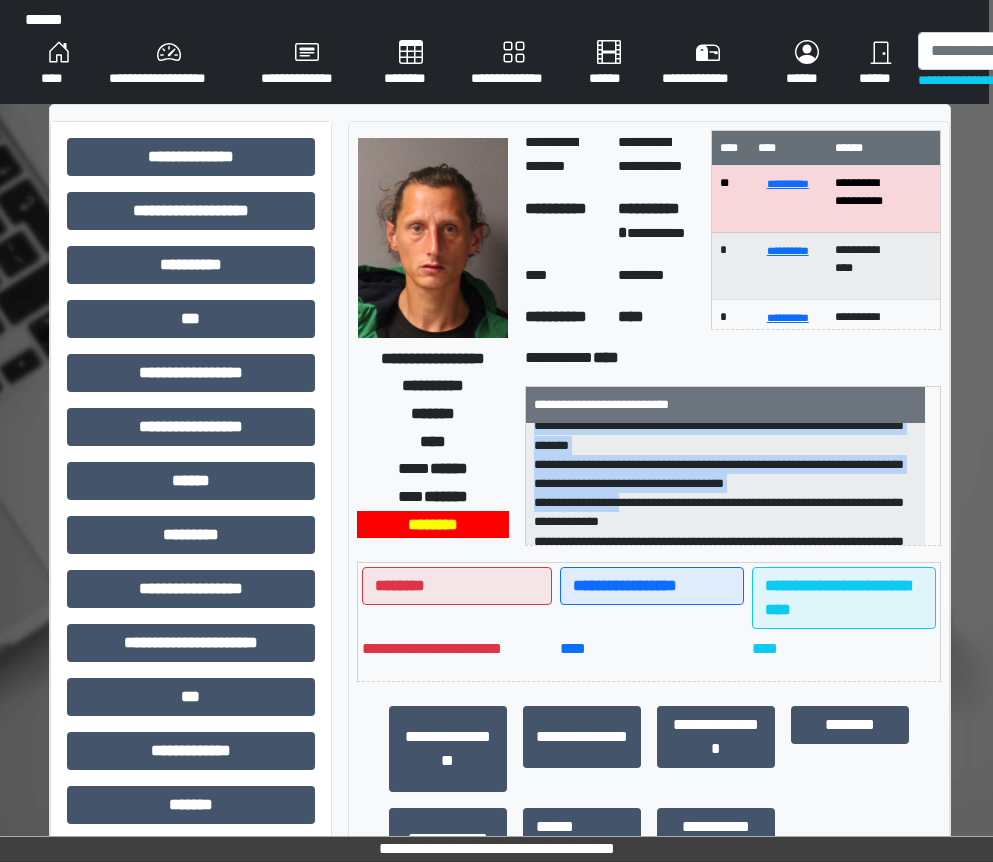 scroll, scrollTop: 255, scrollLeft: 0, axis: vertical 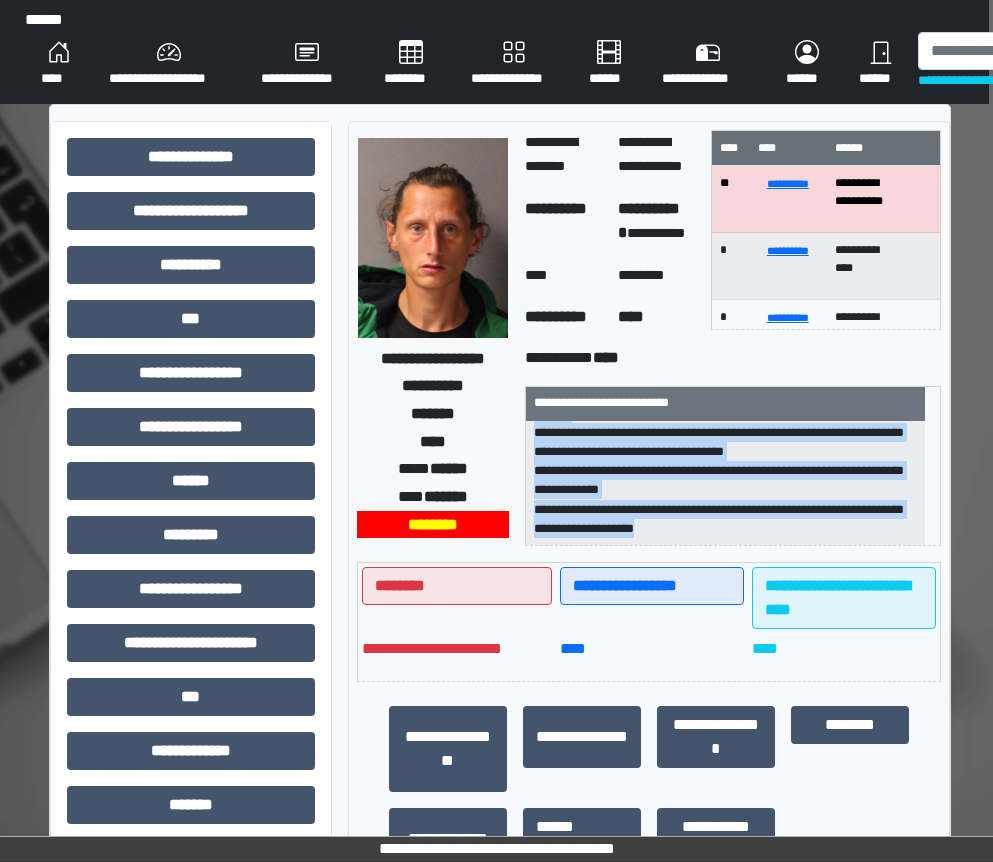 drag, startPoint x: 526, startPoint y: 438, endPoint x: 766, endPoint y: 526, distance: 255.62473 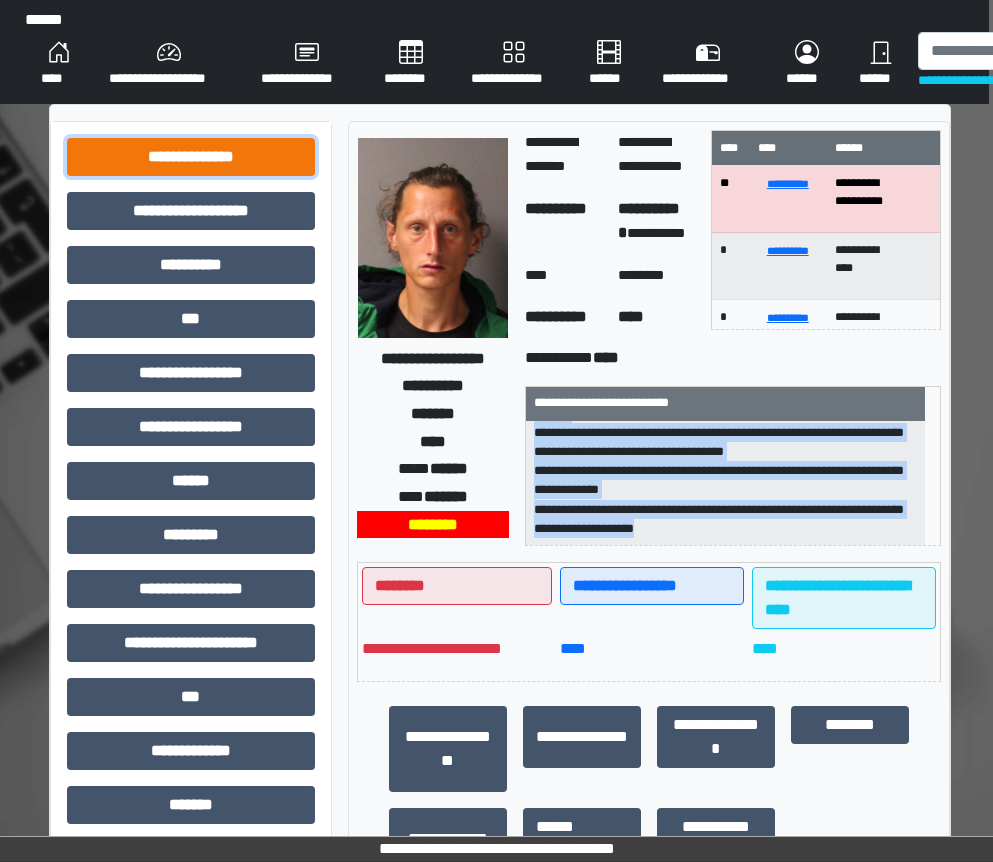 click on "**********" at bounding box center (191, 157) 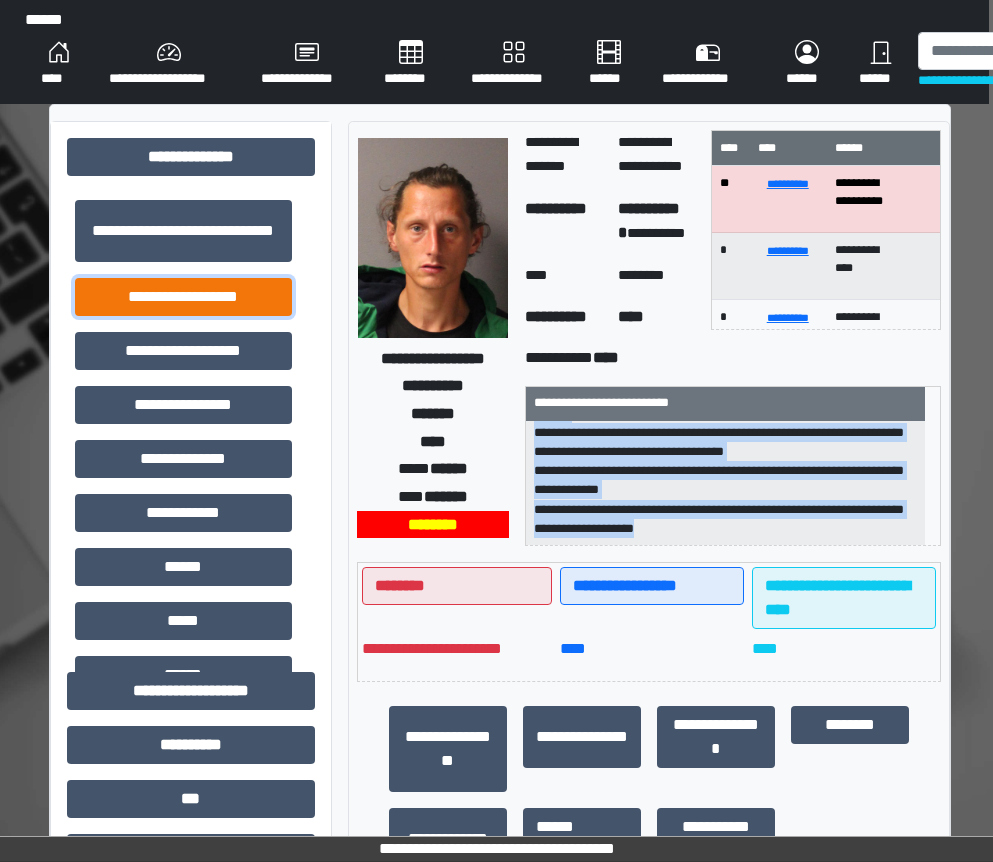 click on "**********" at bounding box center [183, 297] 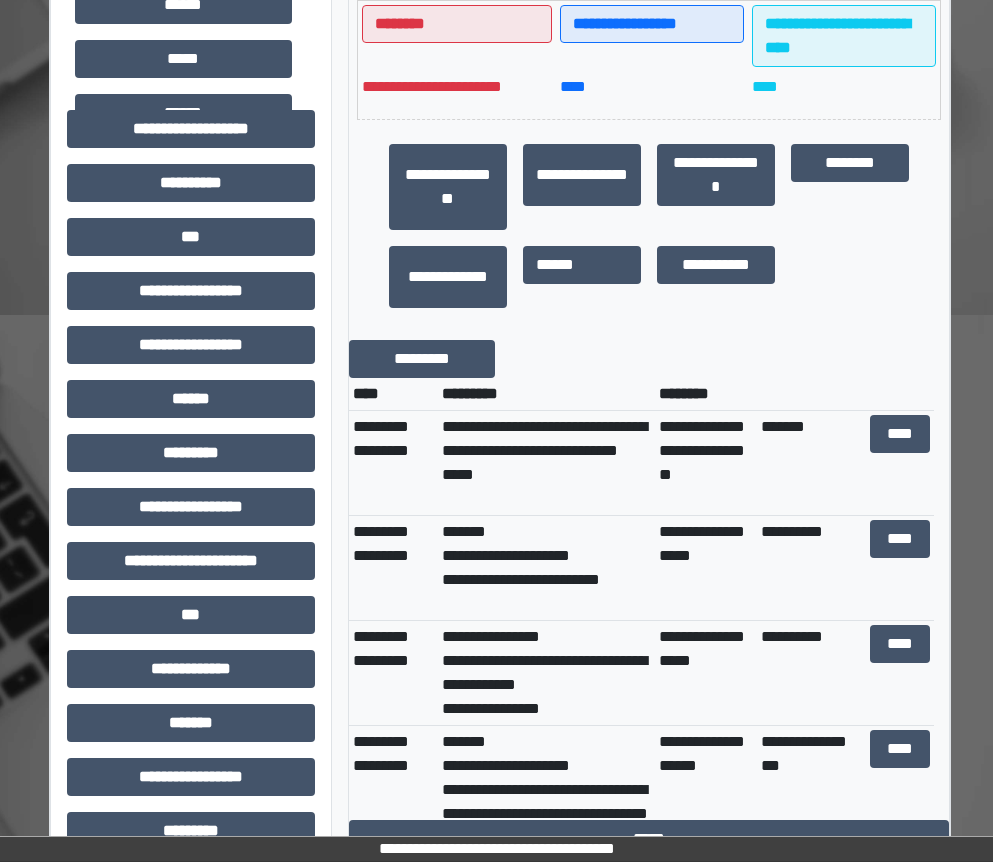 scroll, scrollTop: 600, scrollLeft: 4, axis: both 